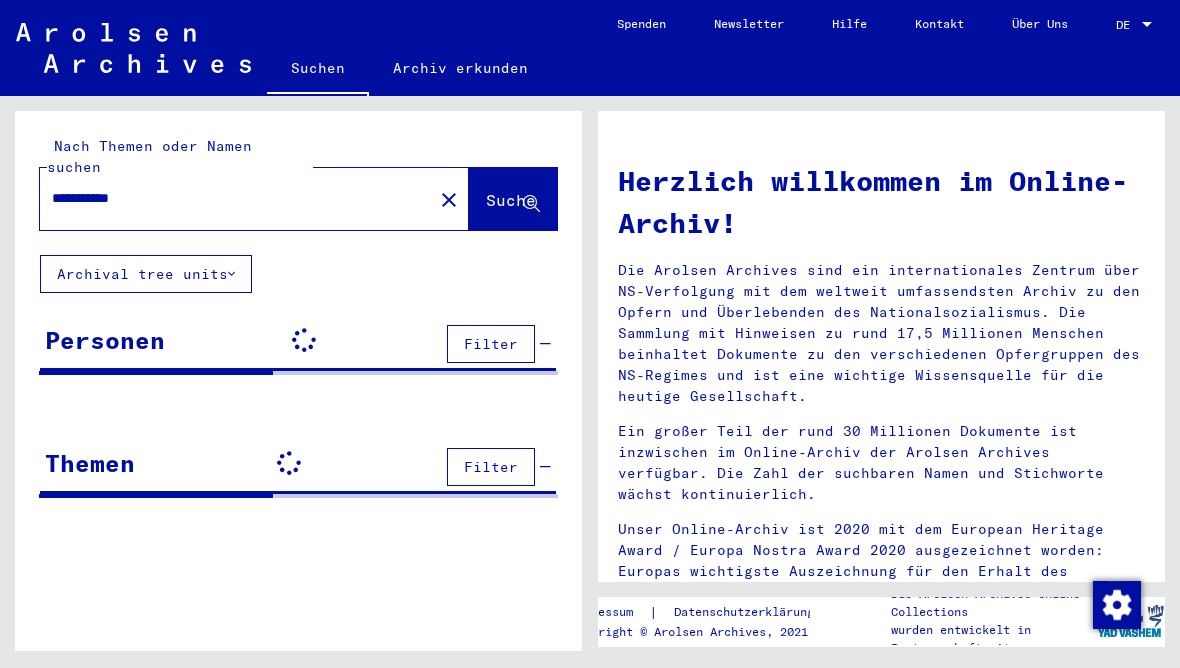 scroll, scrollTop: 0, scrollLeft: 0, axis: both 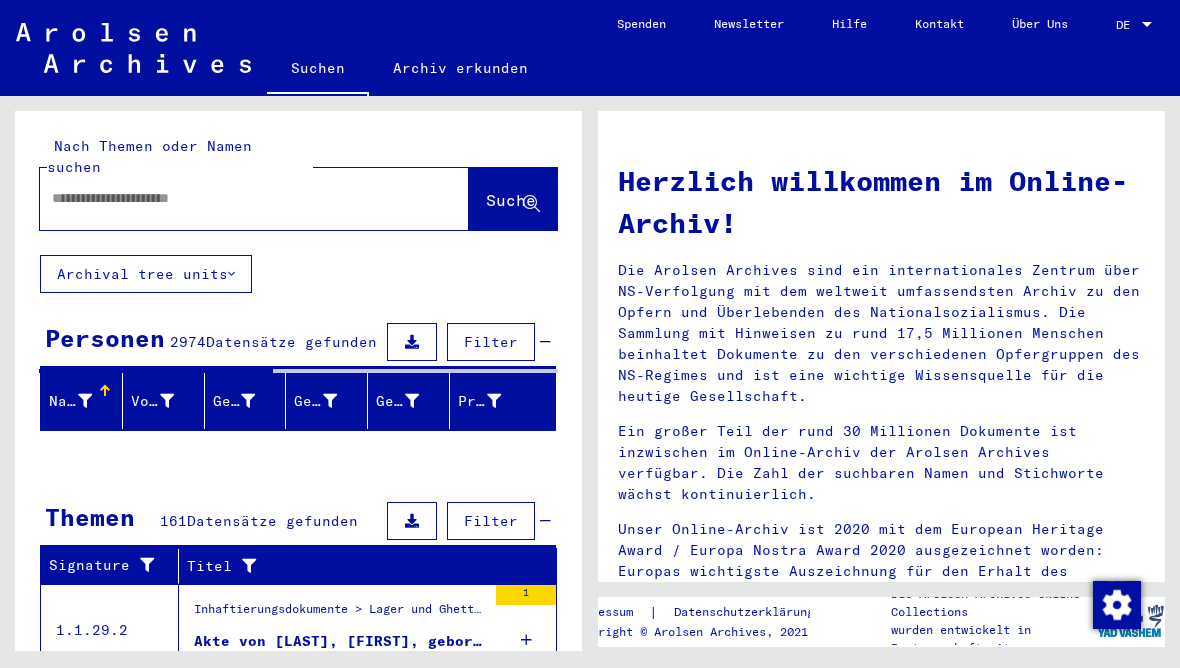 click at bounding box center (230, 198) 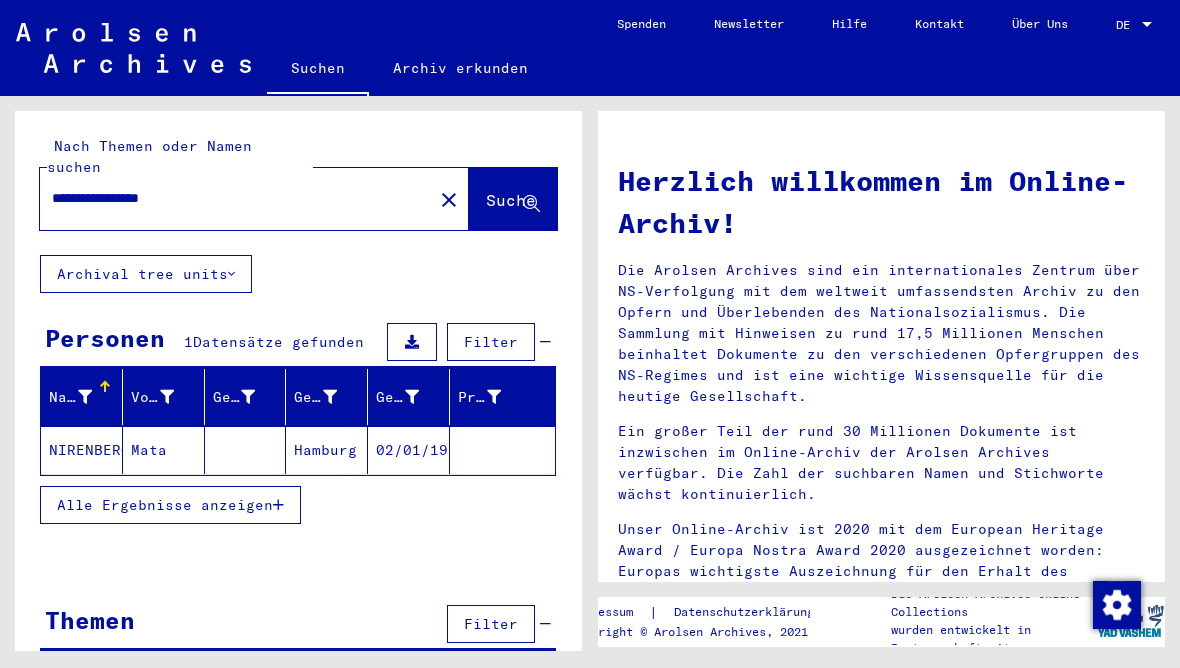 click on "**********" at bounding box center [230, 198] 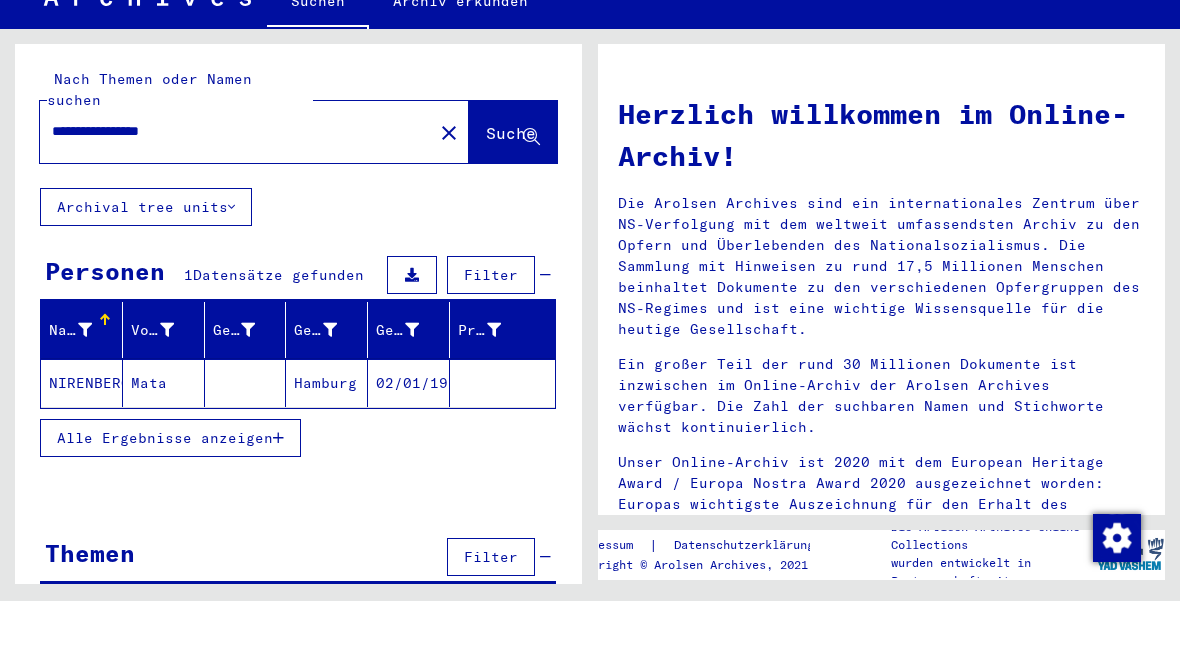 click on "**********" at bounding box center (230, 198) 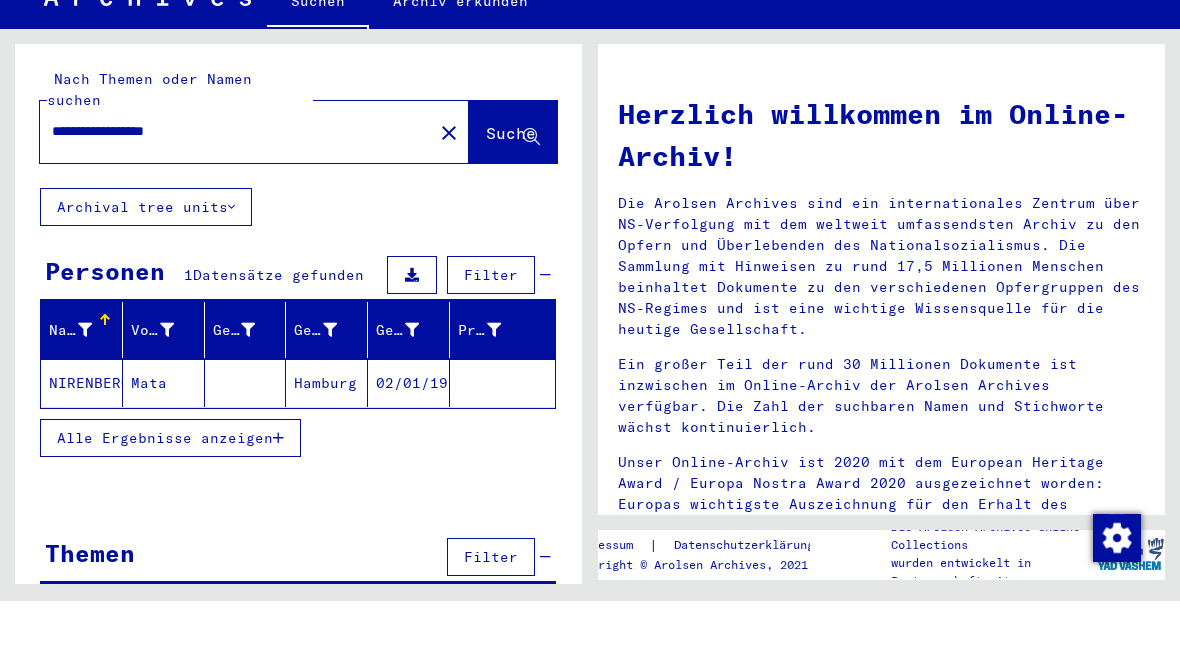 type on "**********" 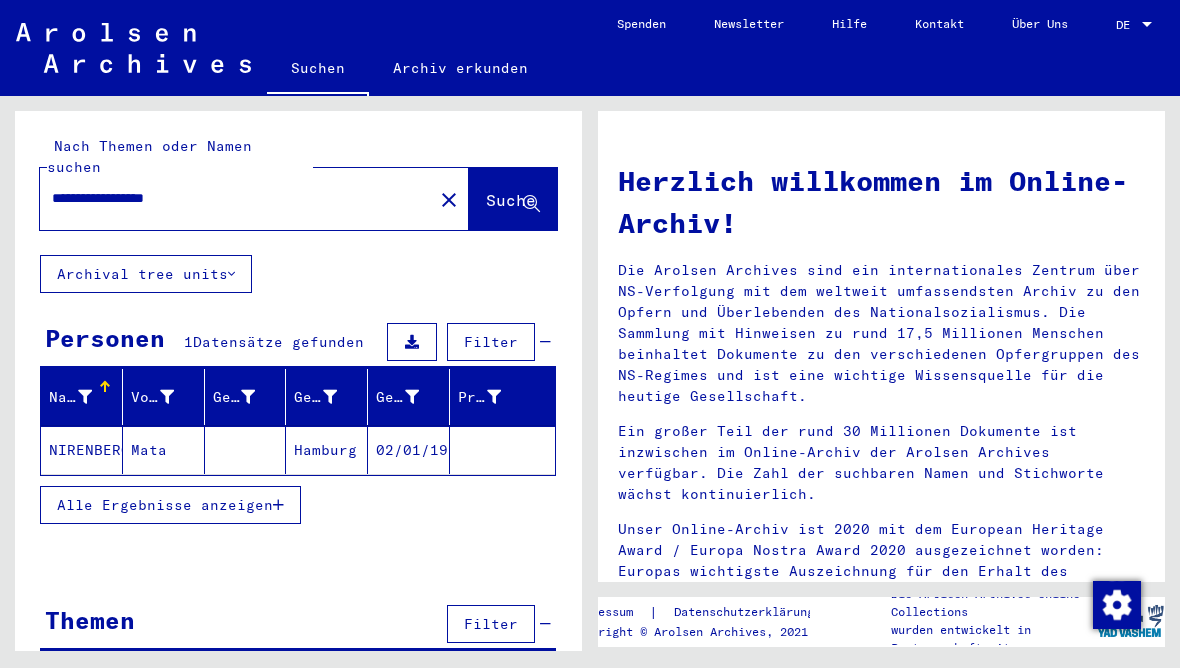 click on "NIRENBERG" 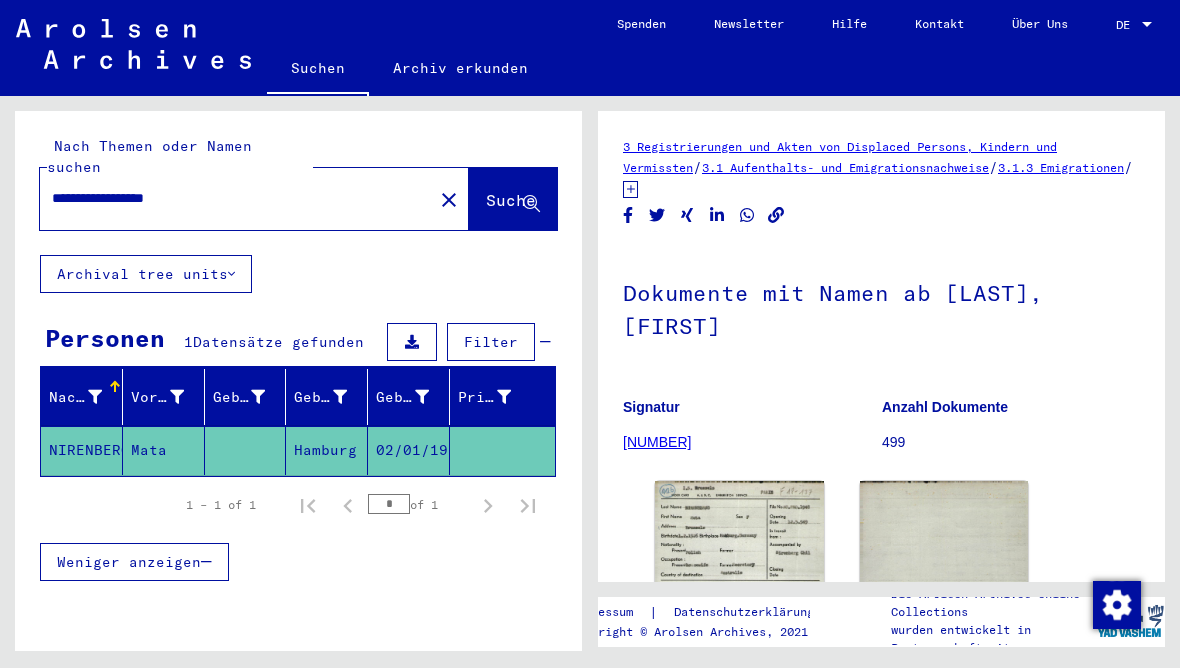 scroll, scrollTop: 0, scrollLeft: 0, axis: both 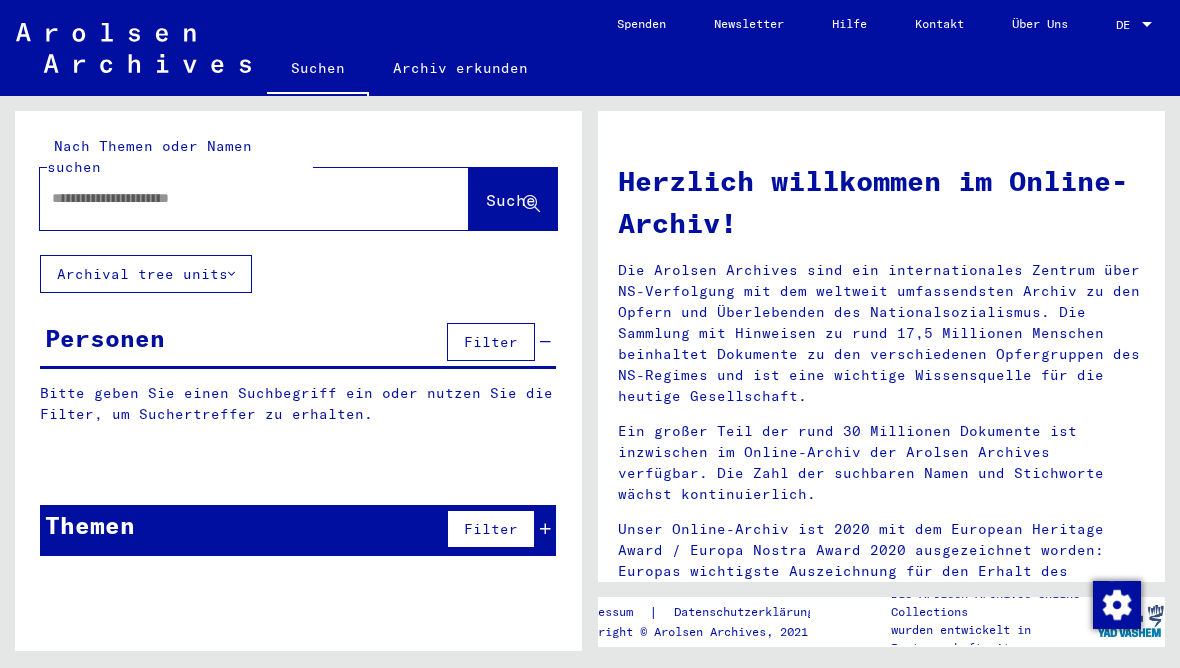 click 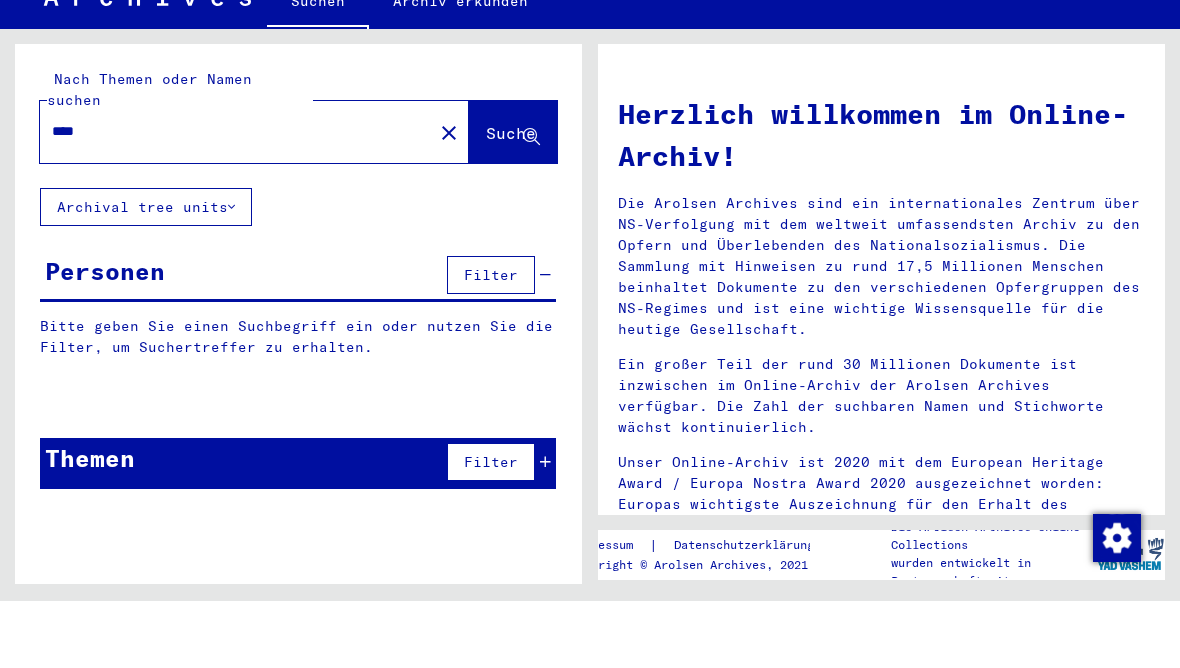 type on "****" 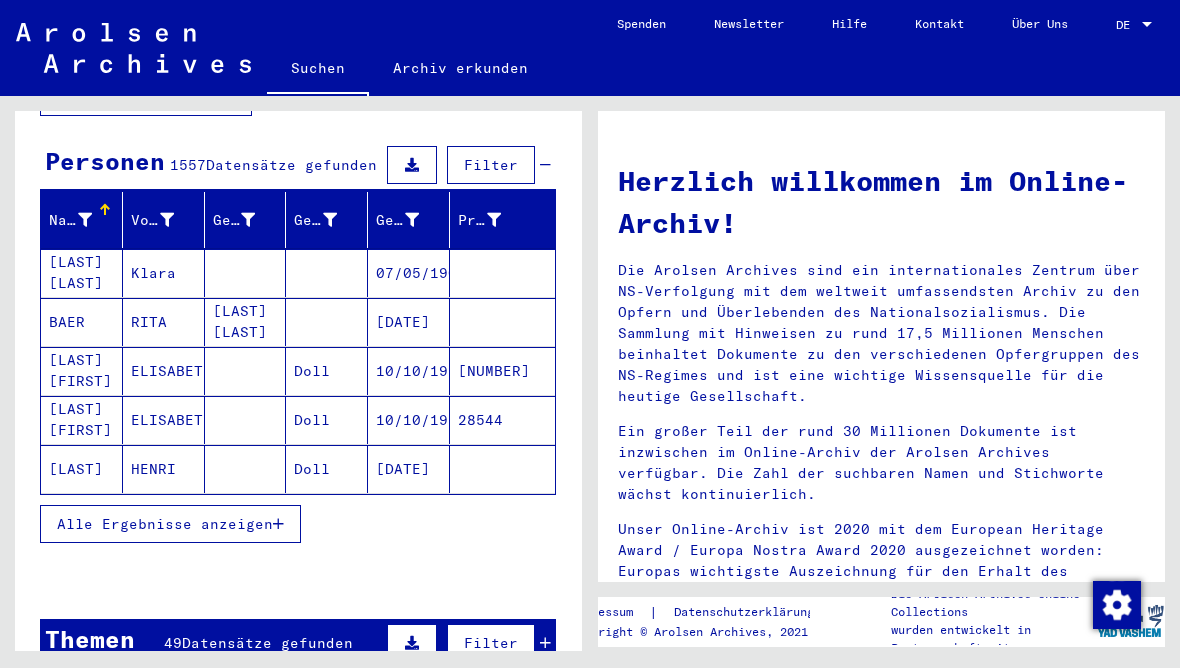 scroll, scrollTop: 285, scrollLeft: 0, axis: vertical 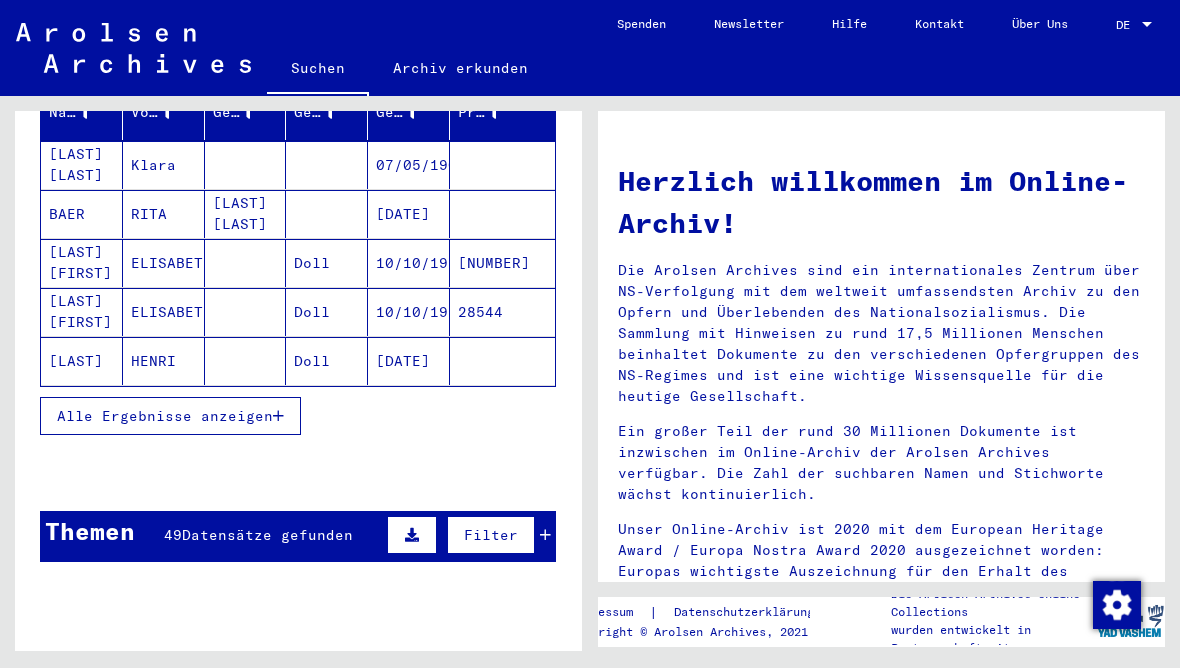 click at bounding box center (278, 416) 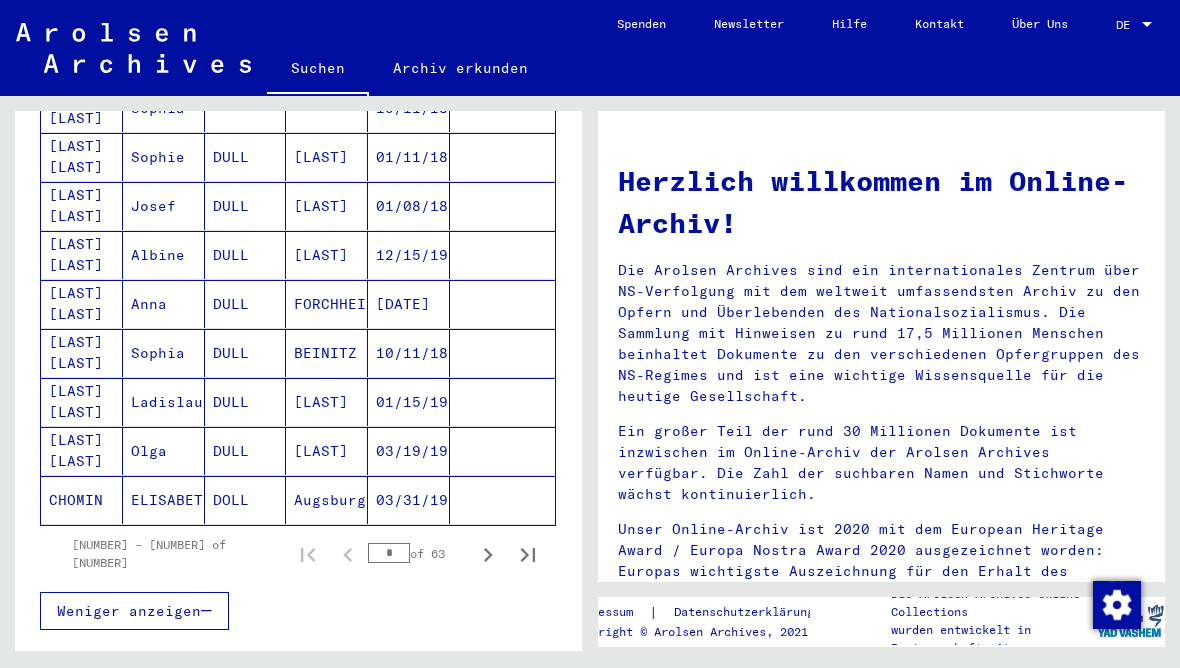 scroll, scrollTop: 1149, scrollLeft: 0, axis: vertical 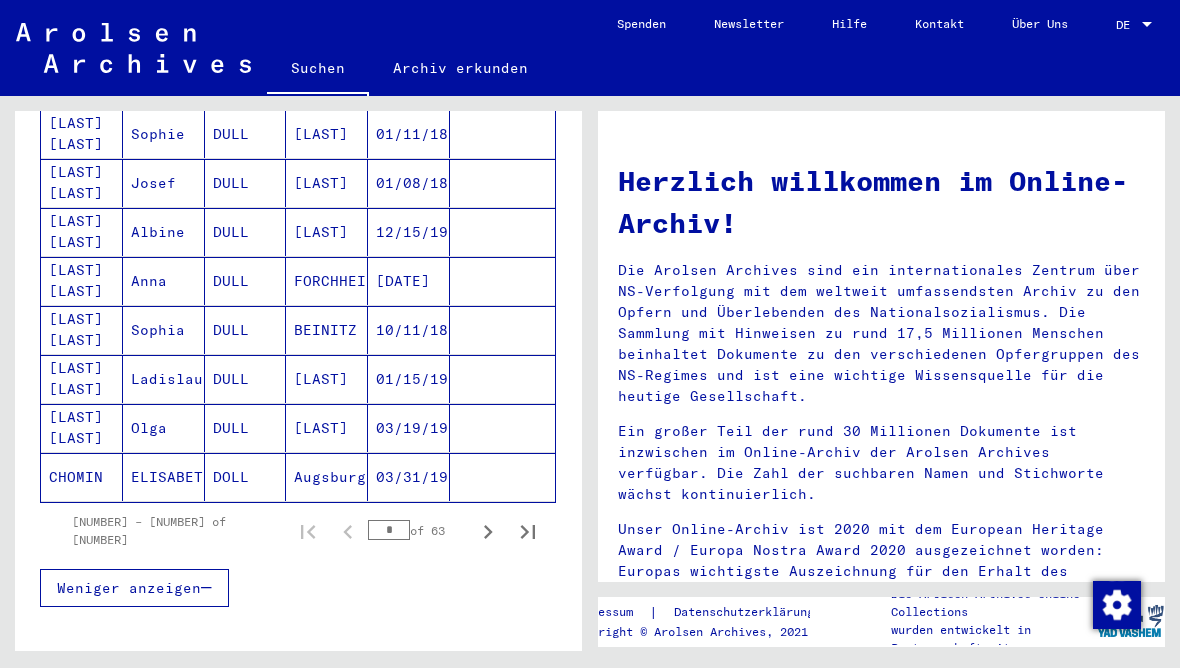 click 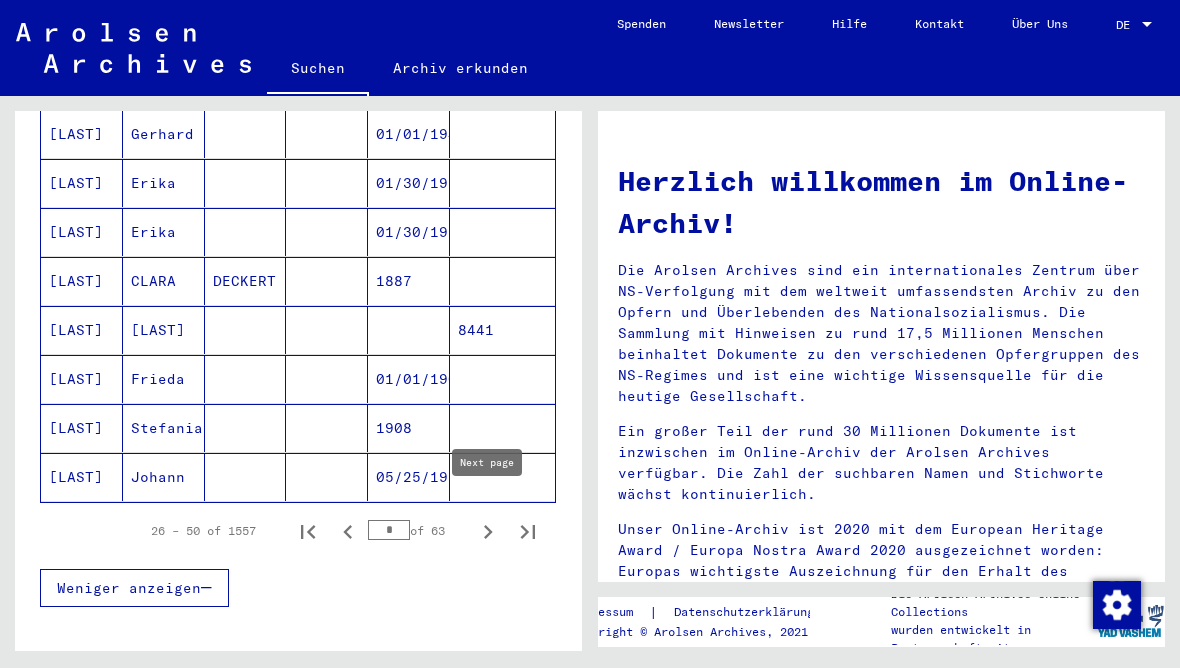 click 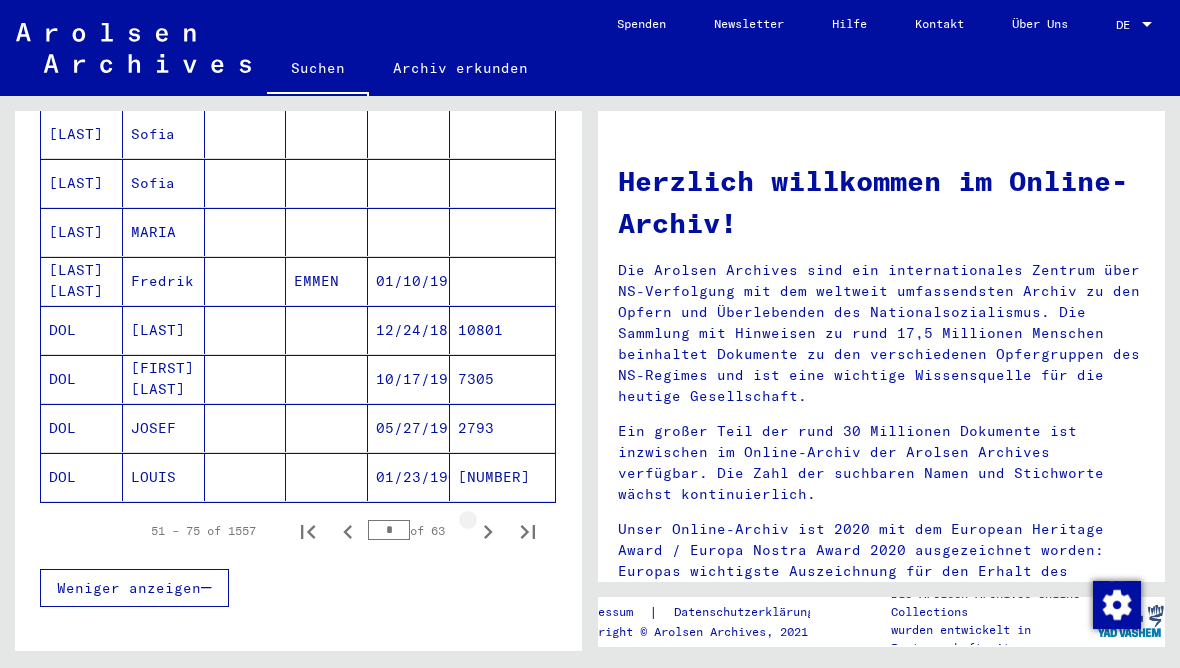 click 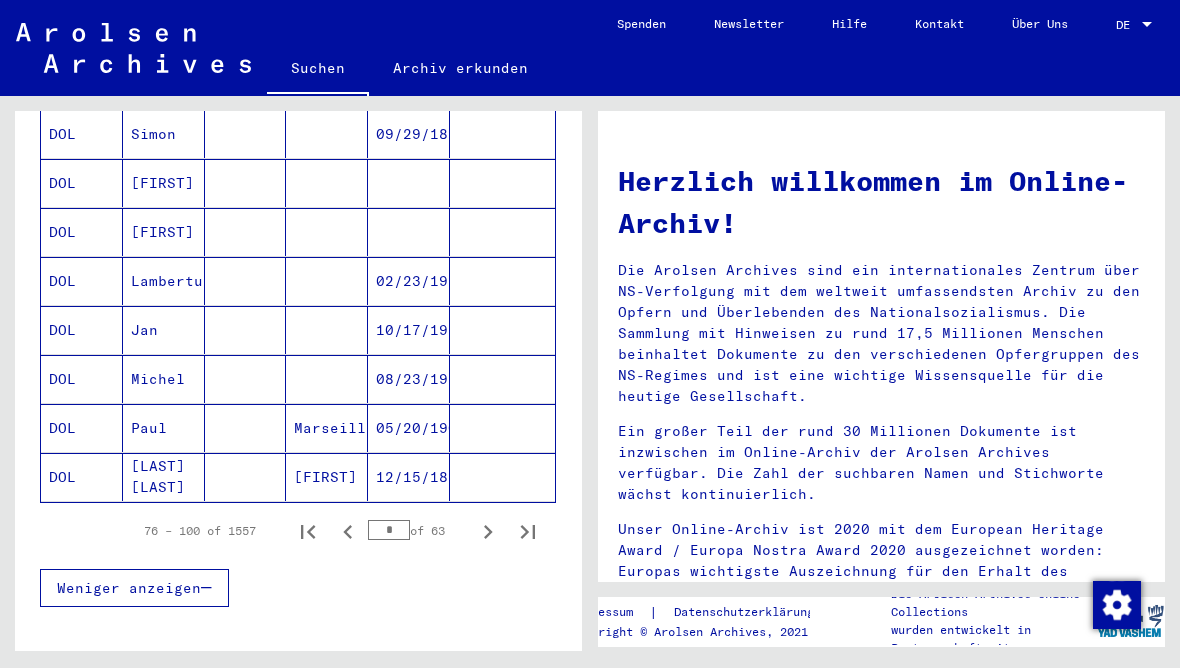 click 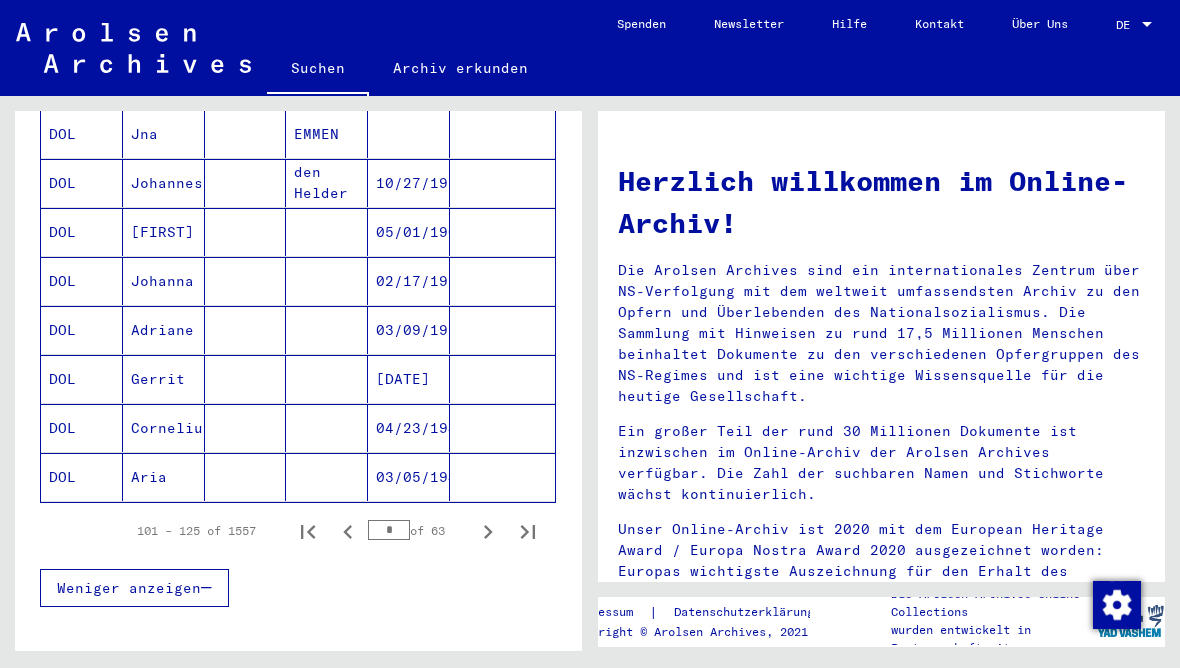 click 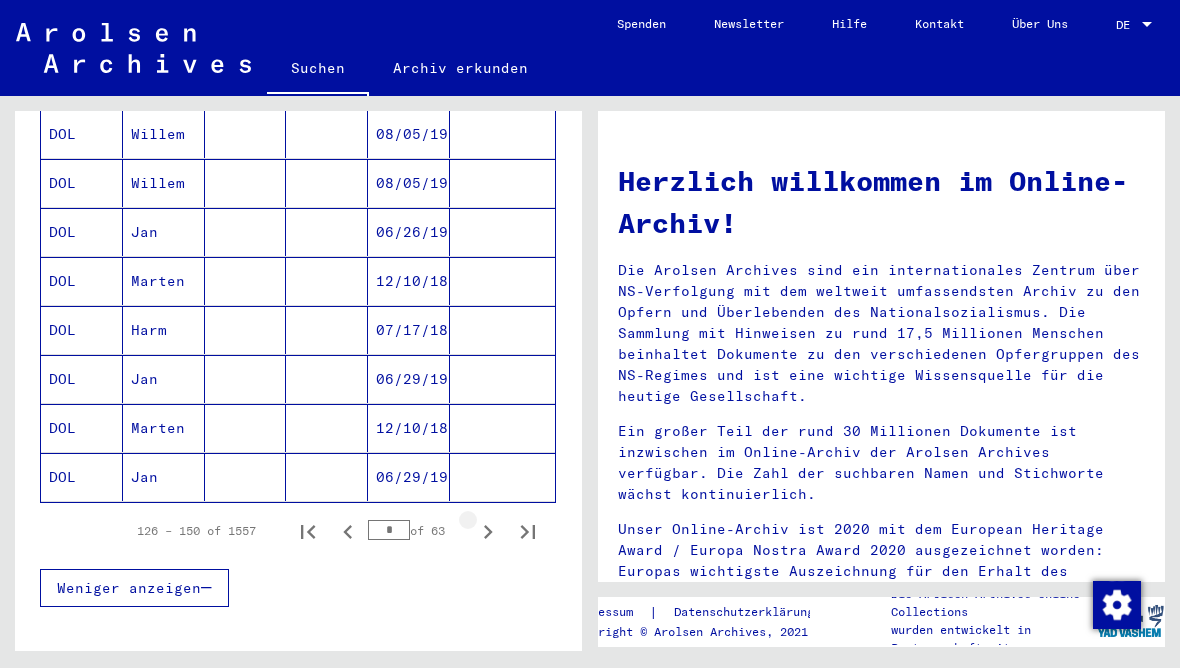click 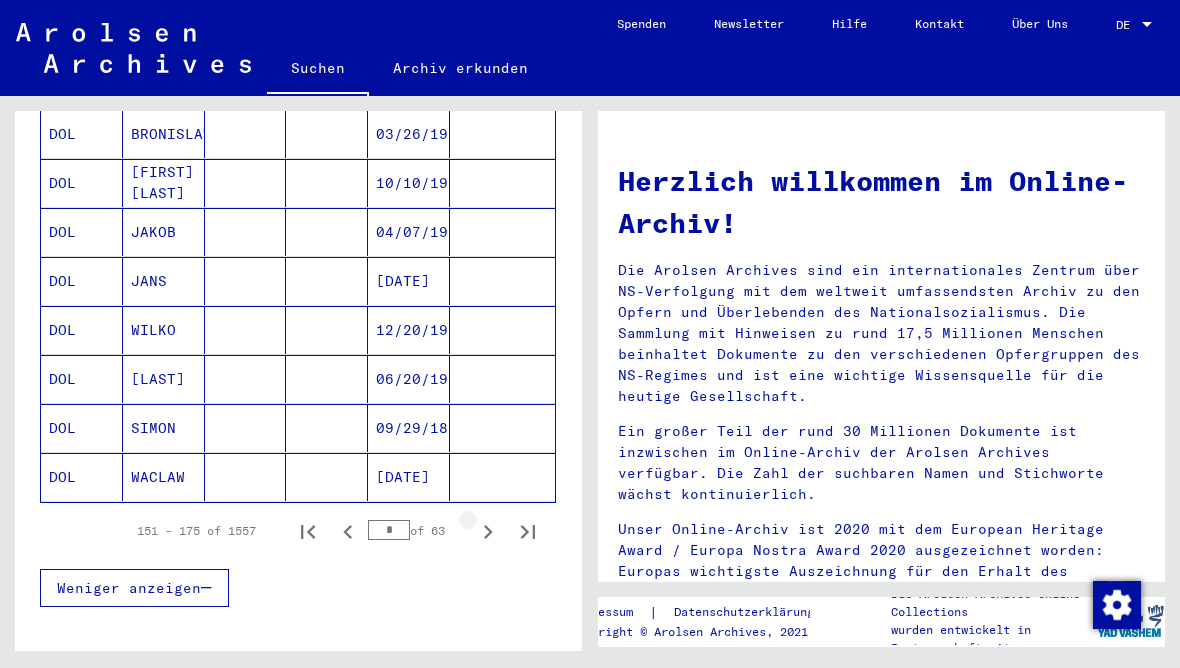 click 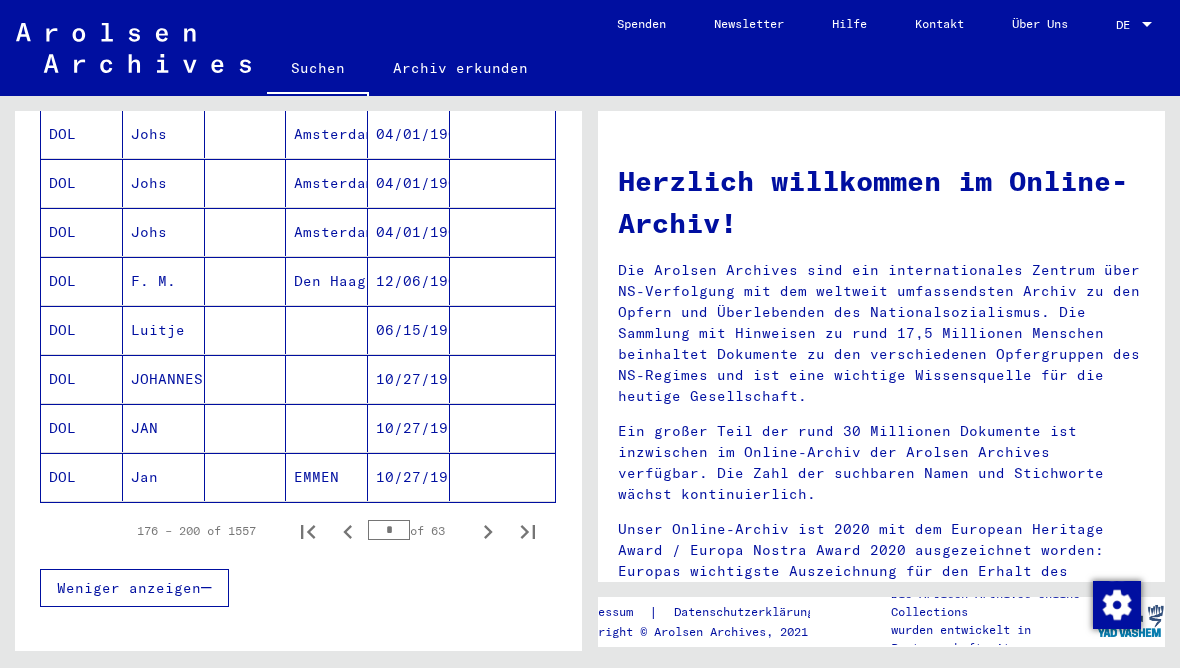 click 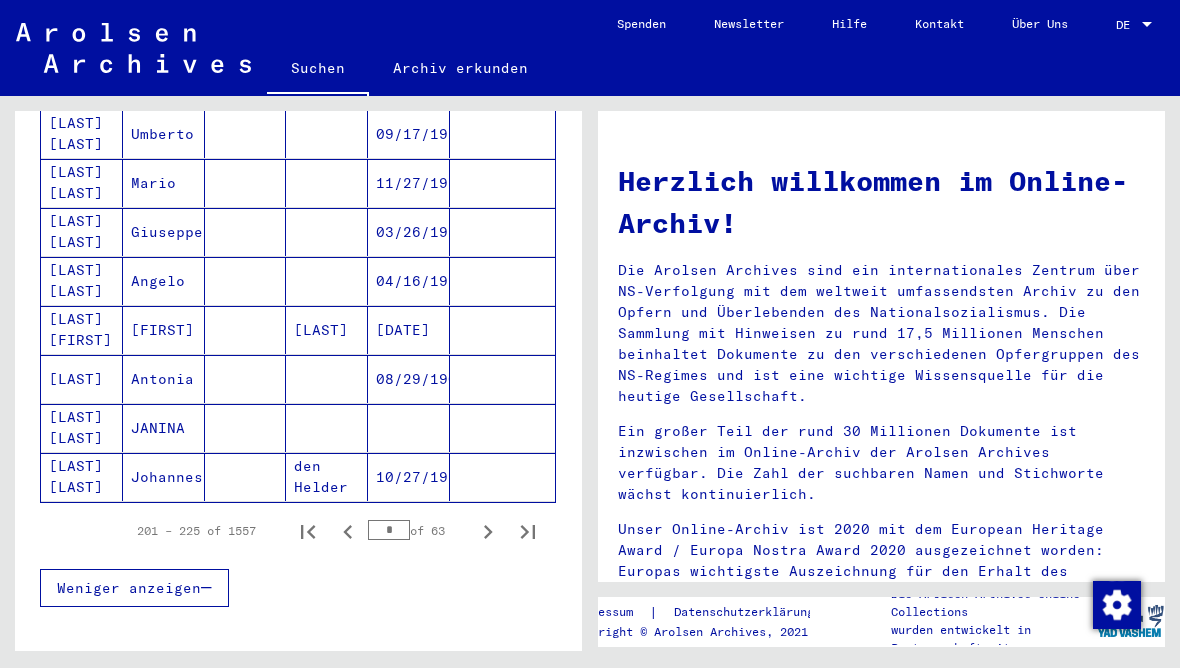 click 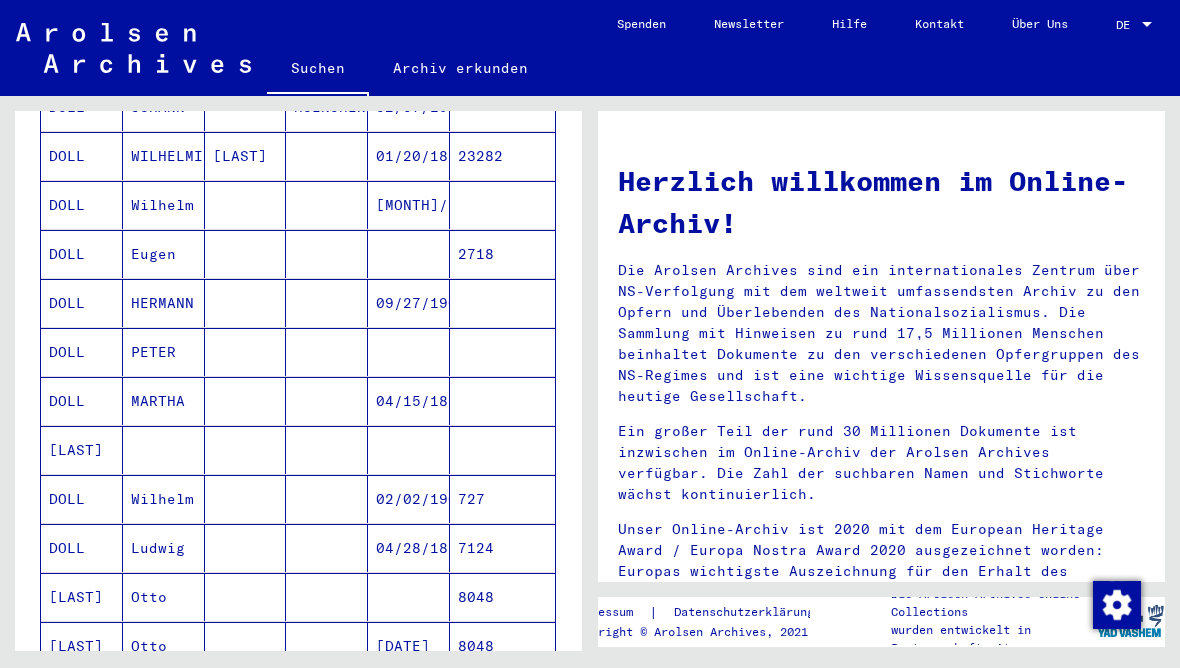 scroll, scrollTop: 932, scrollLeft: 0, axis: vertical 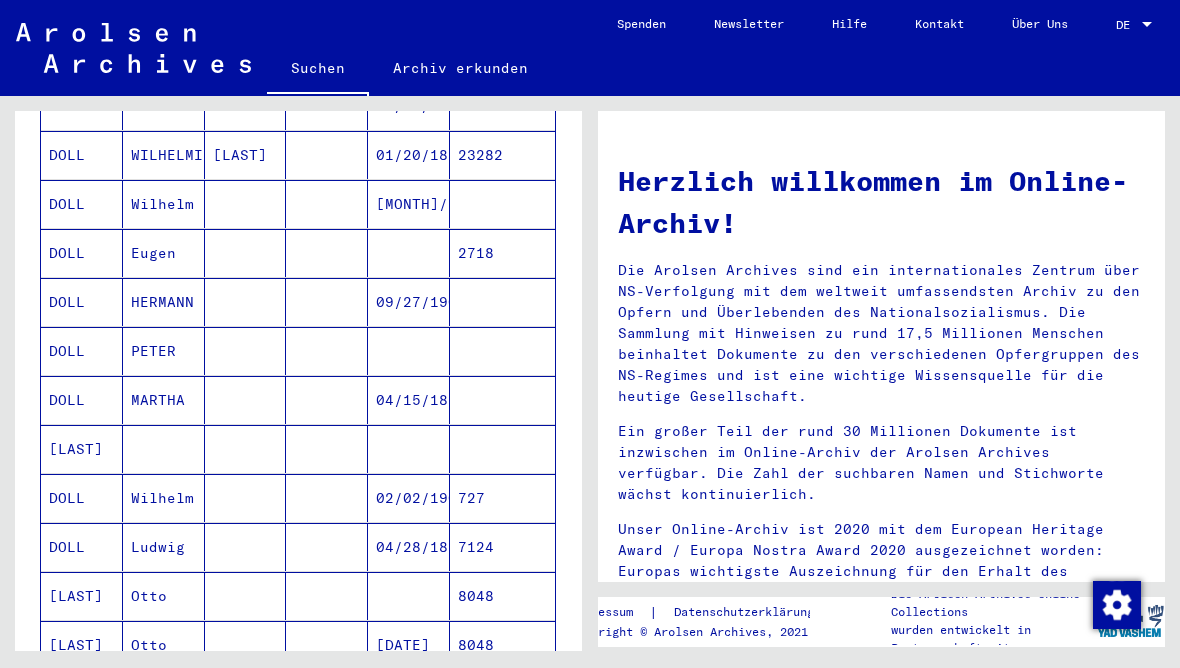 click on "DOLL" at bounding box center (82, 351) 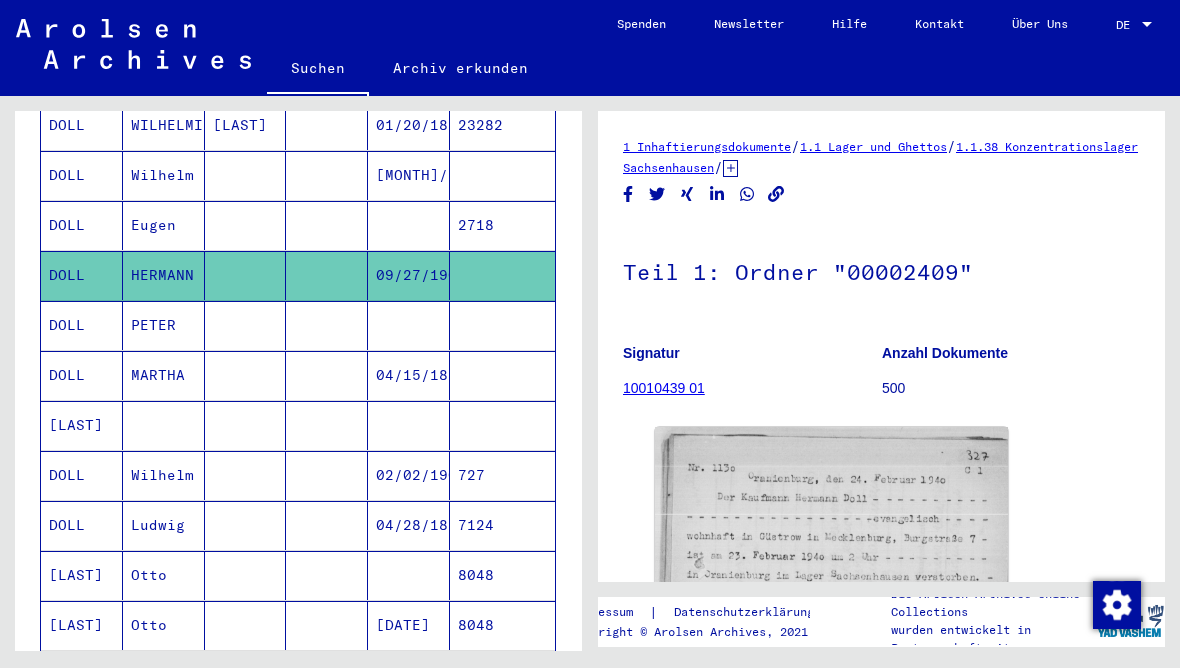 scroll, scrollTop: 978, scrollLeft: 0, axis: vertical 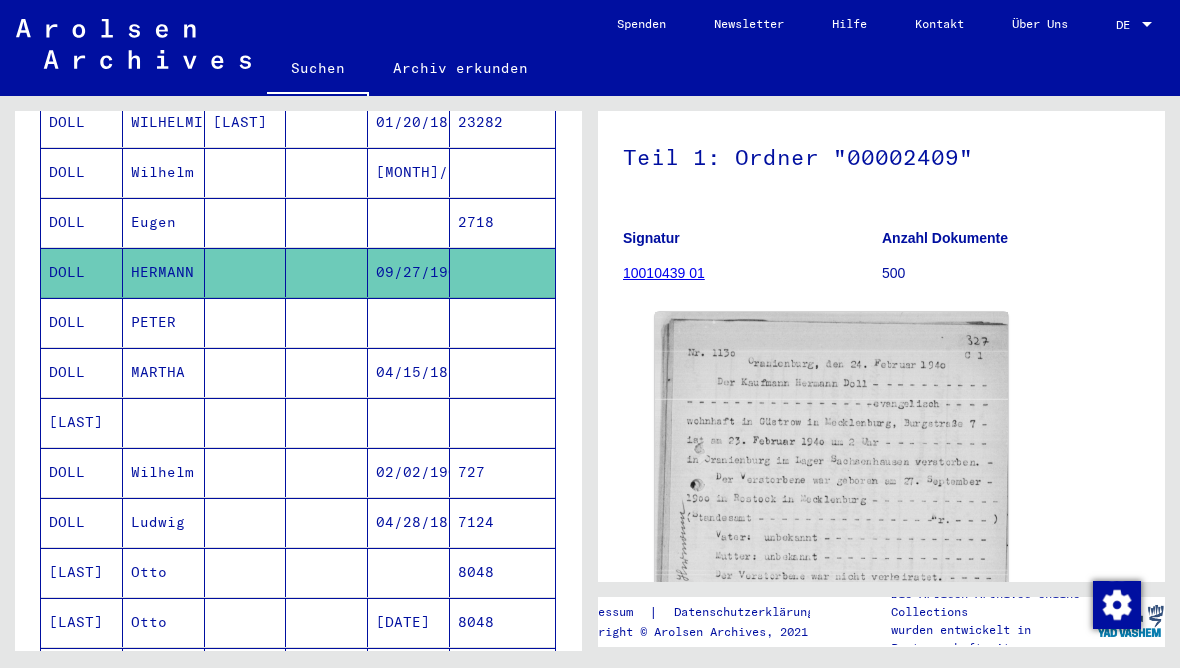 click on "DOLL" at bounding box center (82, 372) 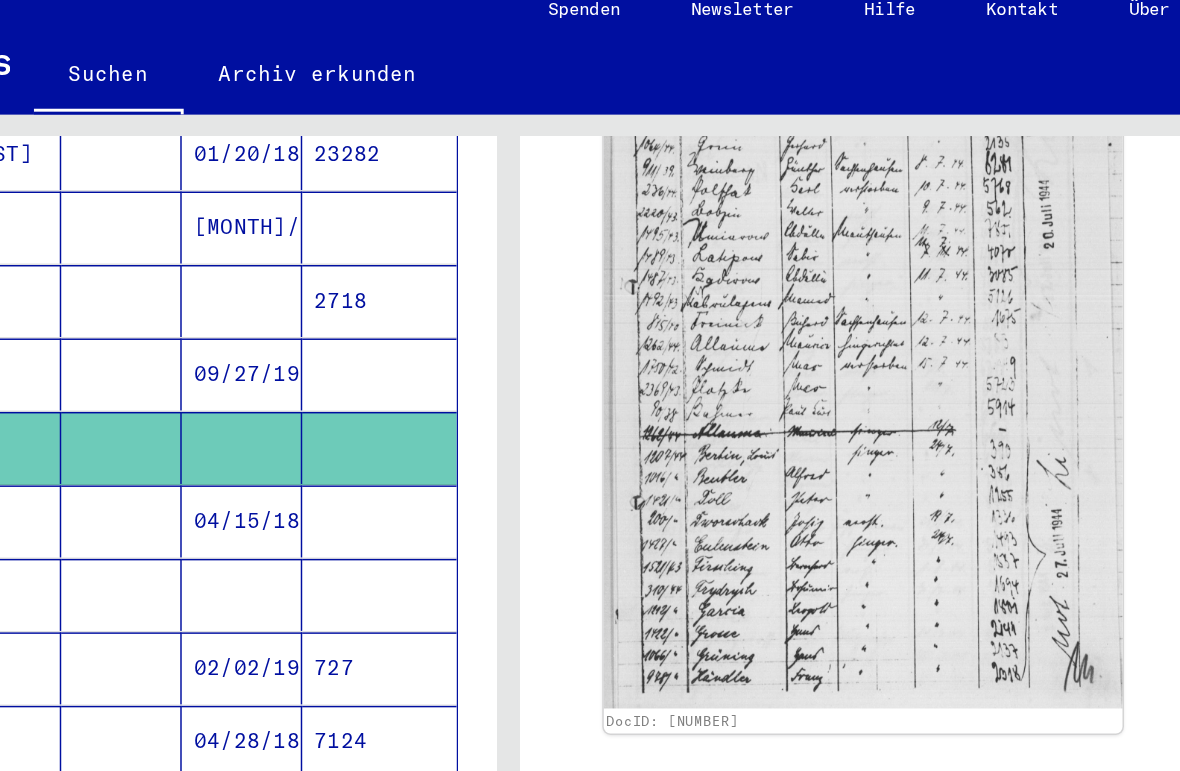 scroll, scrollTop: 840, scrollLeft: 0, axis: vertical 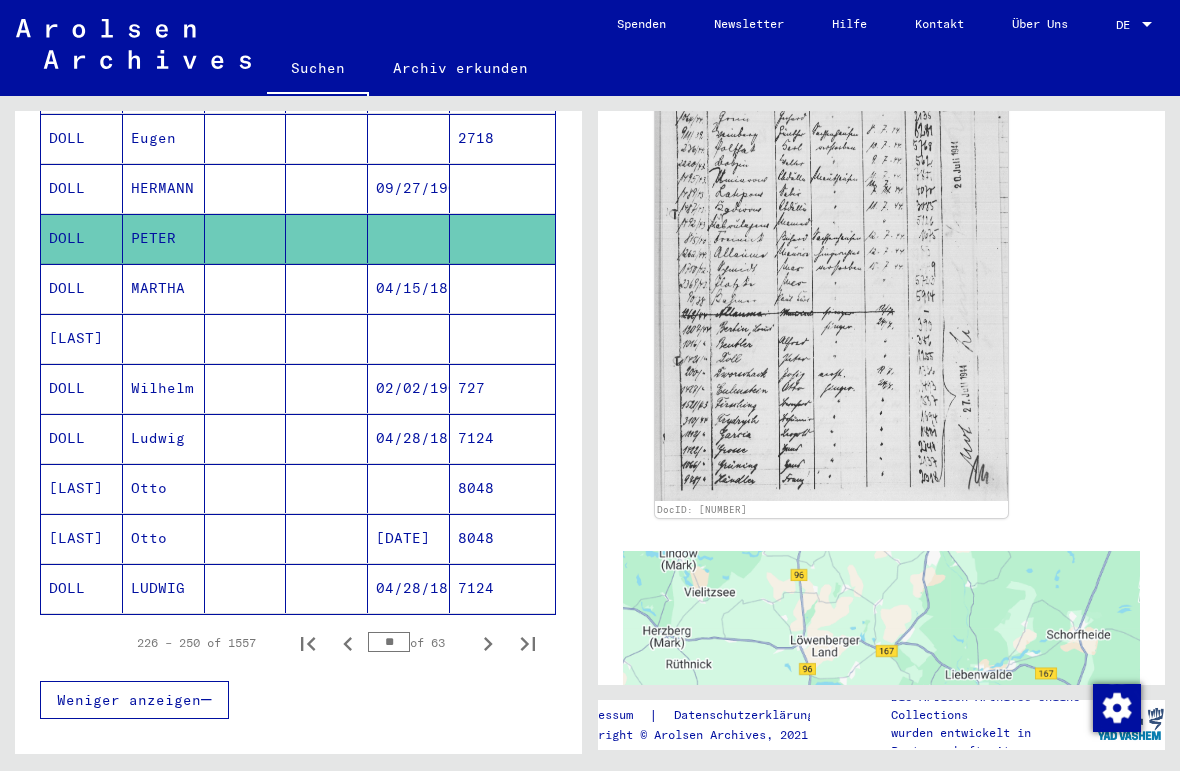 click 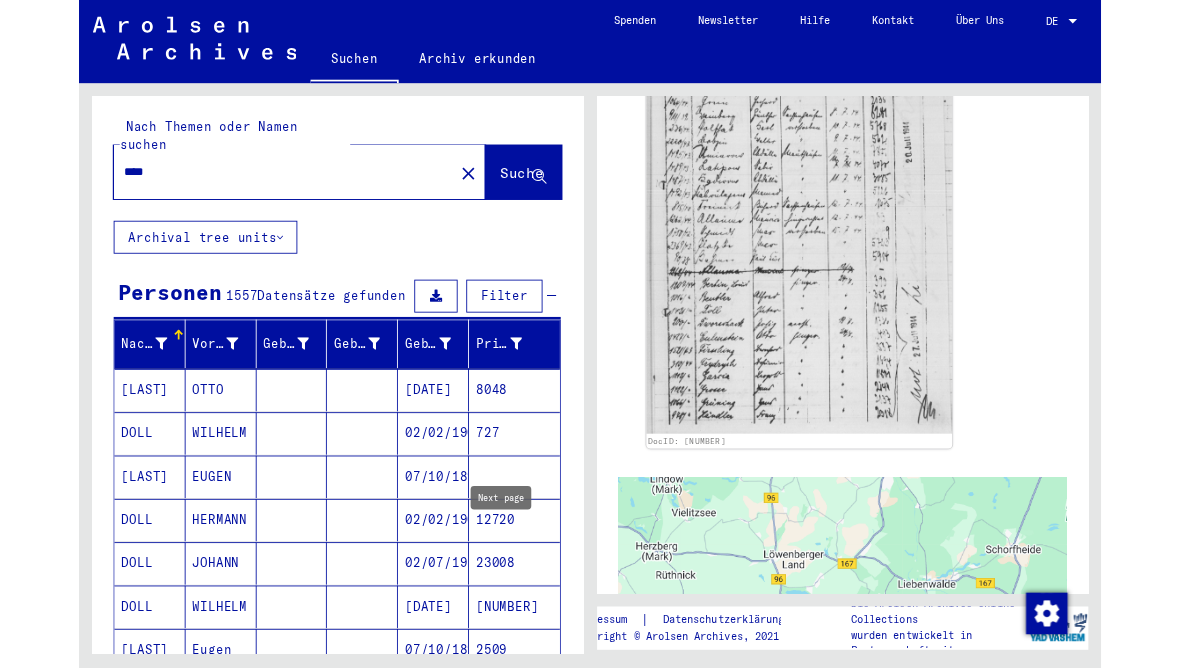scroll, scrollTop: 0, scrollLeft: 0, axis: both 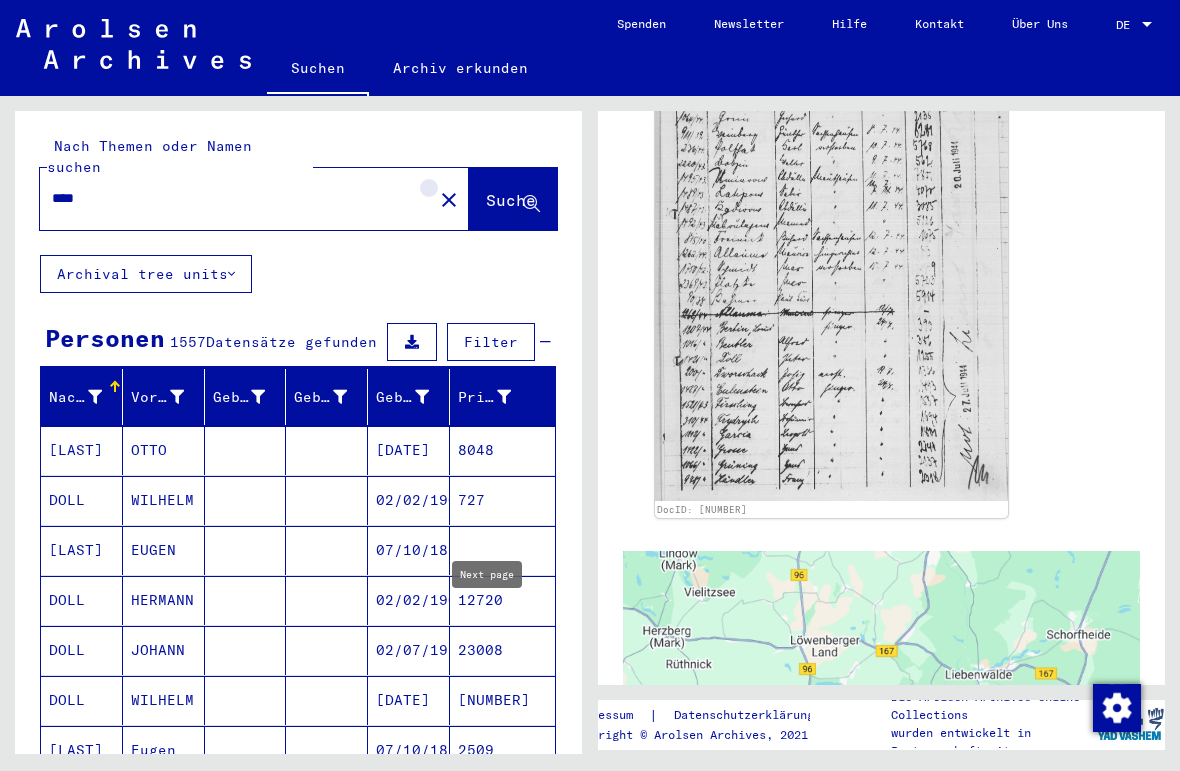 click on "close" 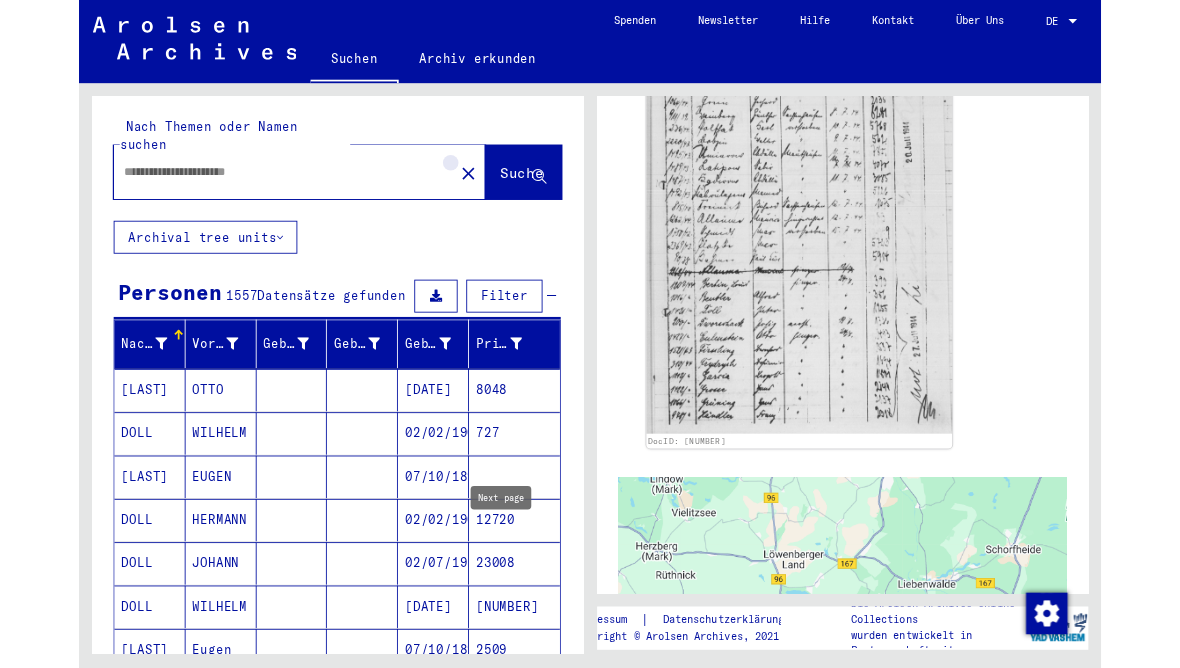 scroll, scrollTop: 0, scrollLeft: 0, axis: both 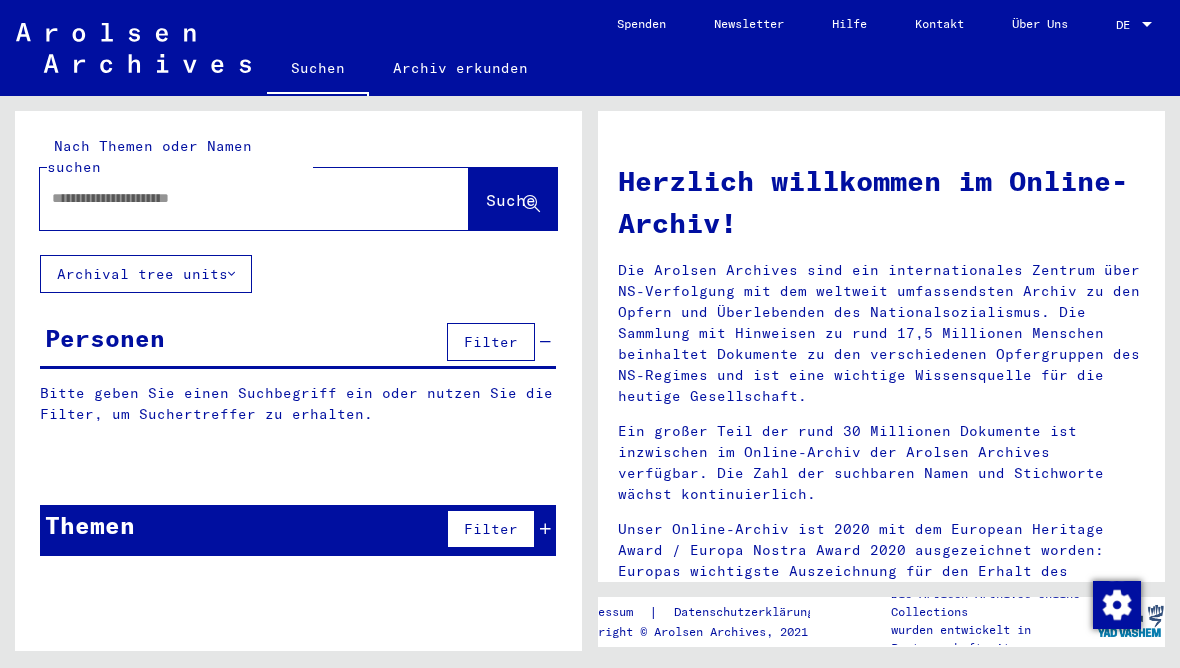 click at bounding box center [230, 198] 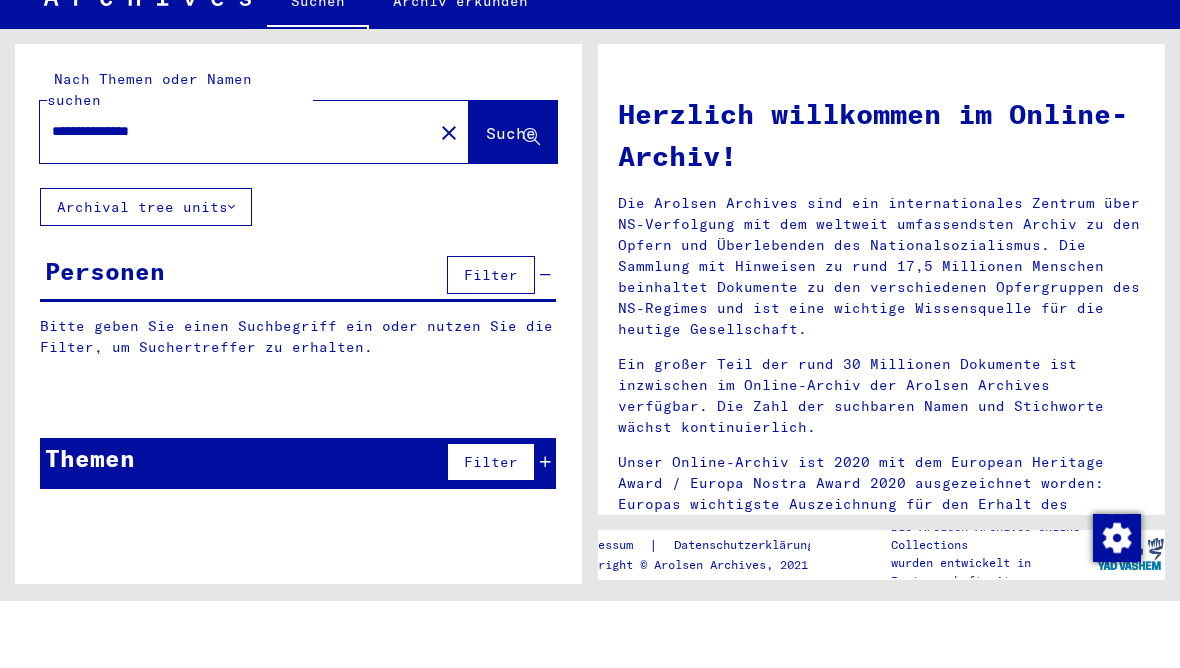 type on "**********" 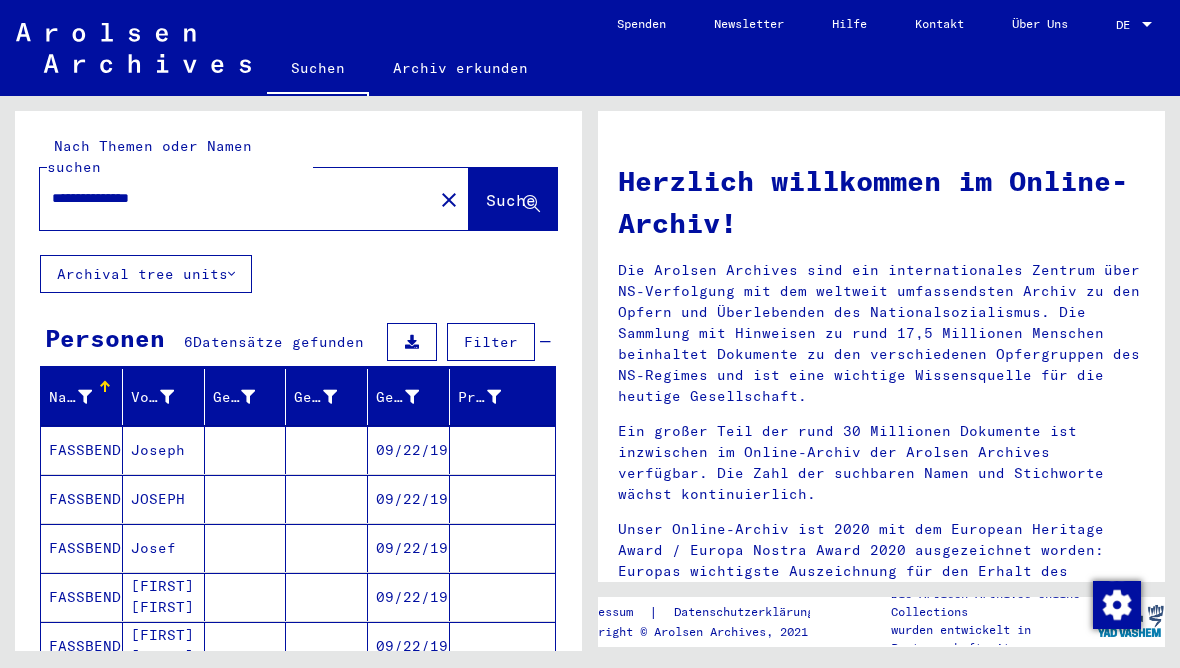 click on "FASSBENDER" at bounding box center [82, 499] 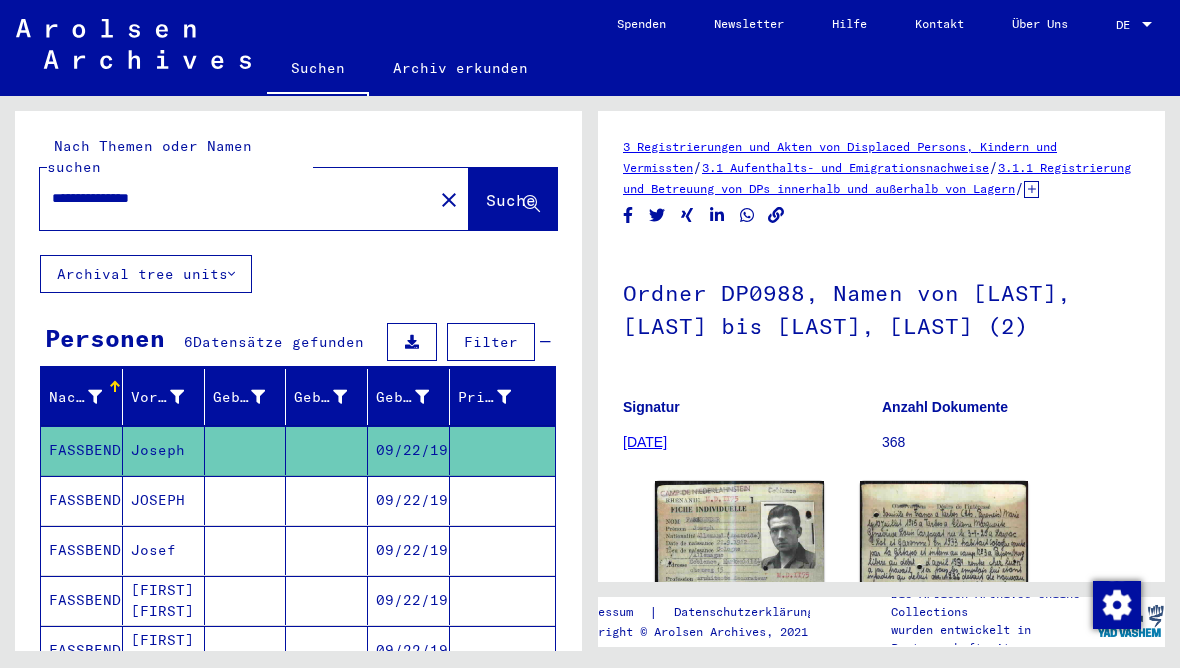 scroll, scrollTop: 0, scrollLeft: 0, axis: both 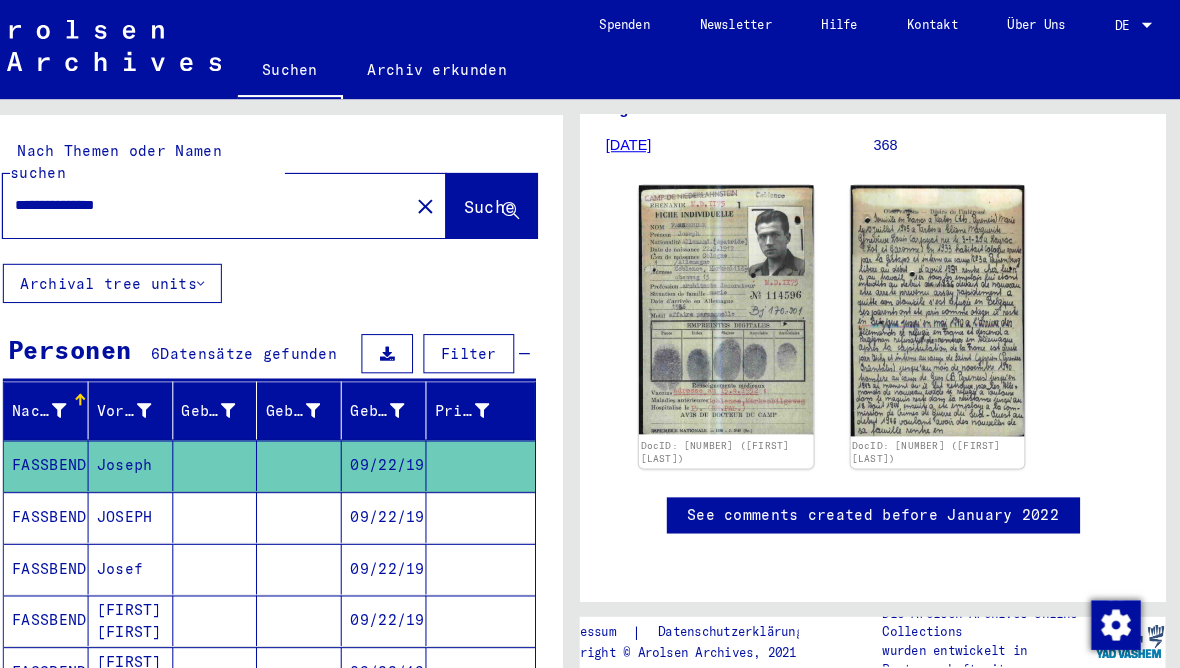 click 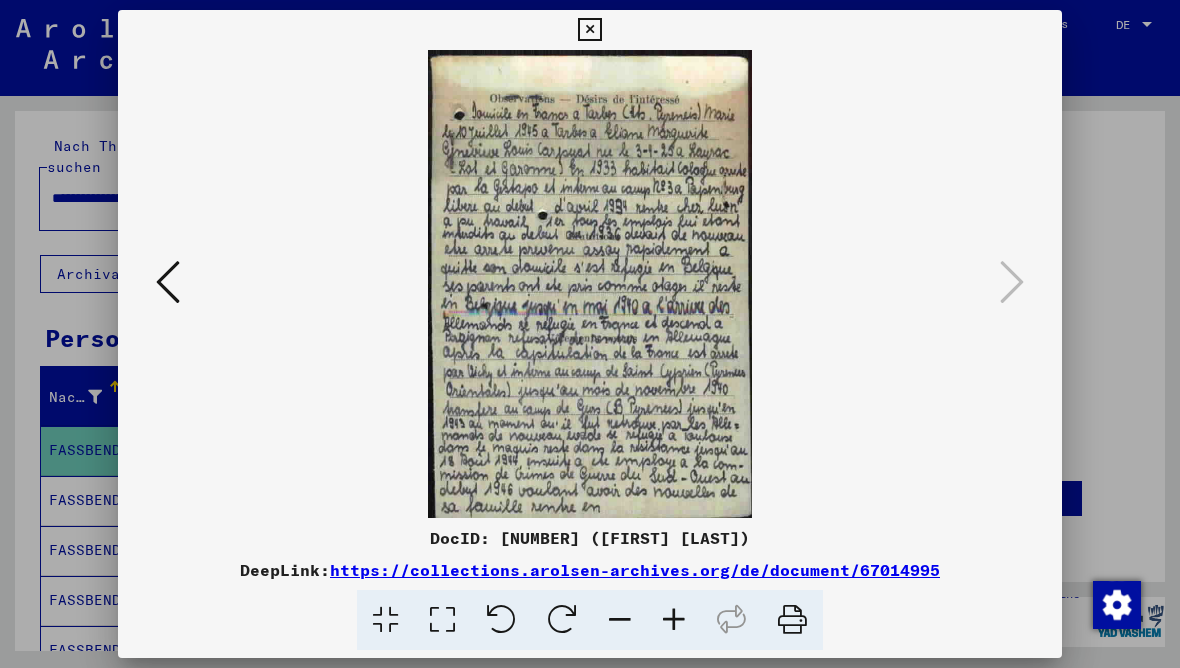 click at bounding box center [590, 334] 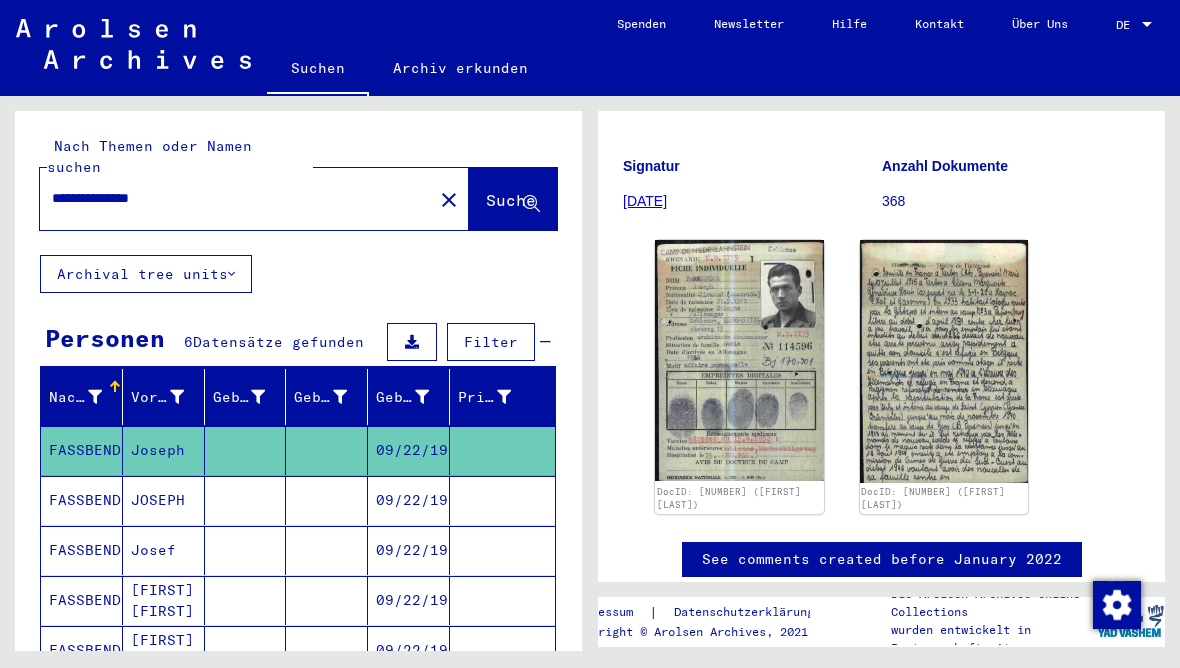 scroll, scrollTop: 238, scrollLeft: 0, axis: vertical 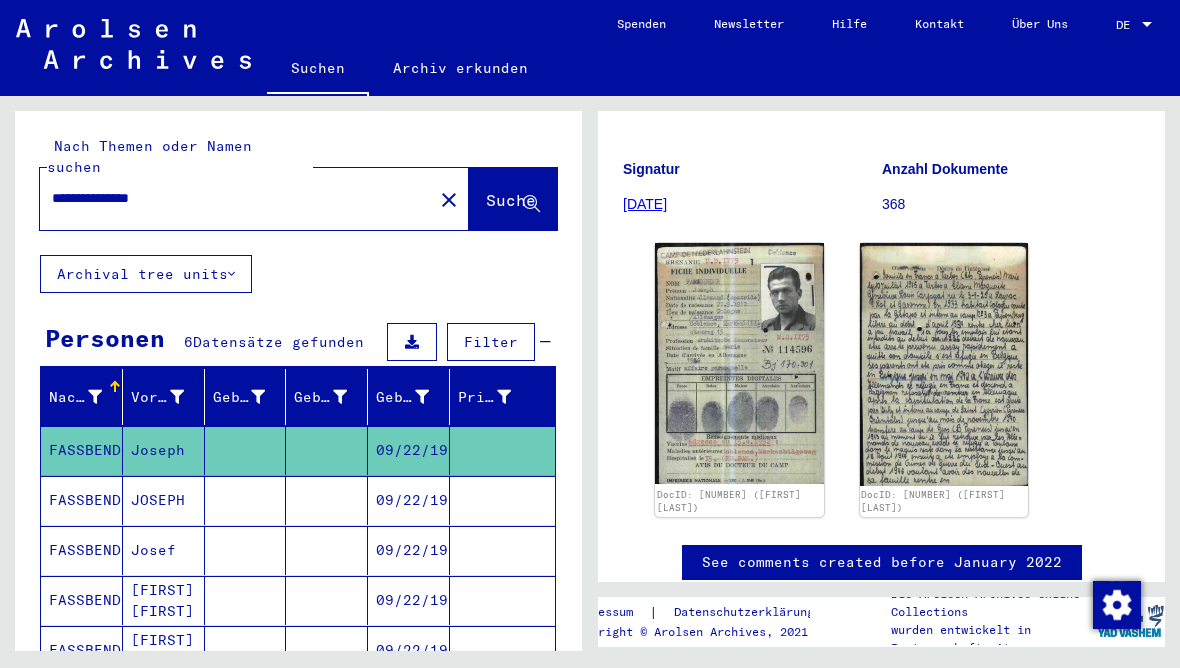 click on "FASSBENDER" at bounding box center (82, 550) 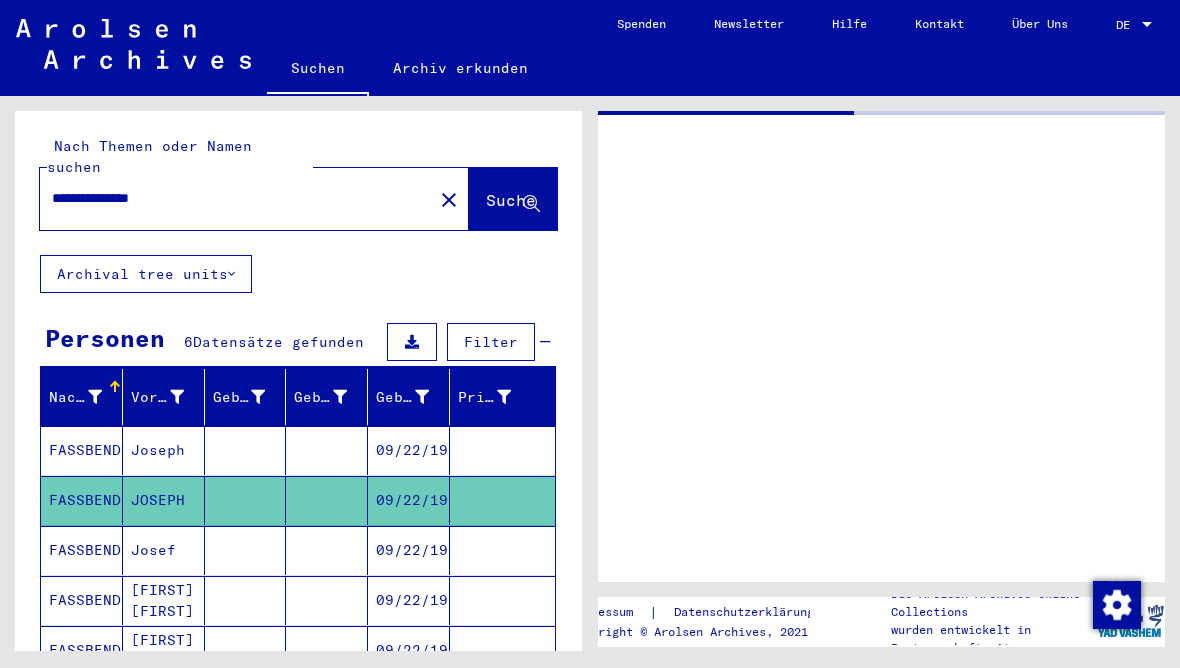 scroll, scrollTop: 0, scrollLeft: 0, axis: both 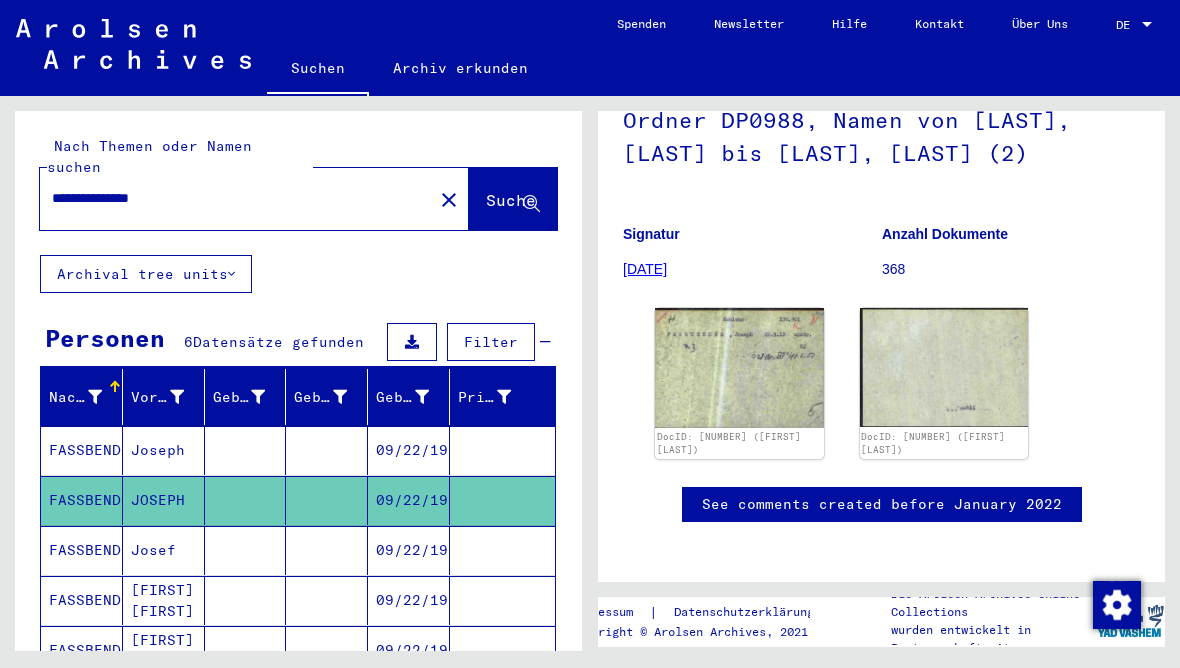 click on "FASSBENDER" at bounding box center [82, 600] 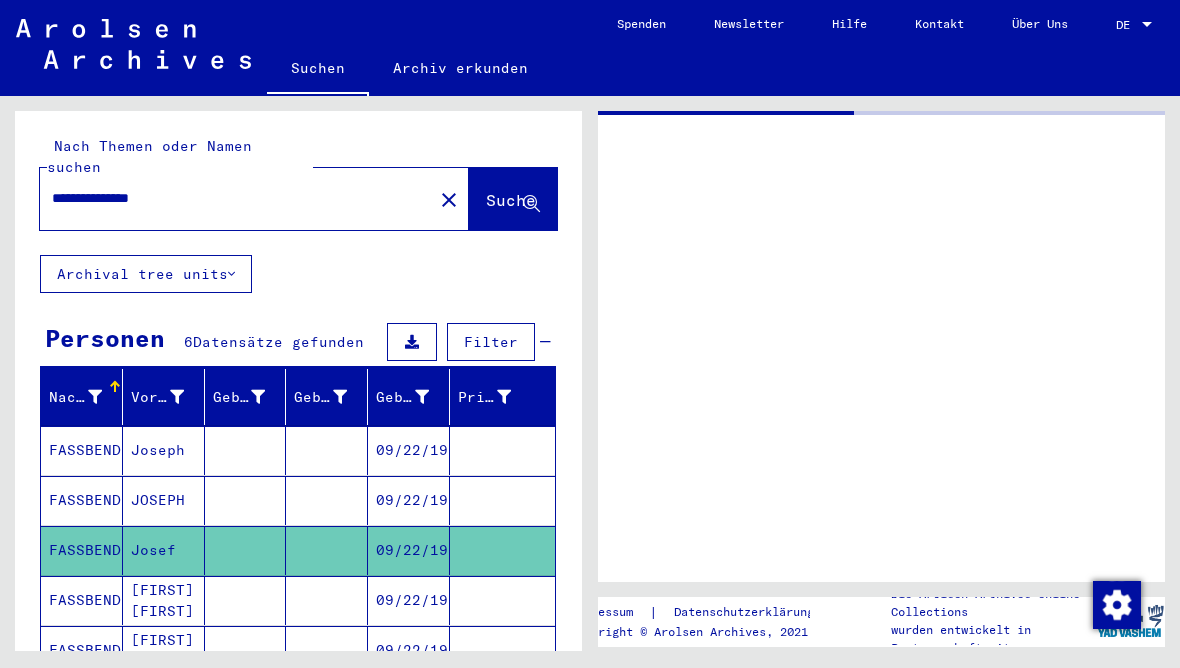 scroll, scrollTop: 0, scrollLeft: 0, axis: both 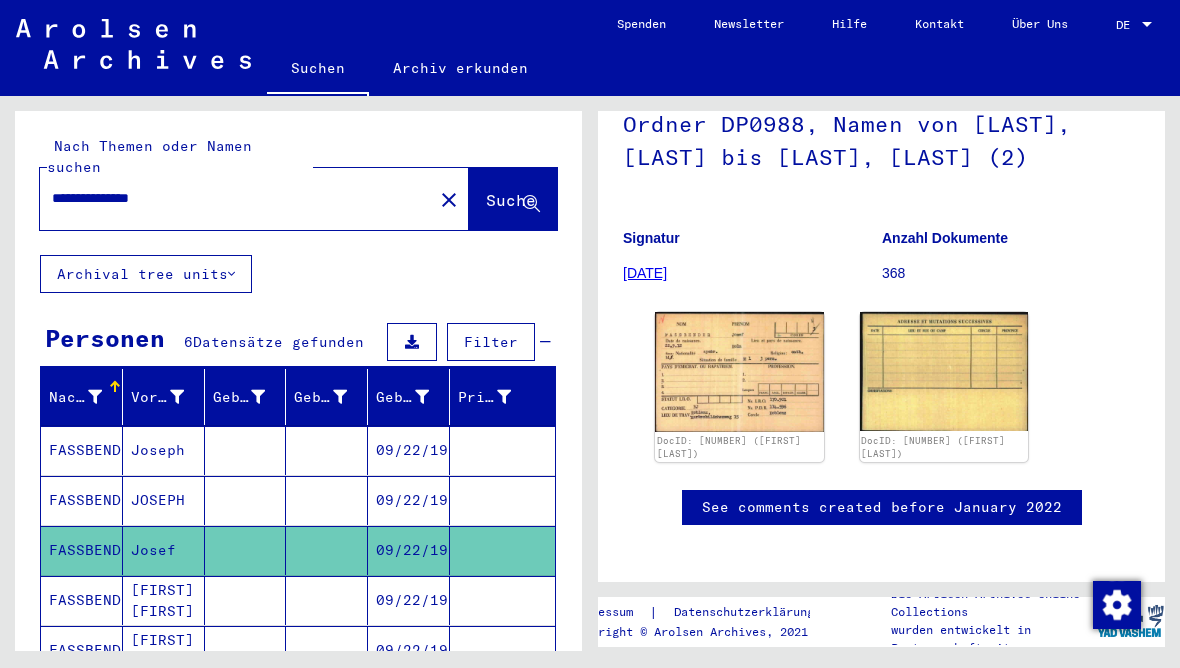 click on "09/22/1912" at bounding box center (409, 550) 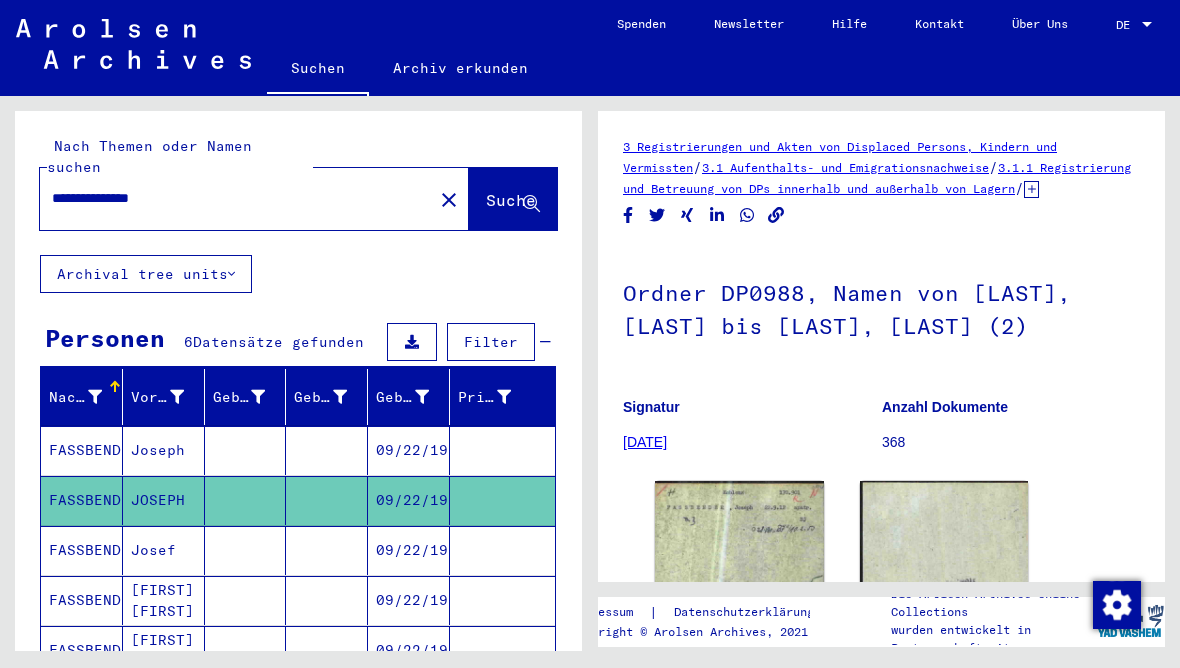 scroll, scrollTop: 0, scrollLeft: 0, axis: both 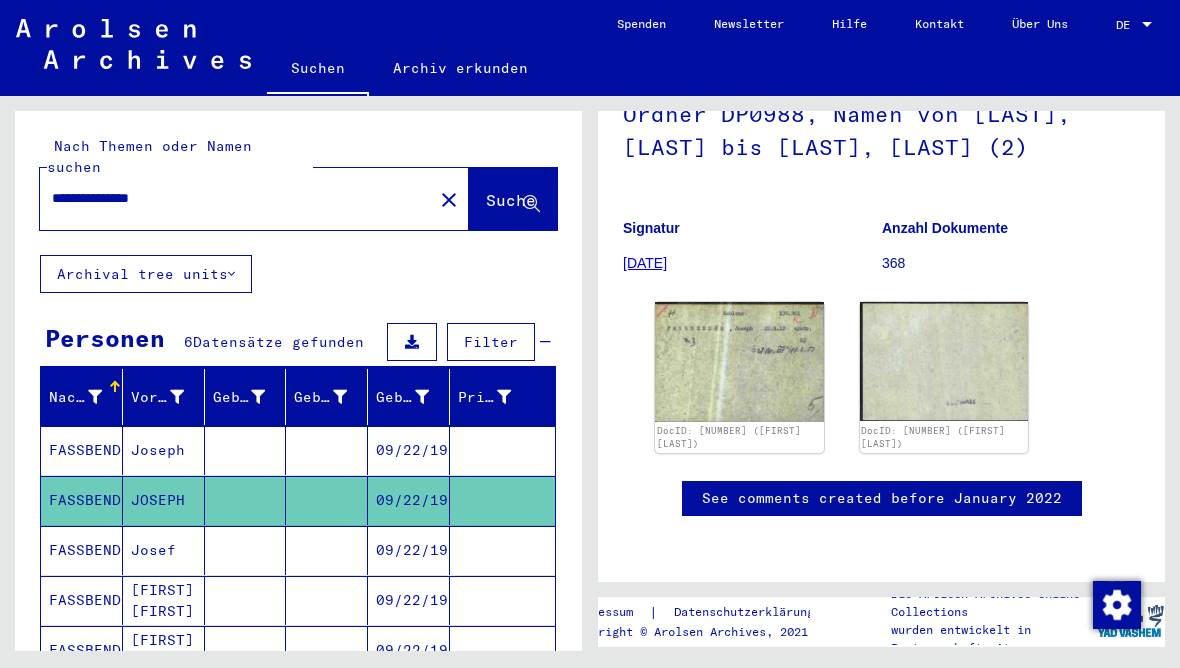 click on "Joseph" at bounding box center [164, 500] 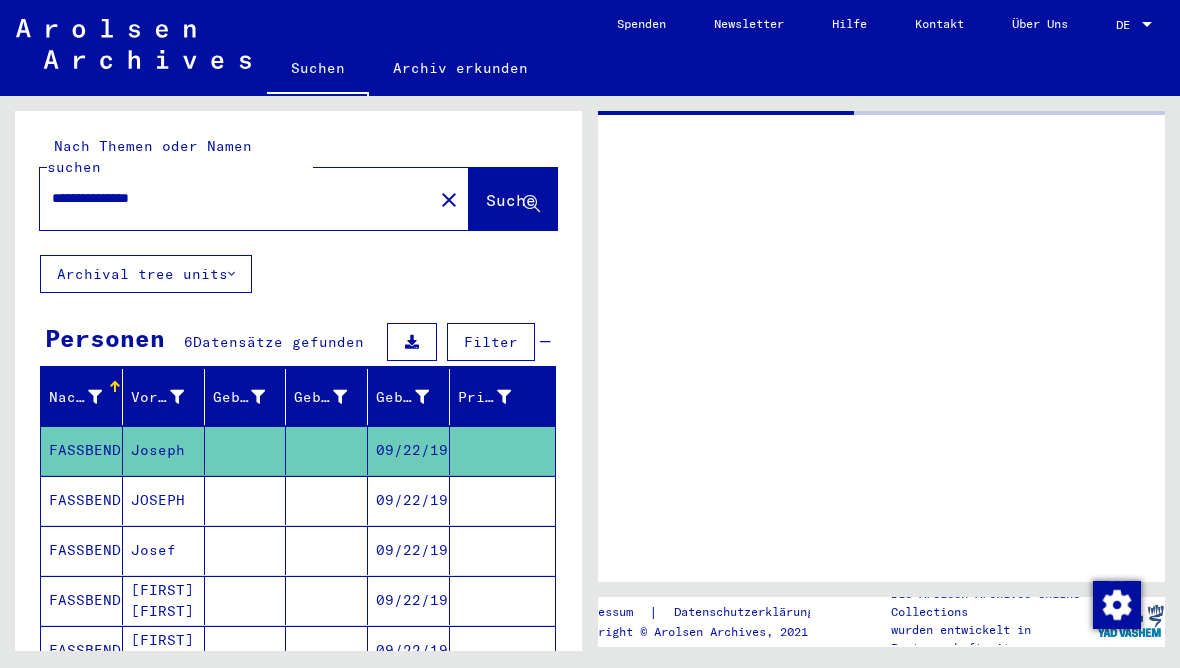 scroll, scrollTop: 256, scrollLeft: 0, axis: vertical 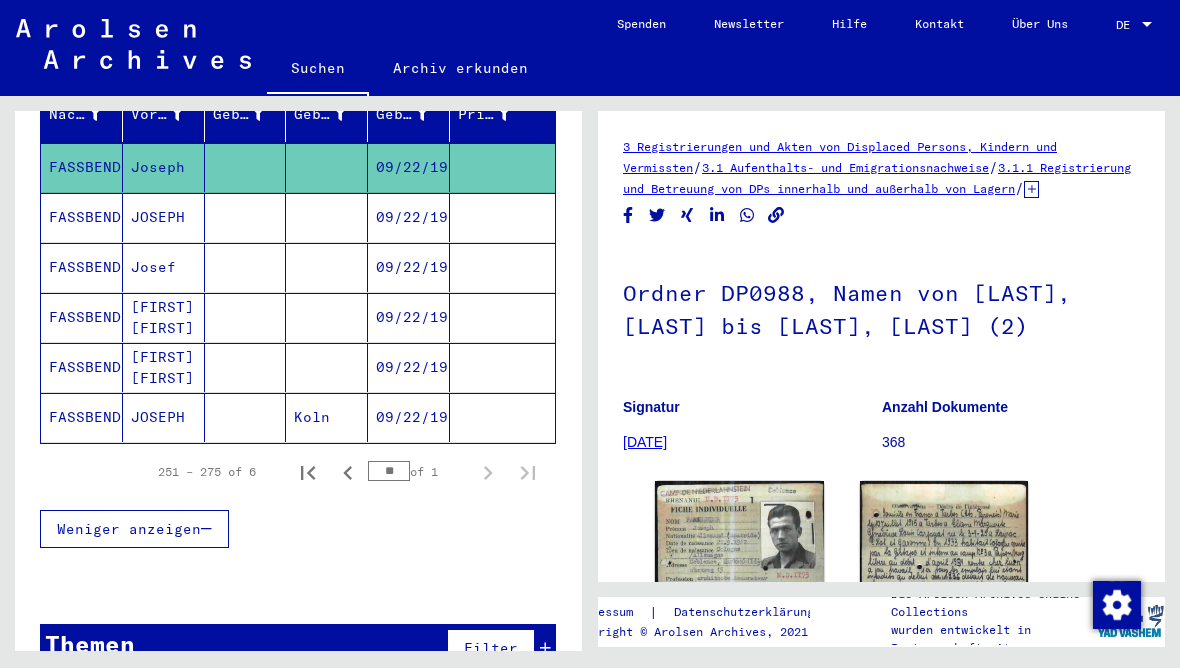 click on "FASSBENDER" 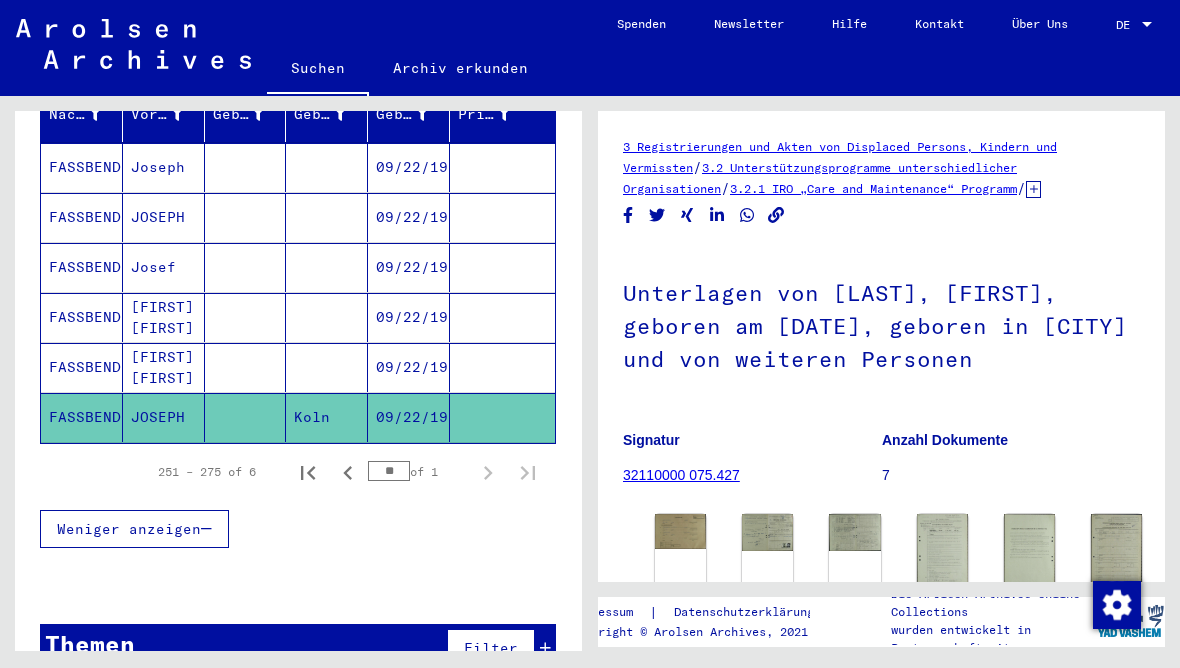 scroll, scrollTop: 0, scrollLeft: 0, axis: both 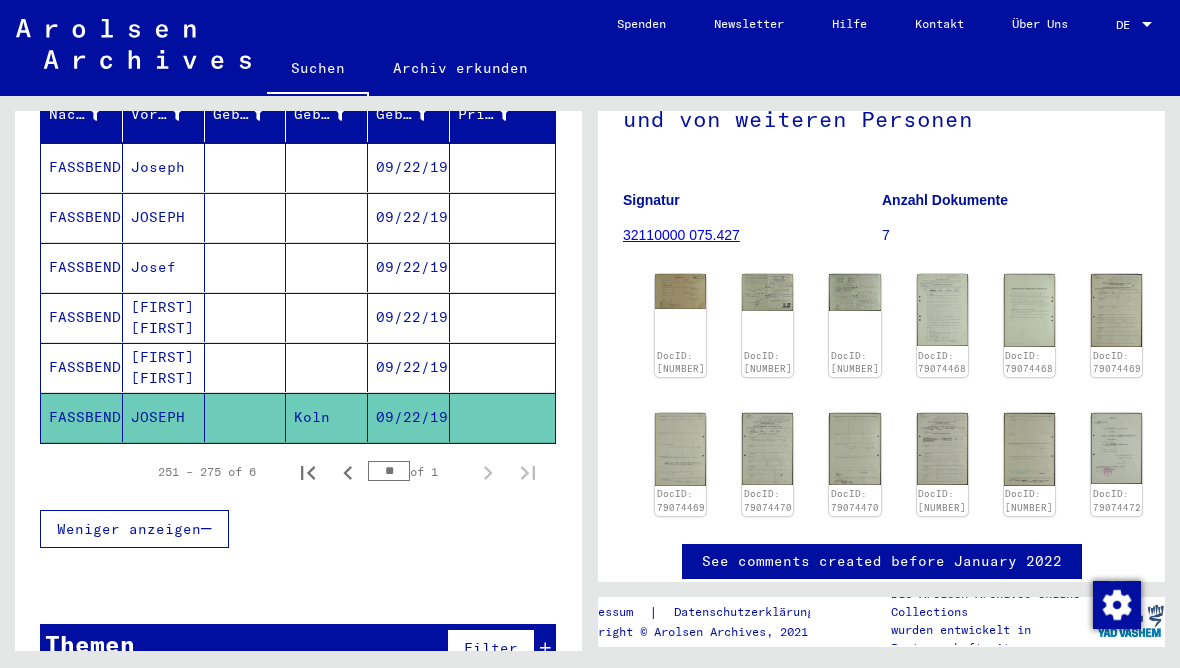 click 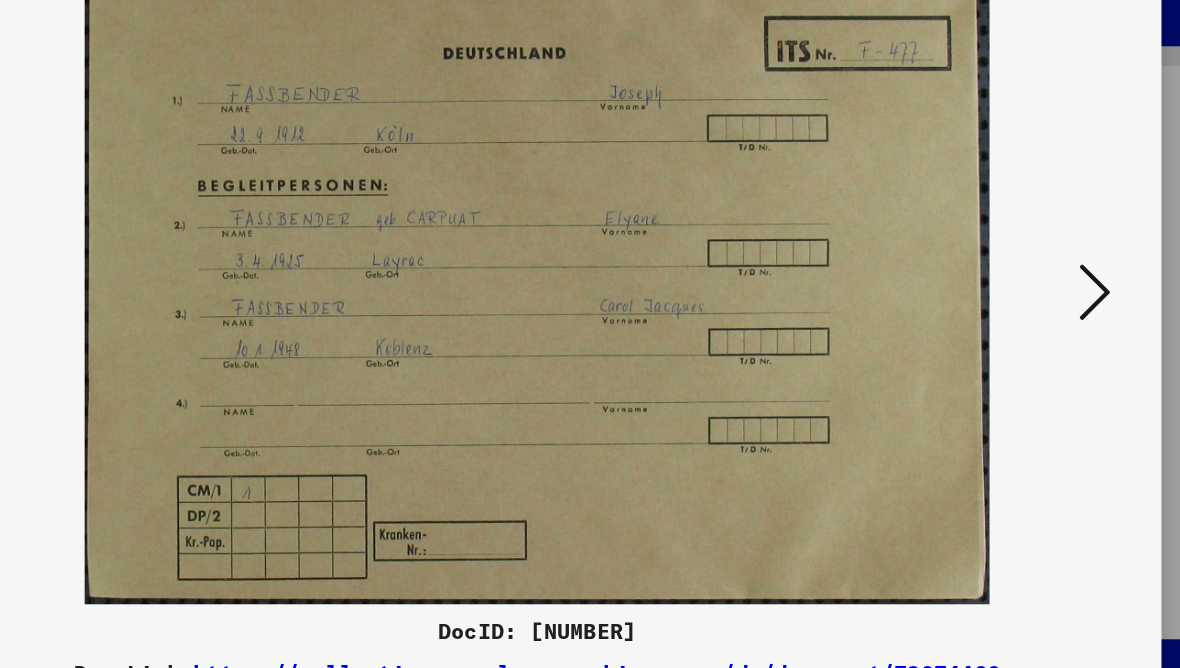 click at bounding box center [1012, 282] 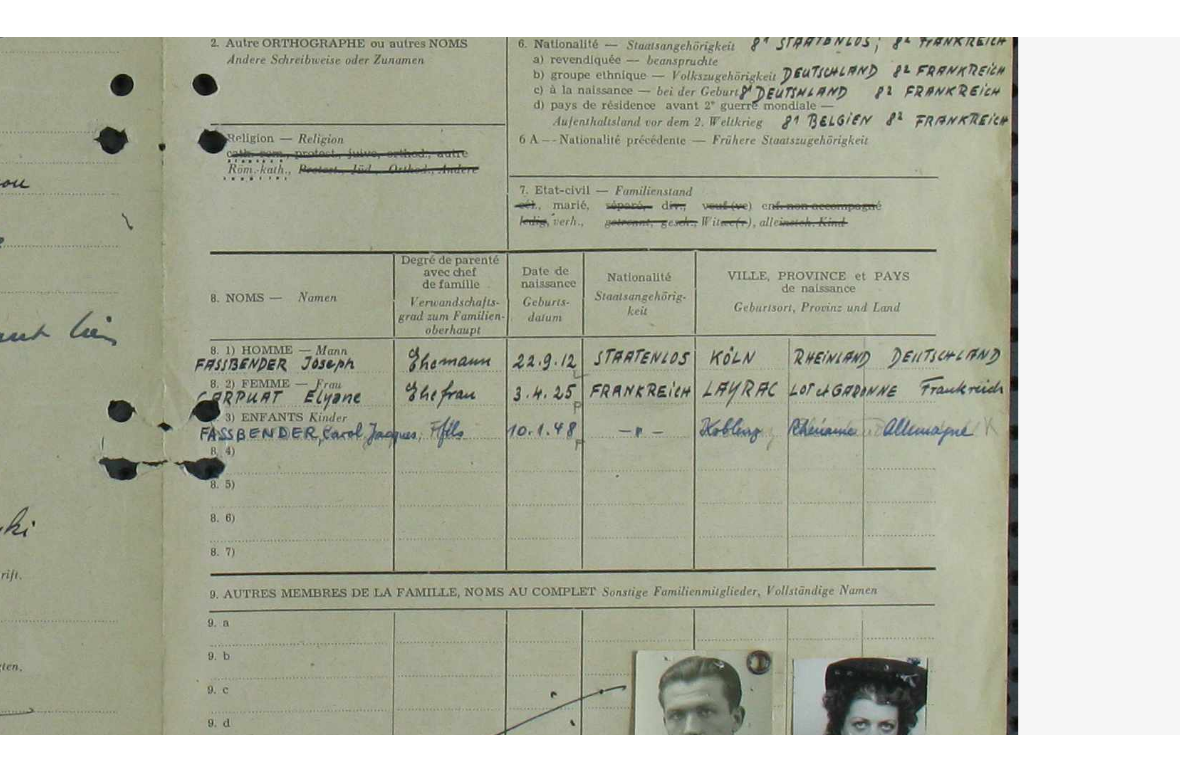 scroll, scrollTop: 180, scrollLeft: 0, axis: vertical 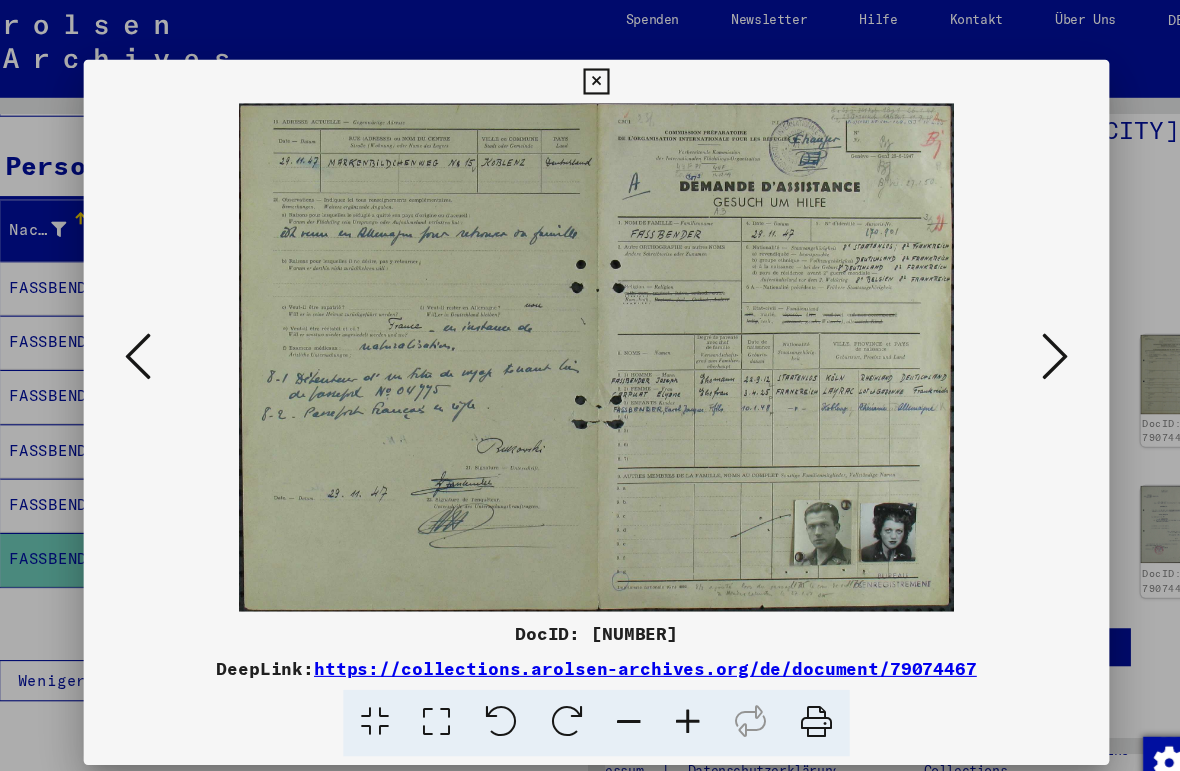 click at bounding box center (1012, 334) 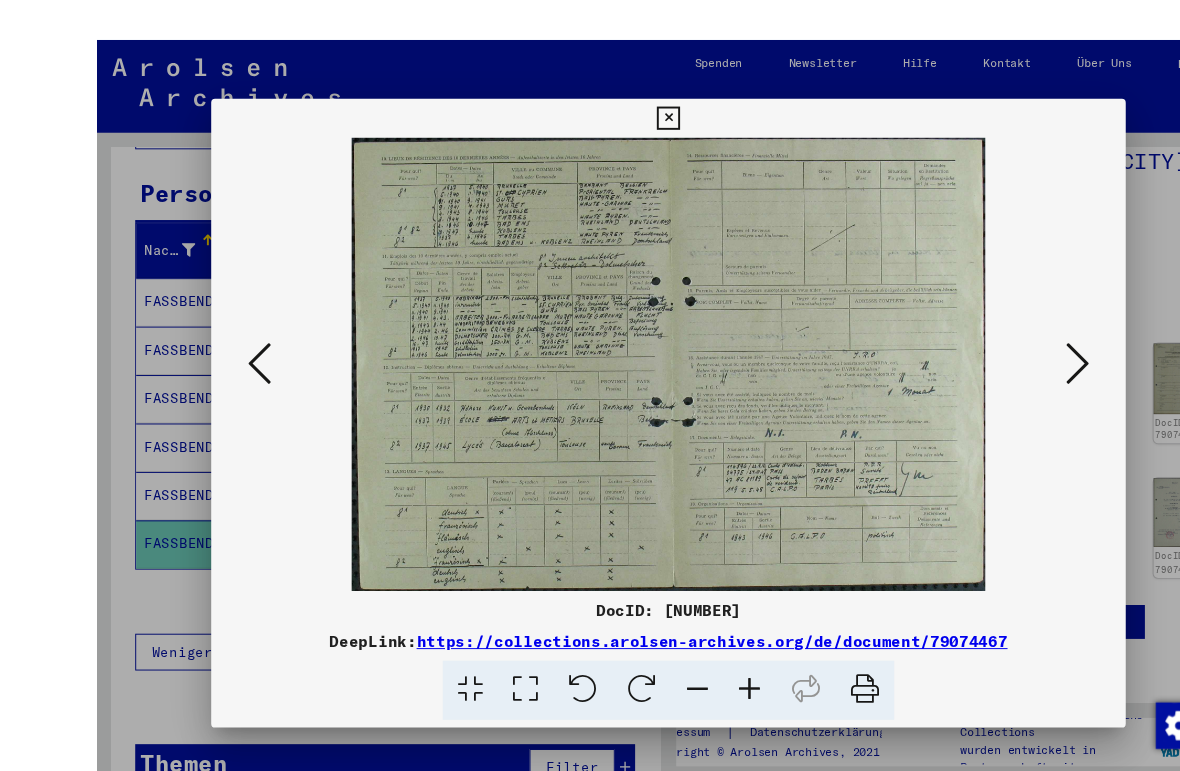 scroll, scrollTop: 0, scrollLeft: 0, axis: both 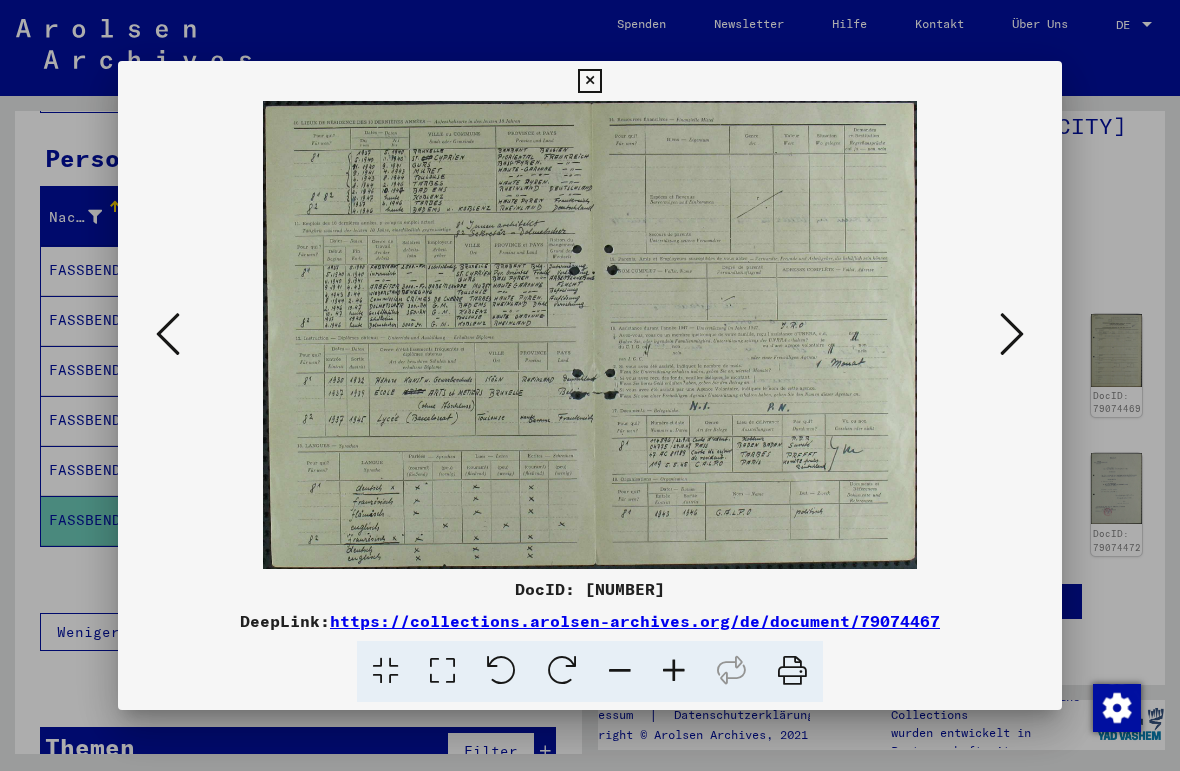 click at bounding box center [590, 385] 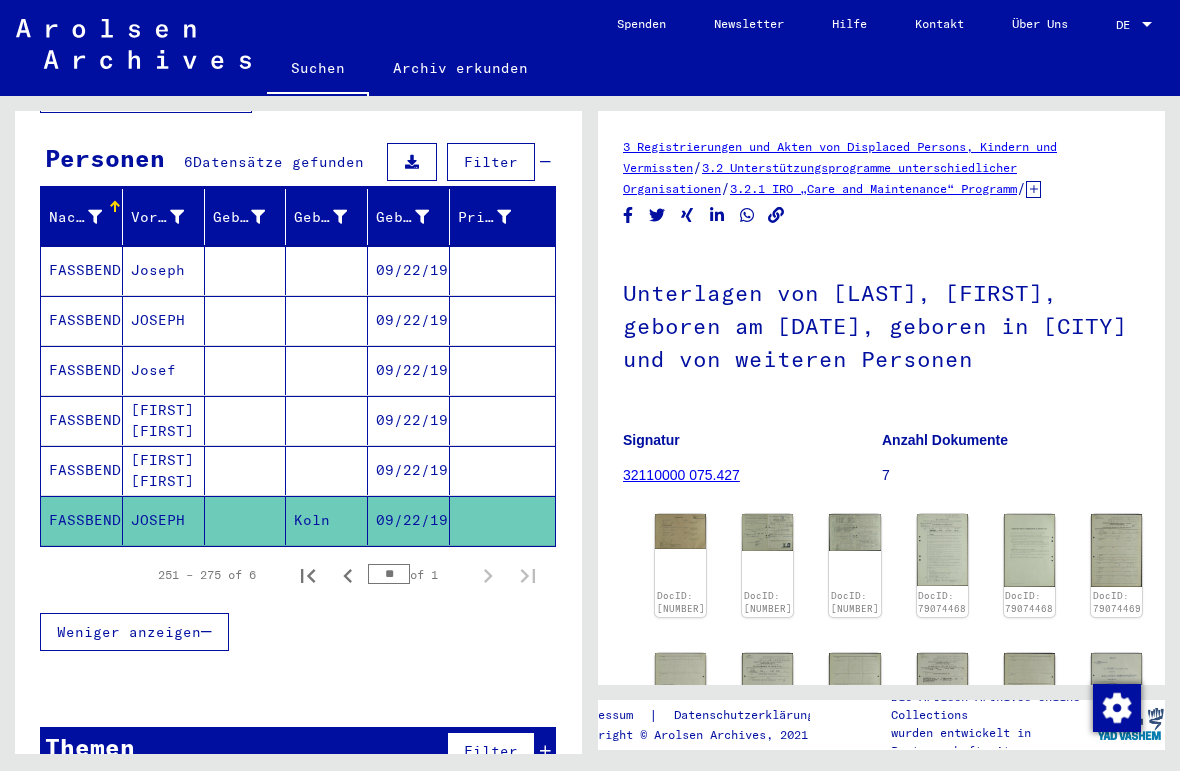scroll, scrollTop: -6, scrollLeft: 0, axis: vertical 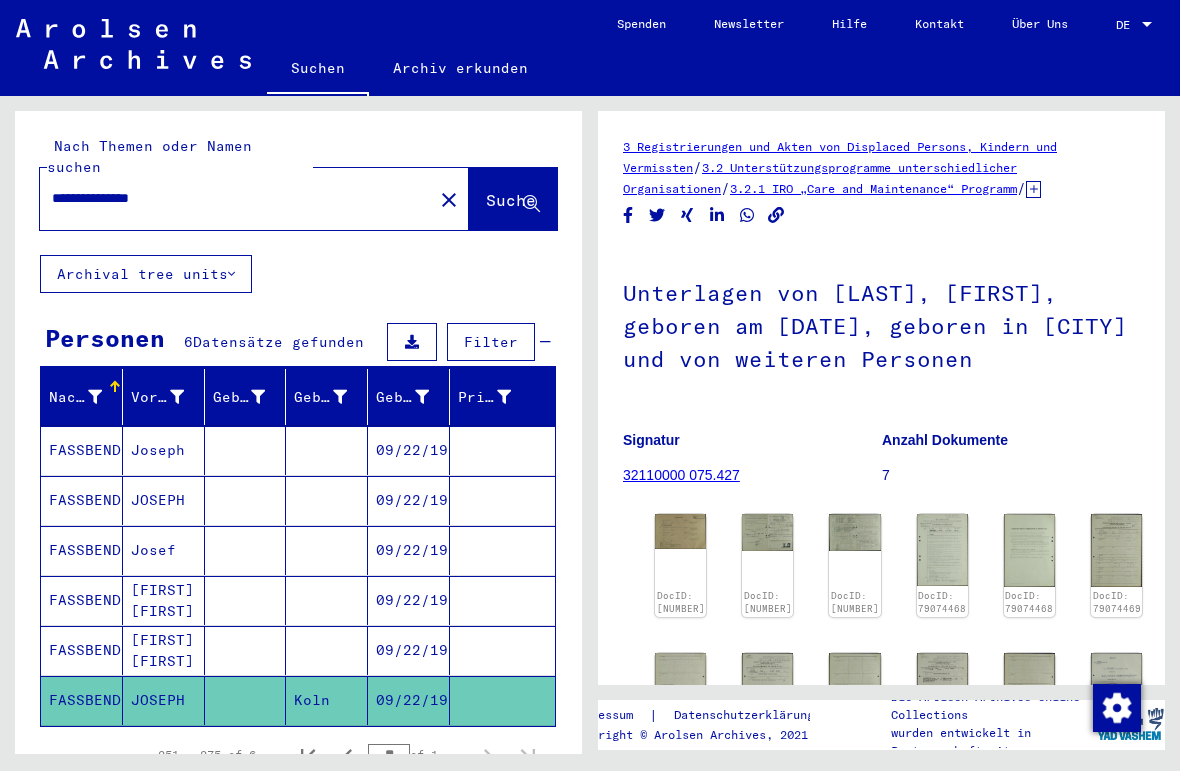 click on "close" 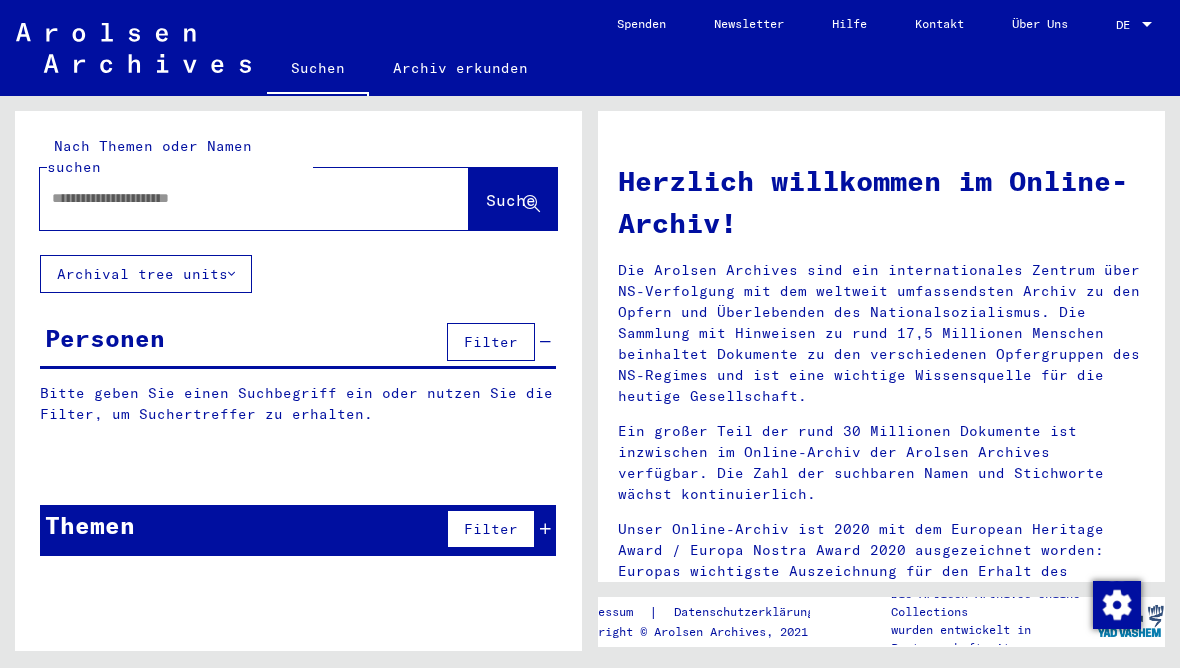 click at bounding box center [230, 198] 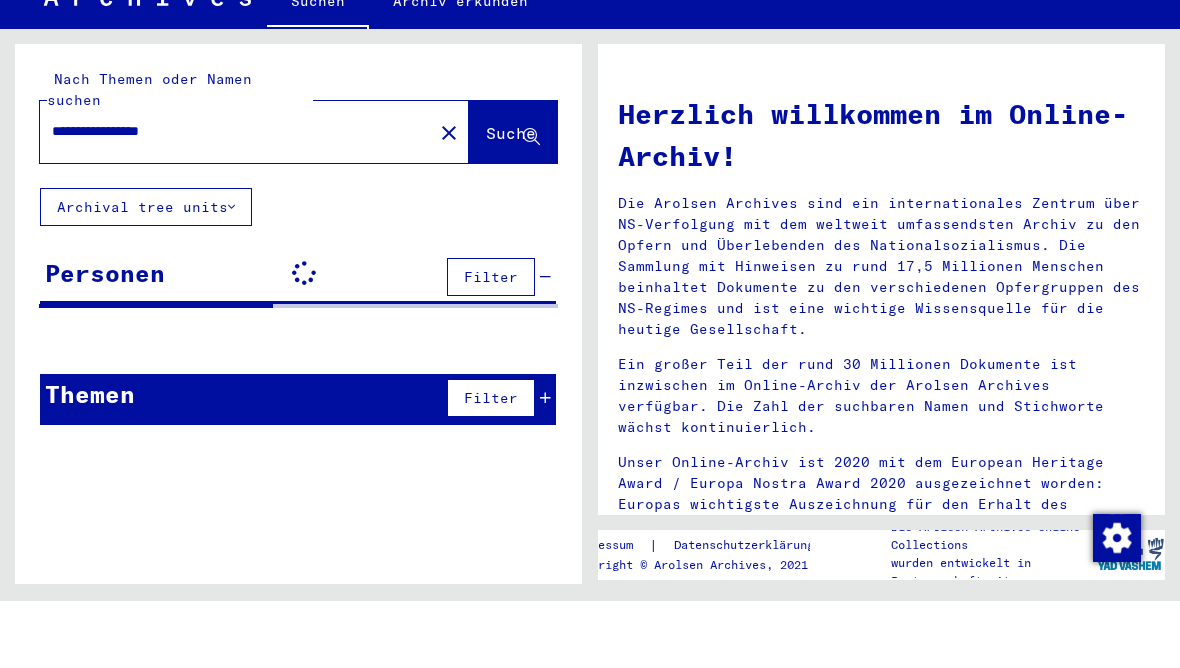 click on "**********" at bounding box center (230, 198) 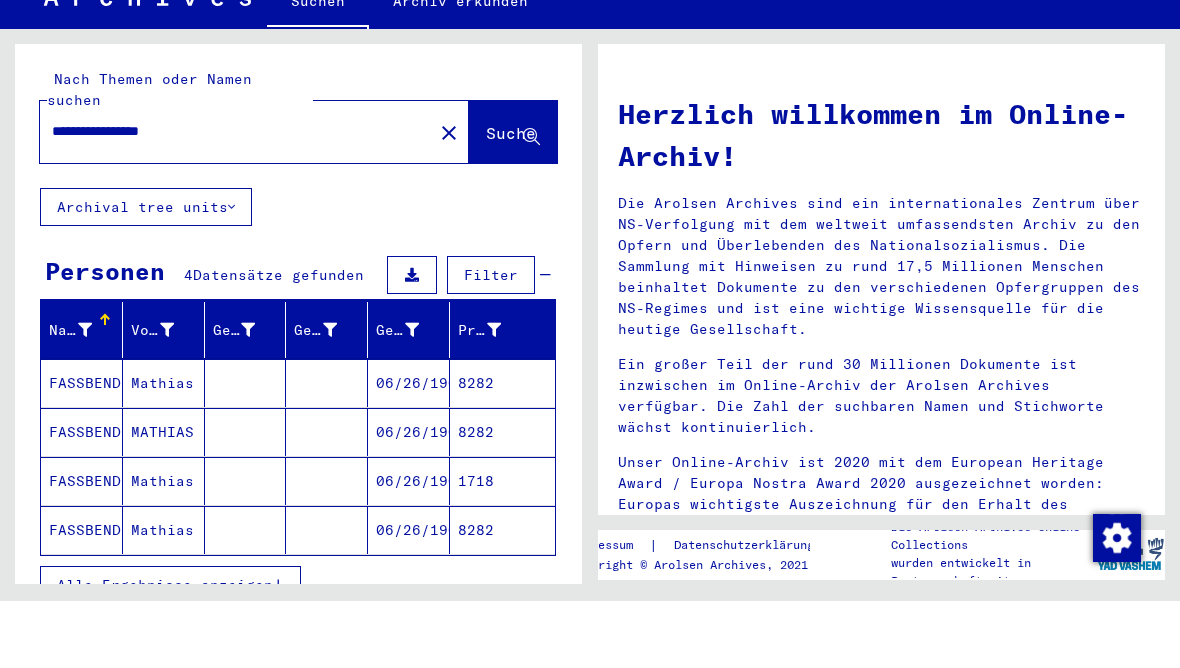 type on "**********" 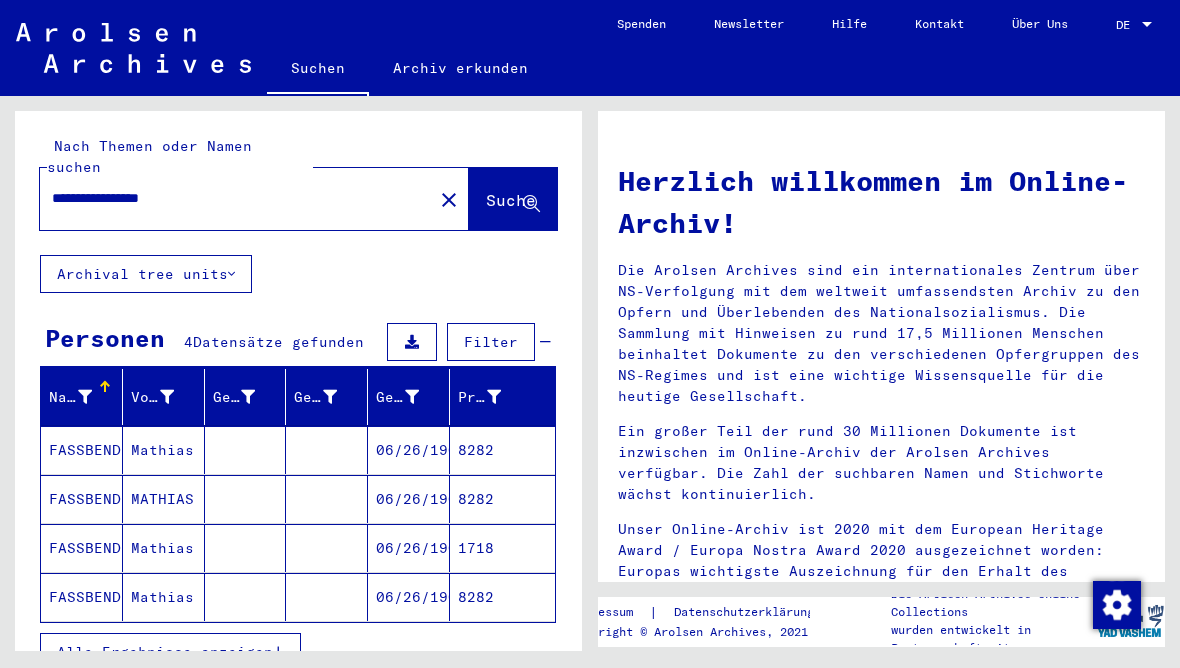 click on "FASSBENDER" at bounding box center [82, 499] 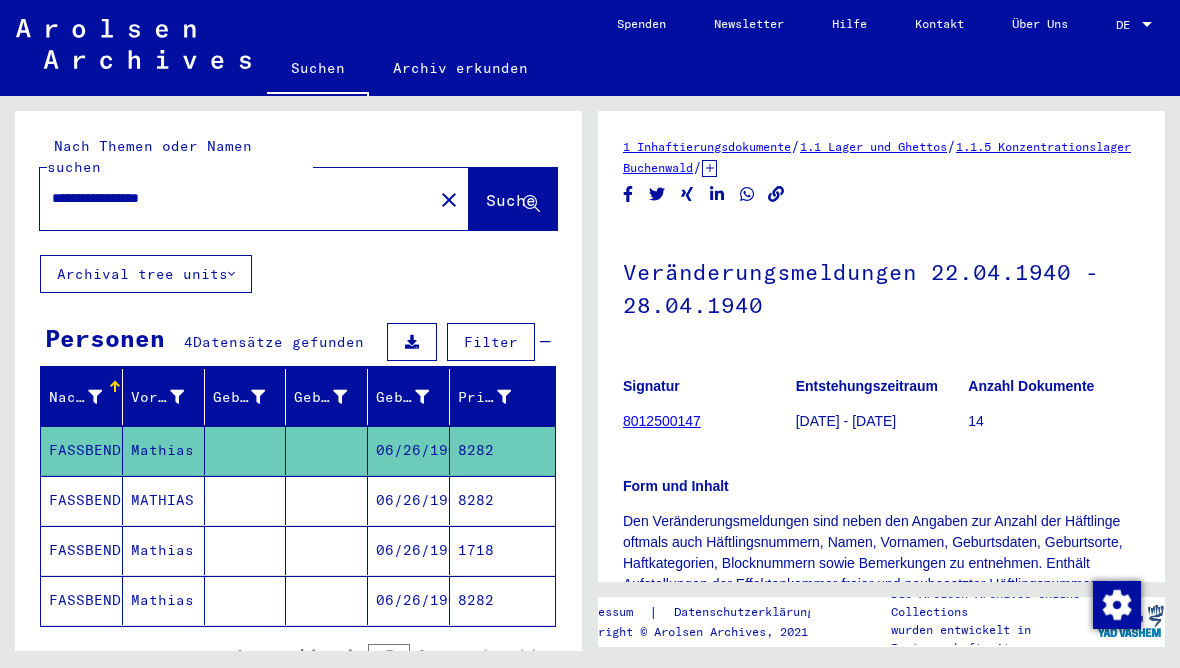 scroll, scrollTop: 0, scrollLeft: 0, axis: both 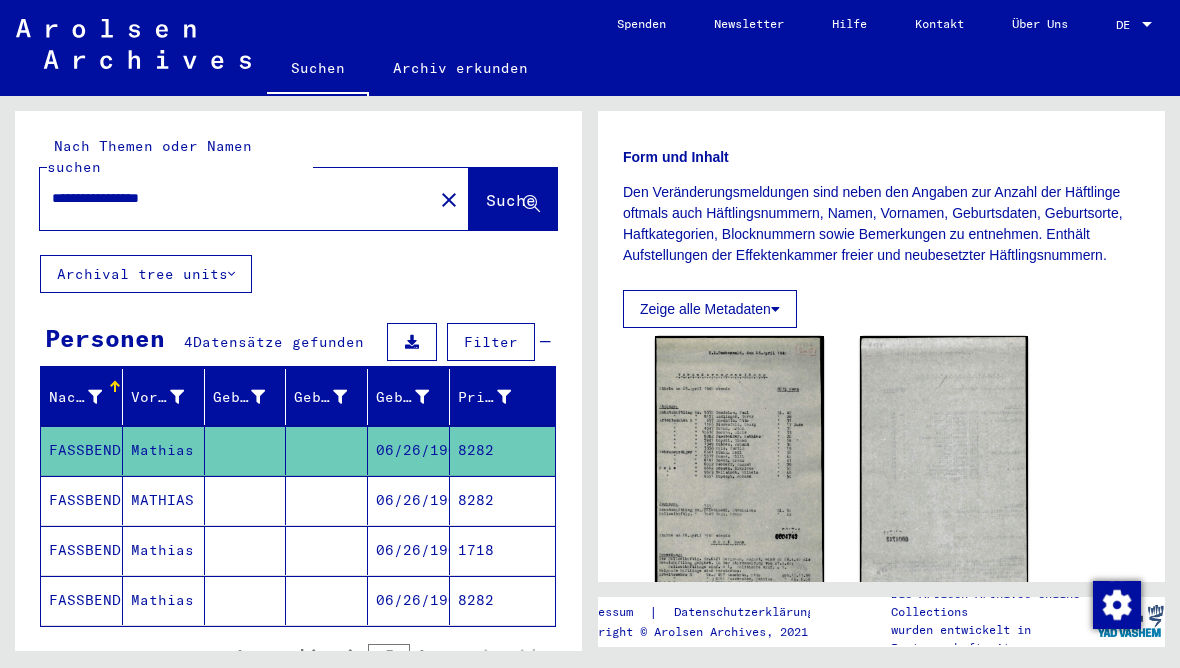 click 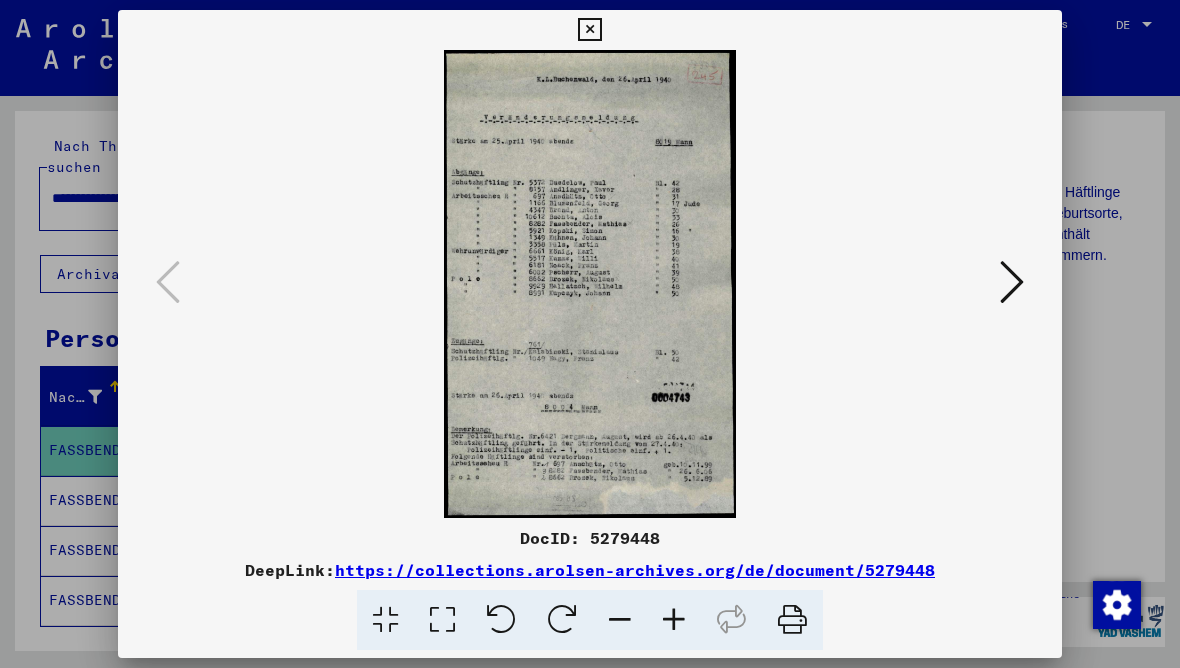 click at bounding box center (589, 30) 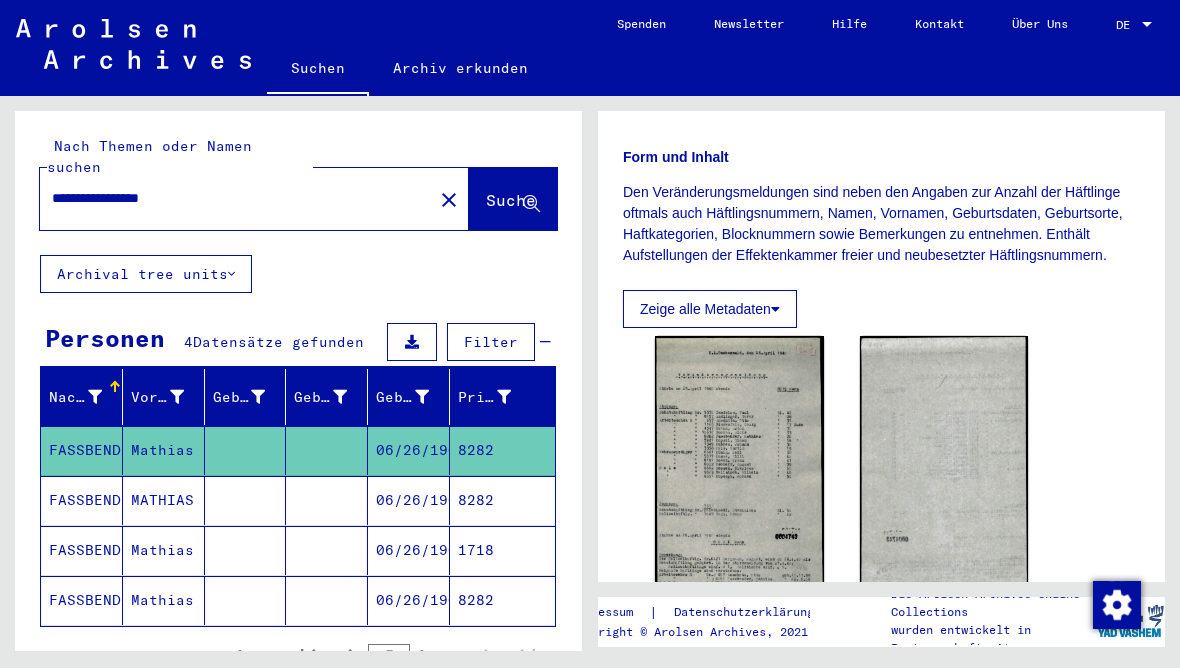 click on "FASSBENDER" at bounding box center (82, 550) 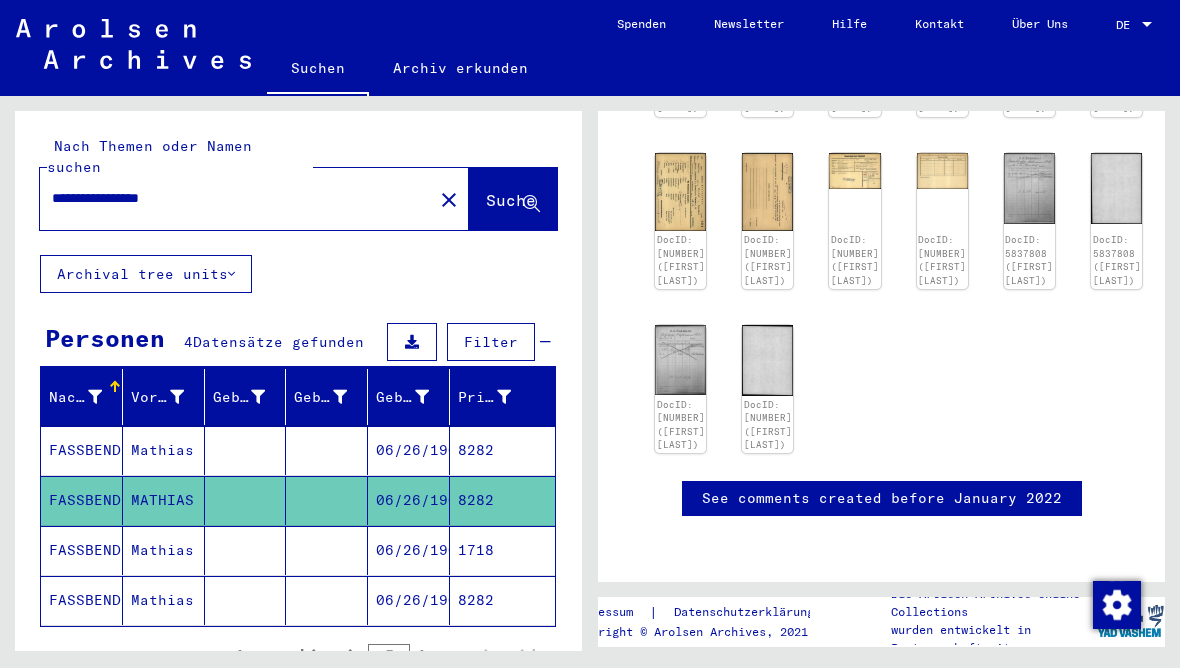 scroll, scrollTop: 756, scrollLeft: 0, axis: vertical 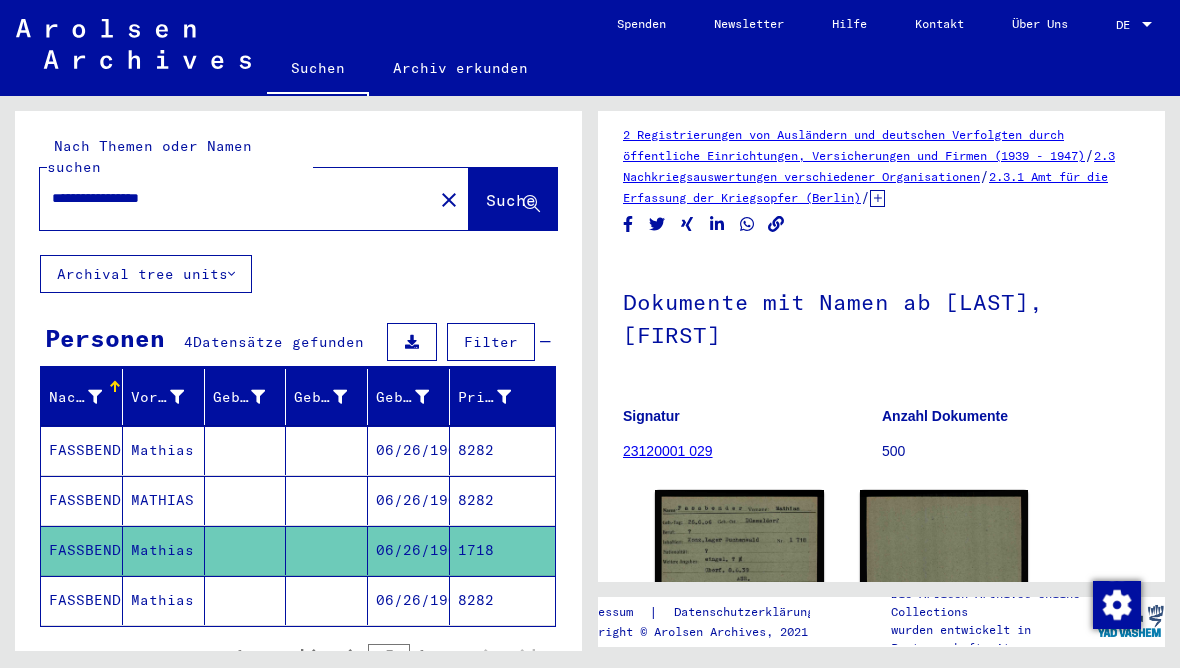 click 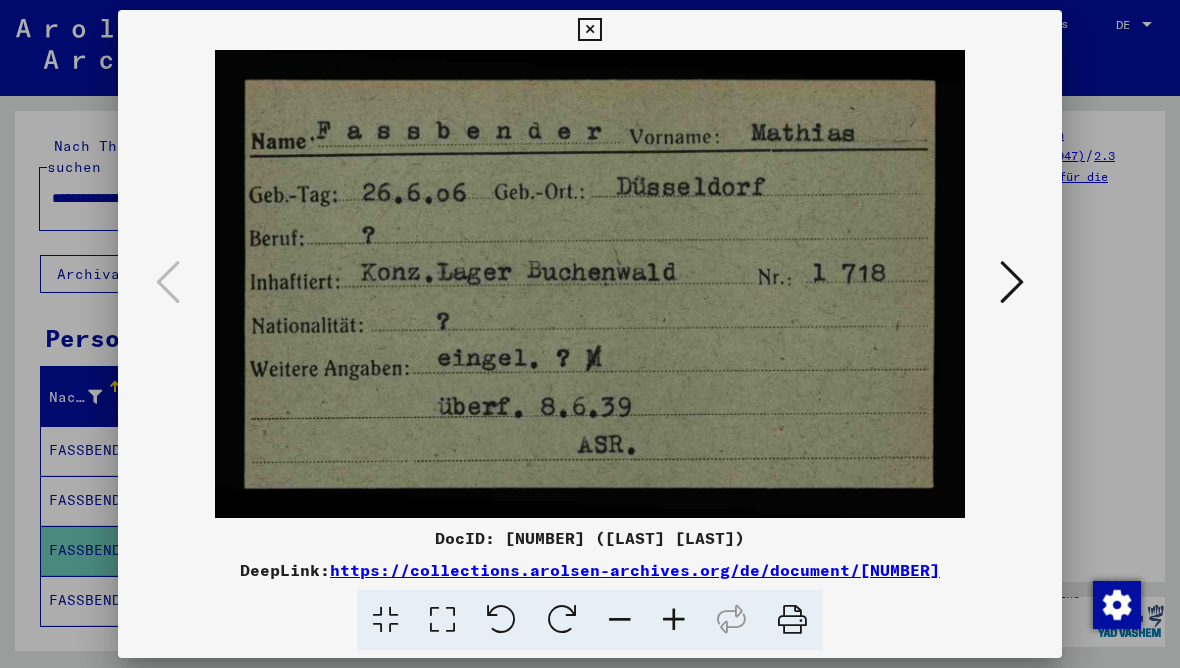 click at bounding box center (589, 30) 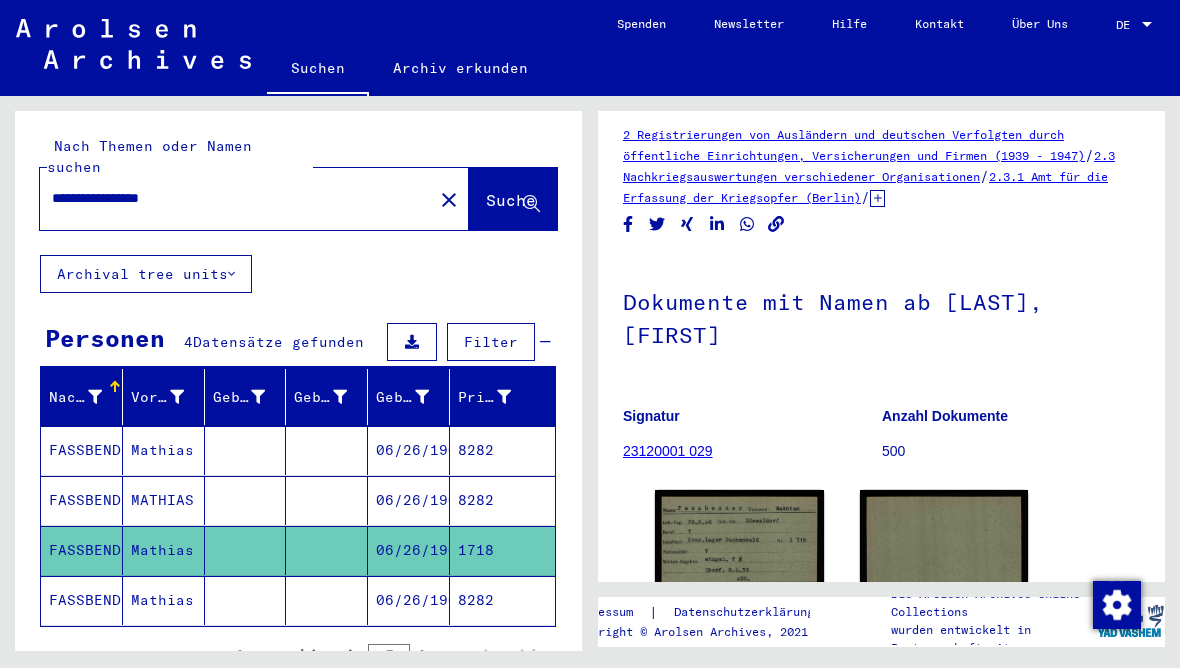 click 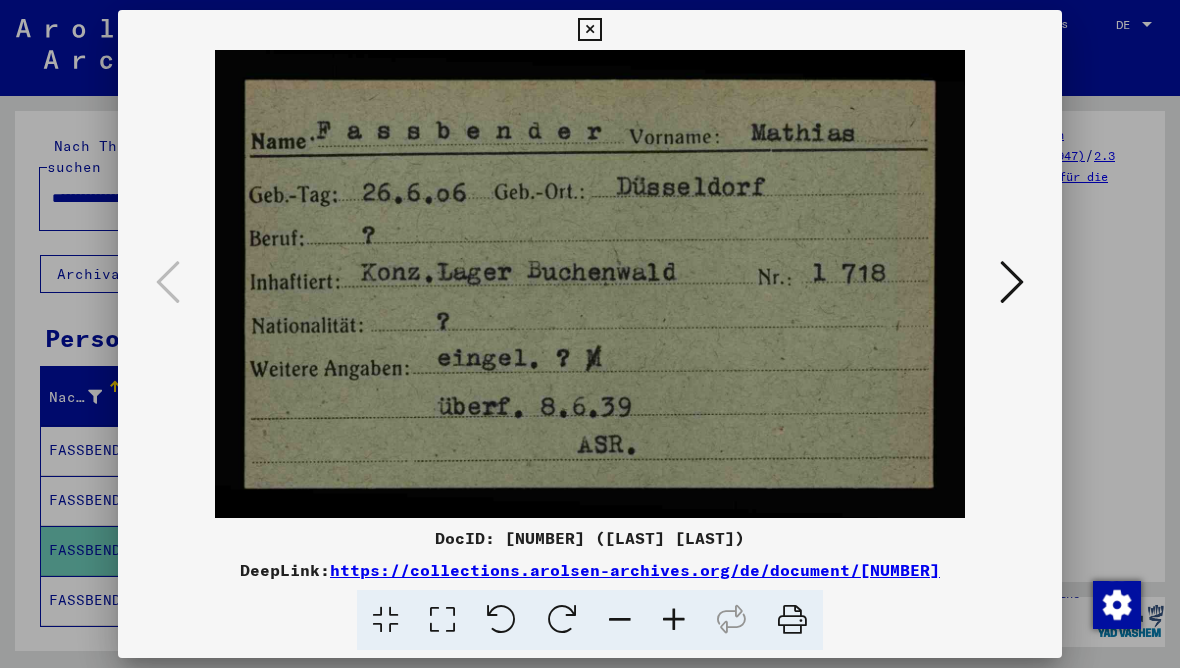 click at bounding box center (589, 30) 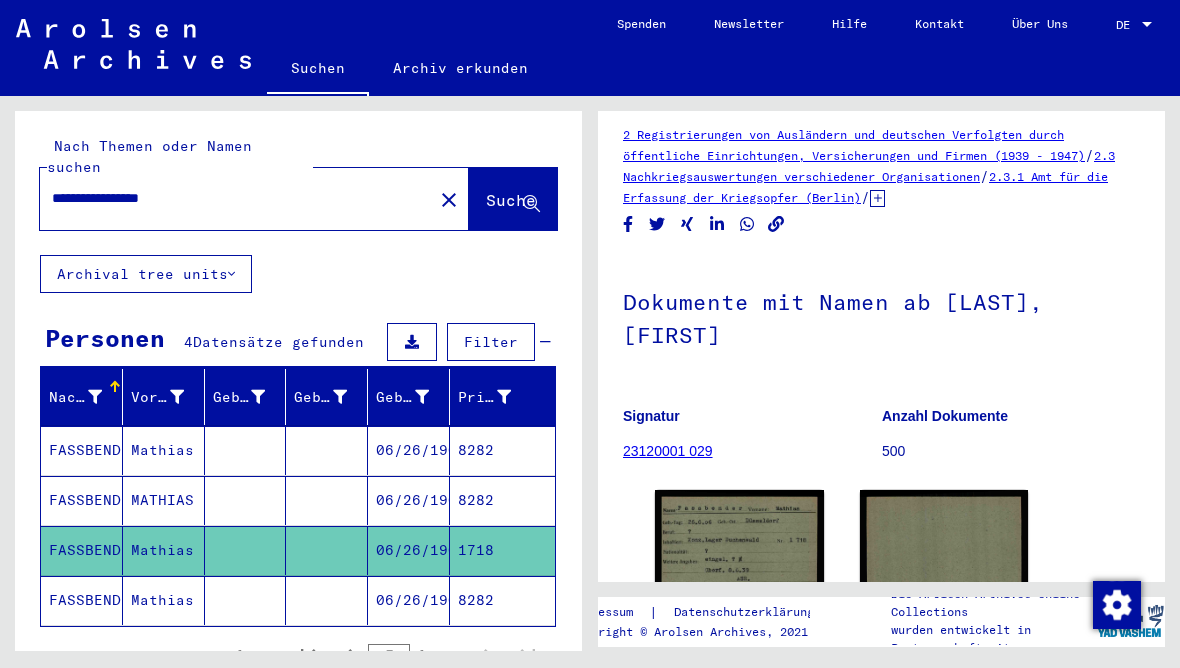 click on "close" 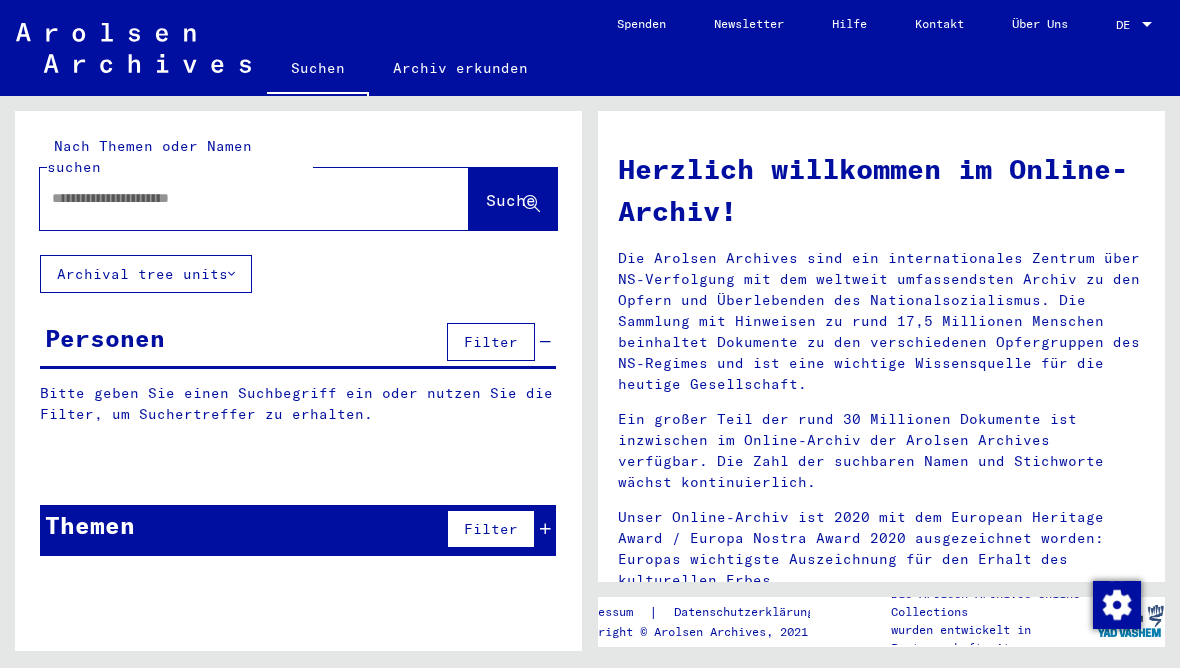 click at bounding box center [230, 198] 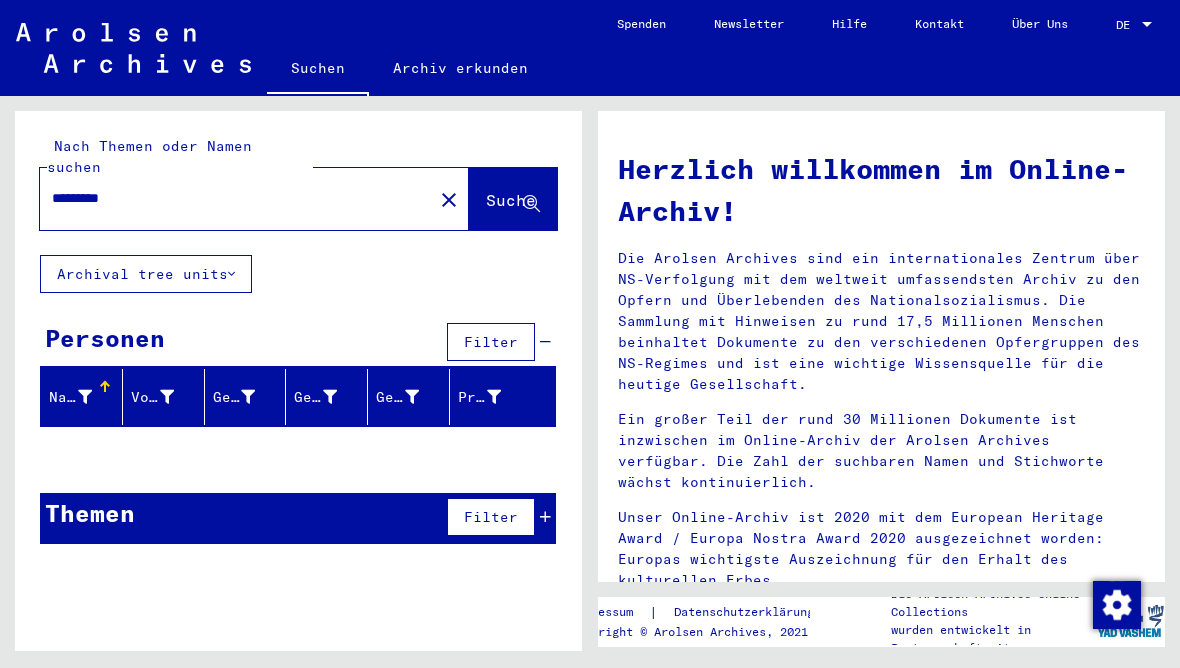 click on "Suche" 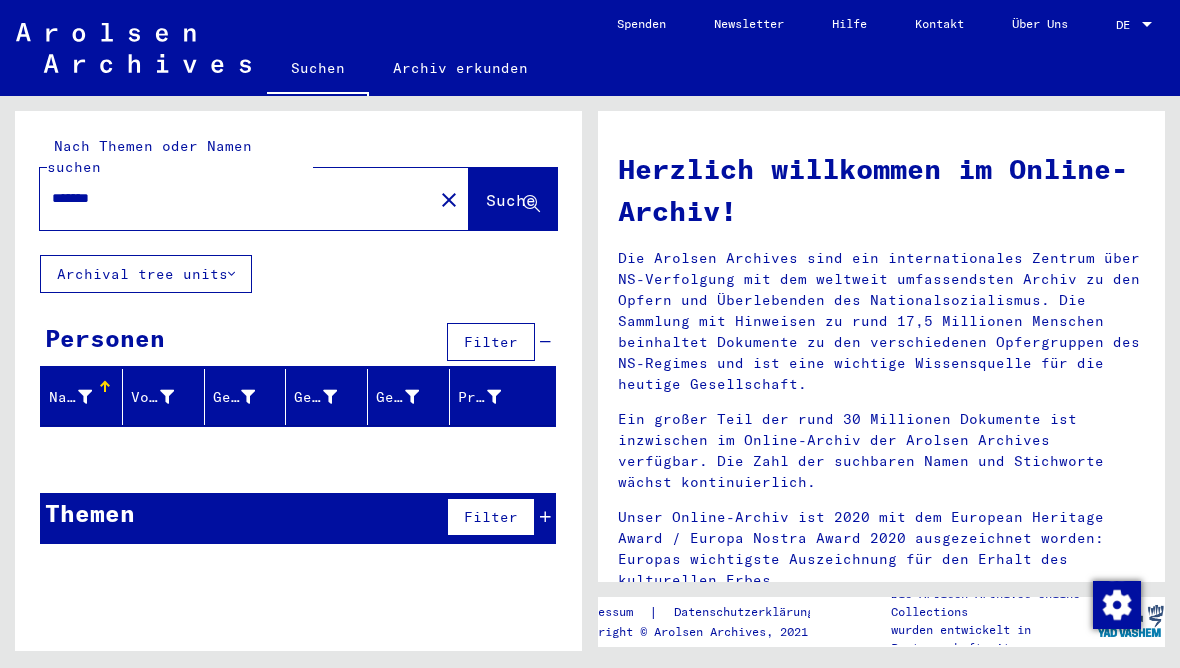 click on "*******" at bounding box center (230, 198) 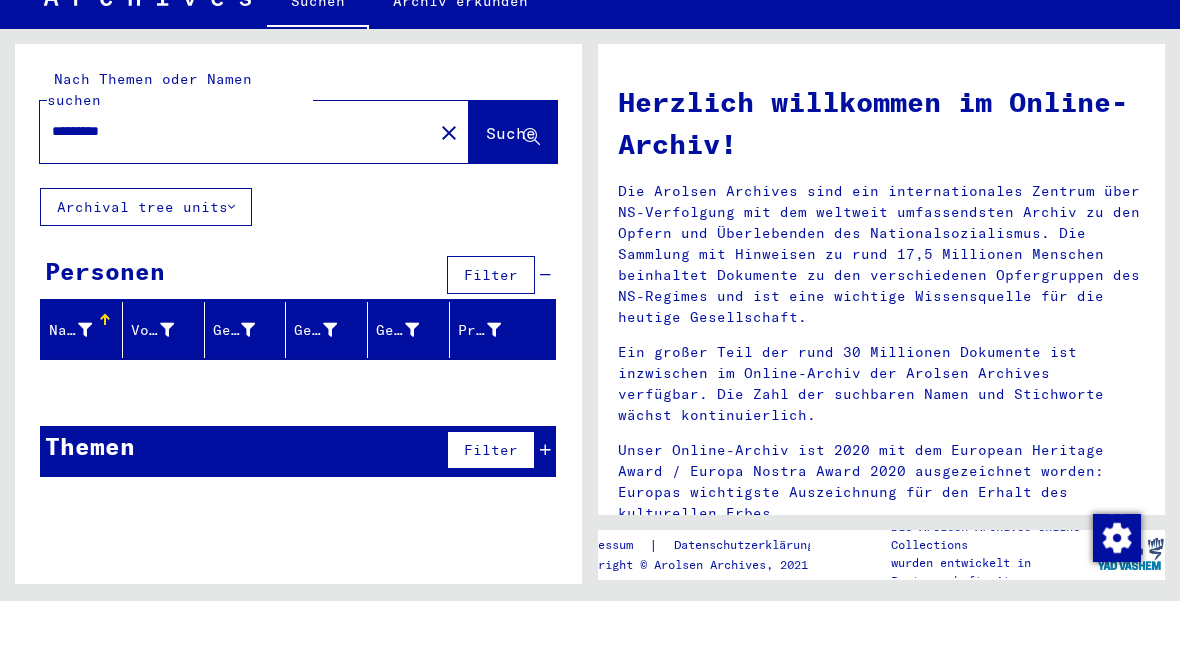 type on "*********" 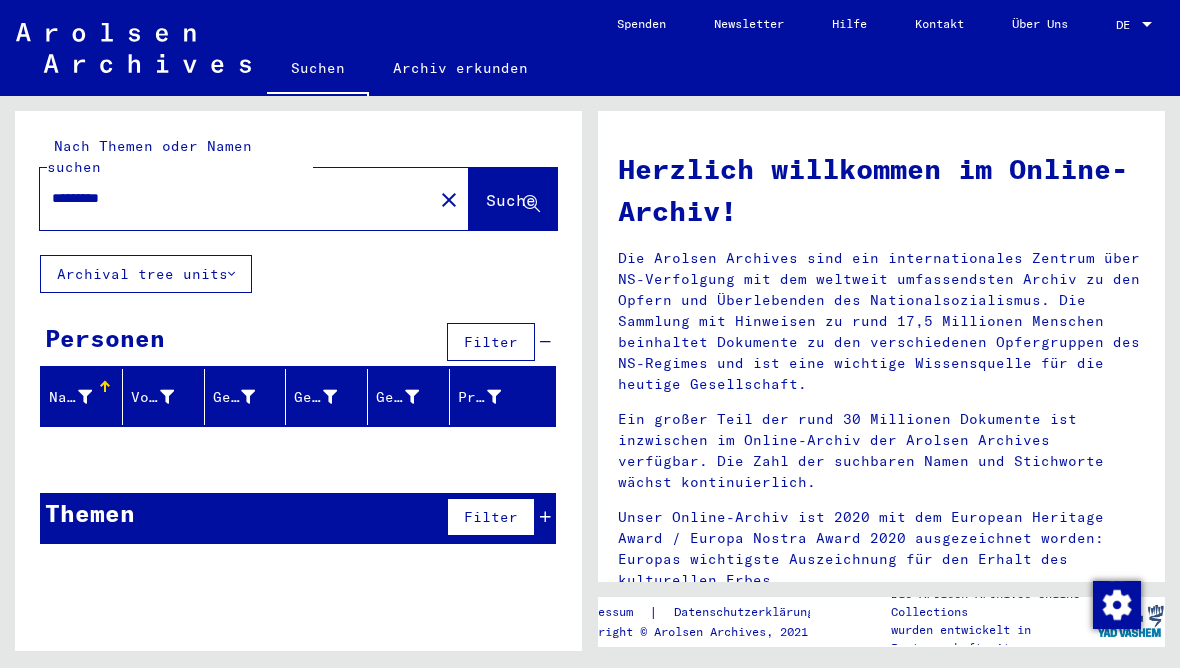 click on "close" 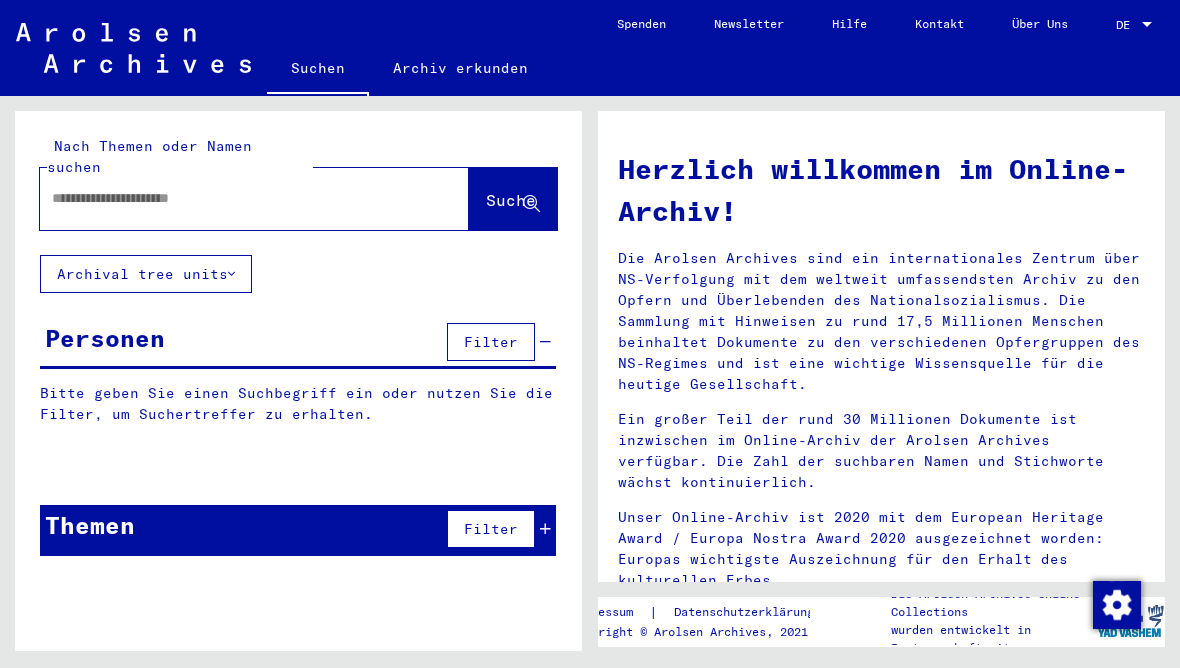 click on "Nach Themen oder Namen suchen  Suche" 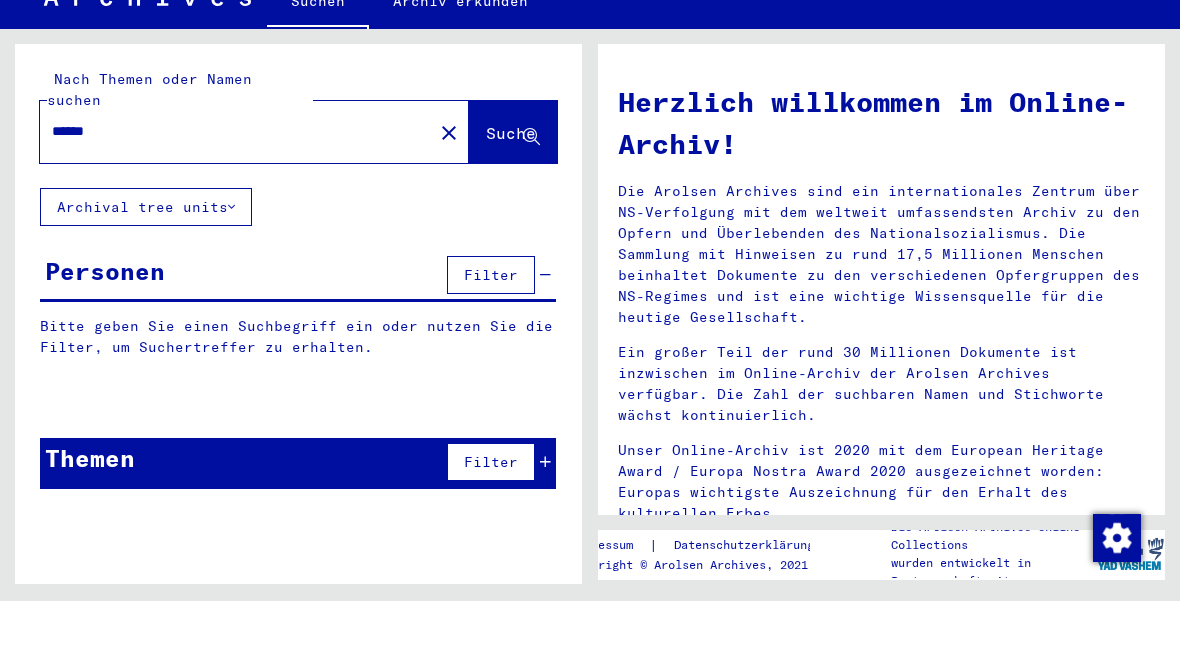 type on "******" 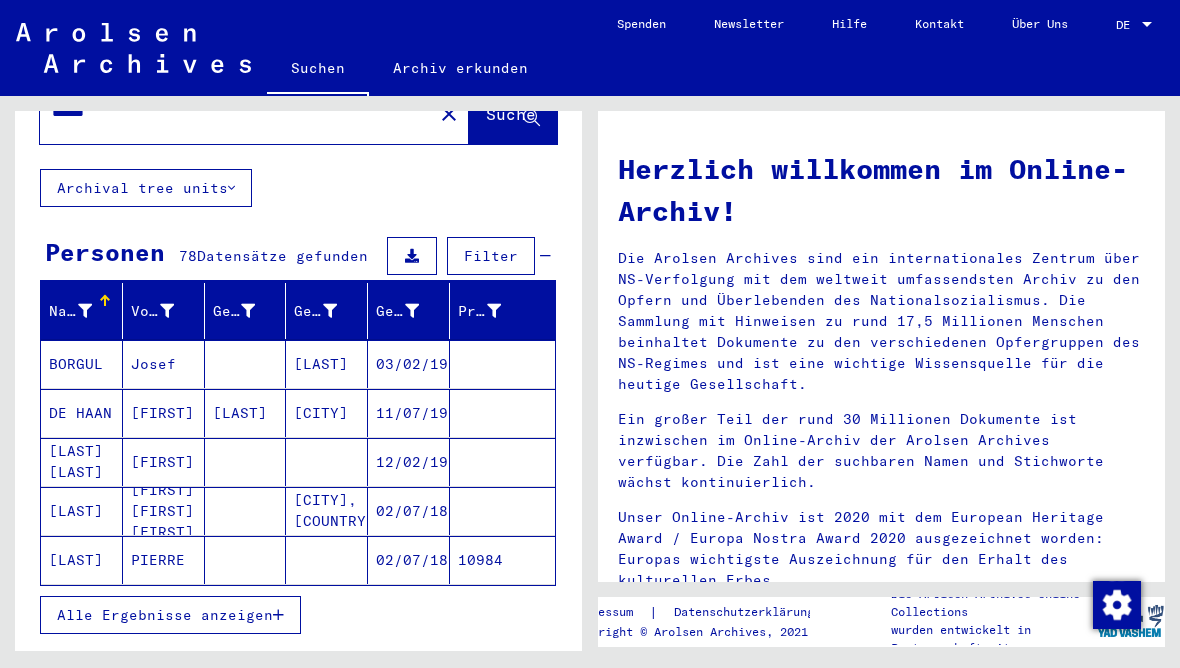scroll, scrollTop: 87, scrollLeft: 0, axis: vertical 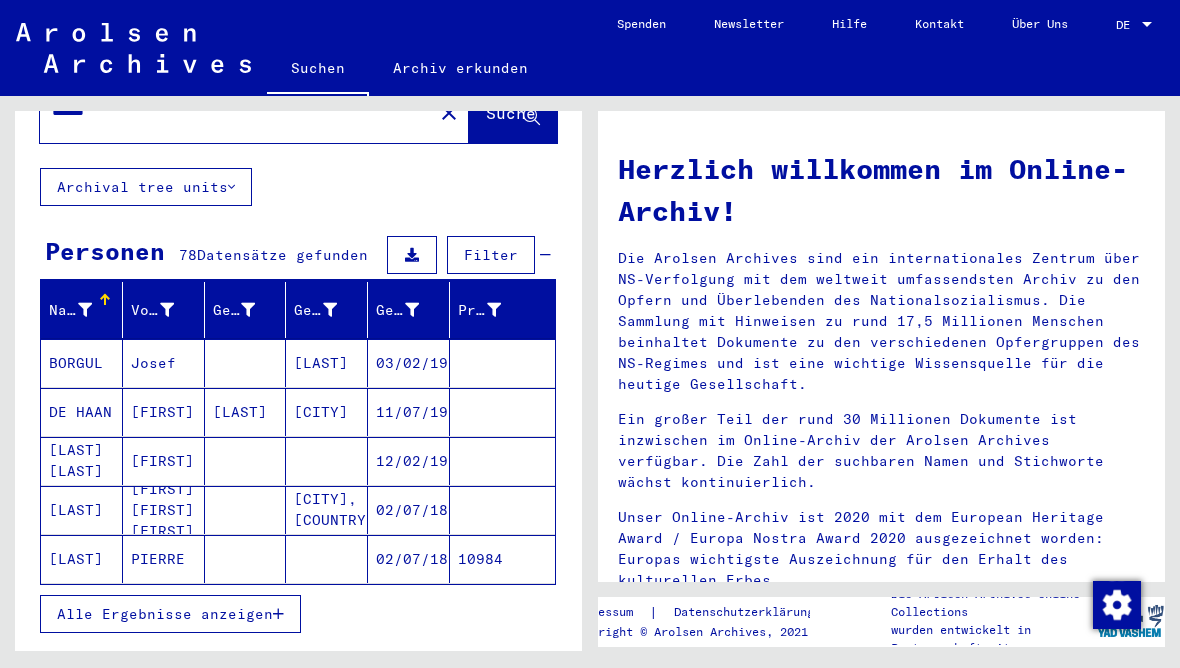 click on "DE HAAN" at bounding box center (82, 461) 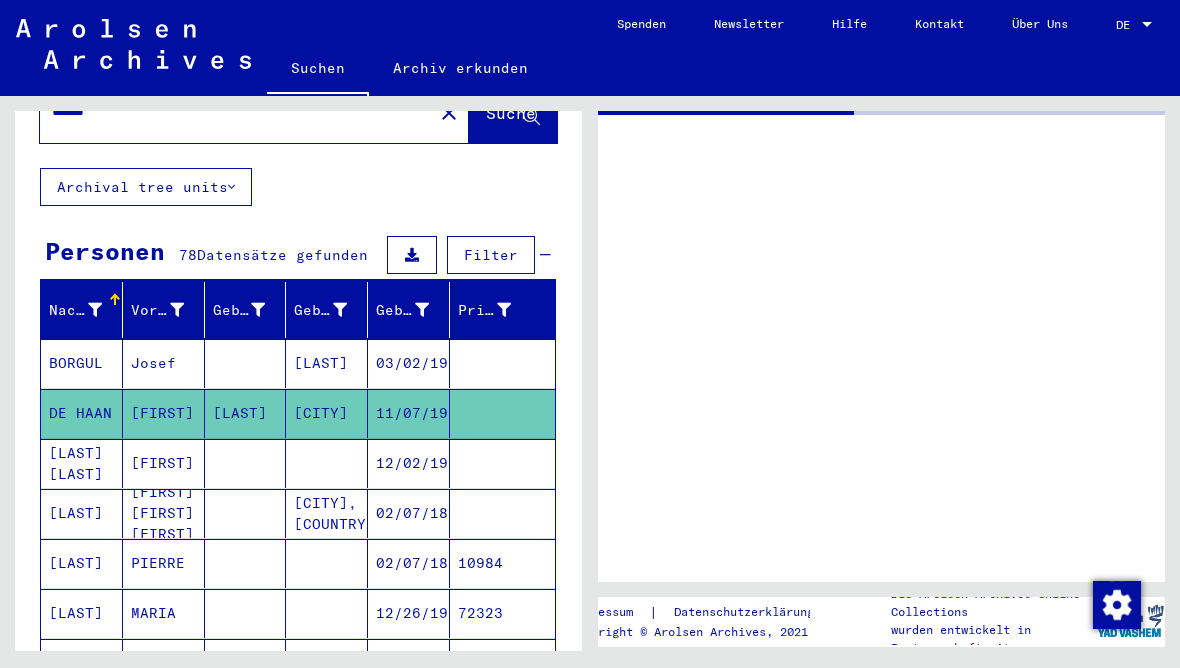scroll, scrollTop: 0, scrollLeft: 0, axis: both 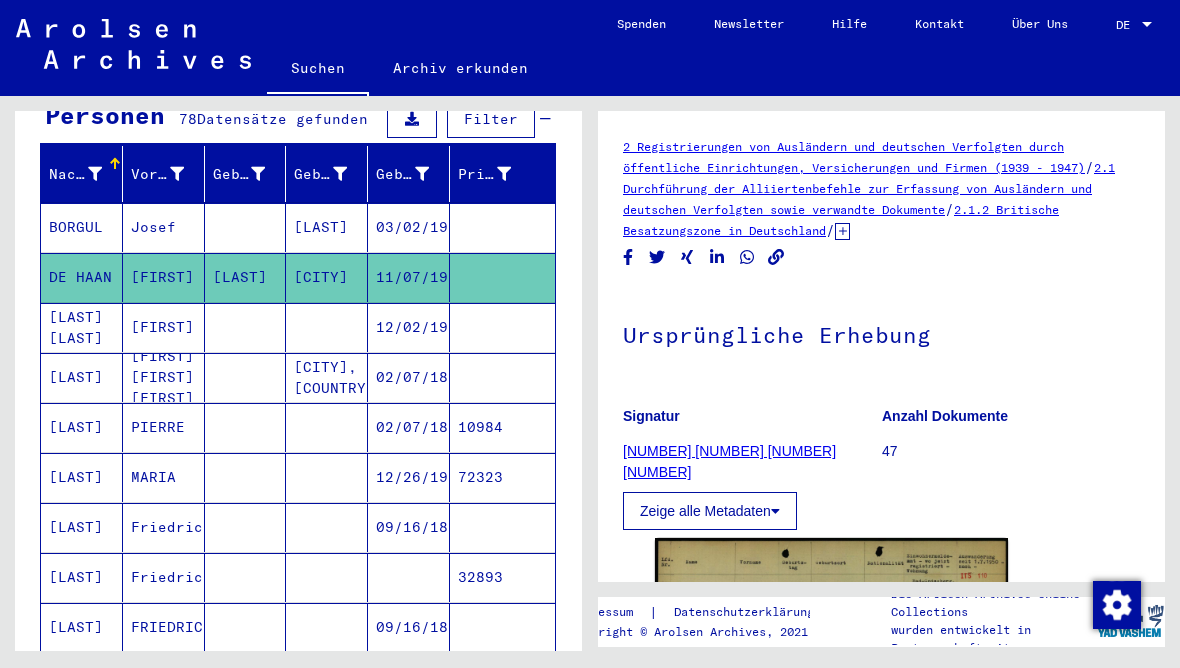 click on "[LAST]" at bounding box center [82, 527] 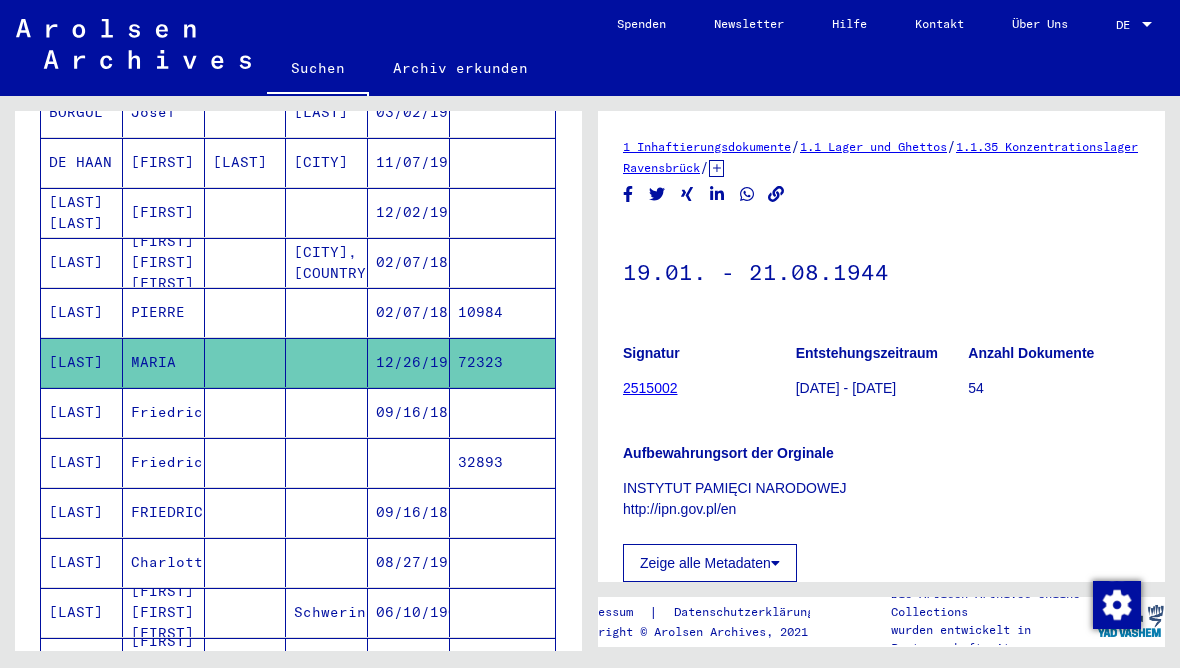 scroll, scrollTop: 419, scrollLeft: 0, axis: vertical 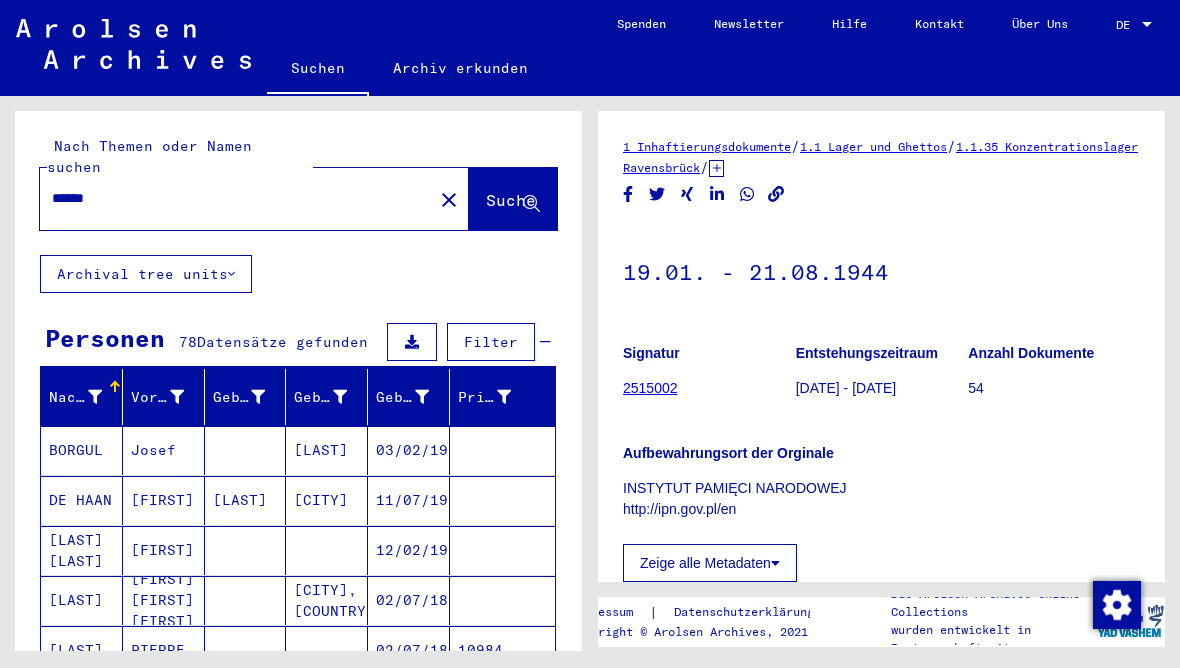 click on "close" 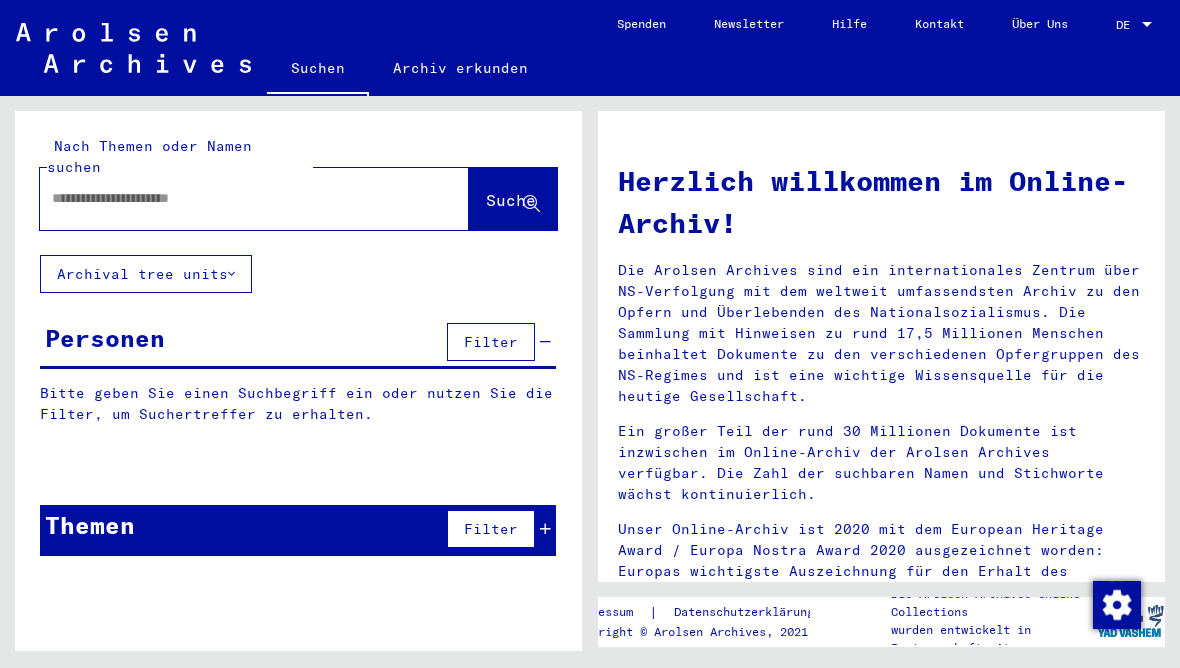 click at bounding box center [230, 198] 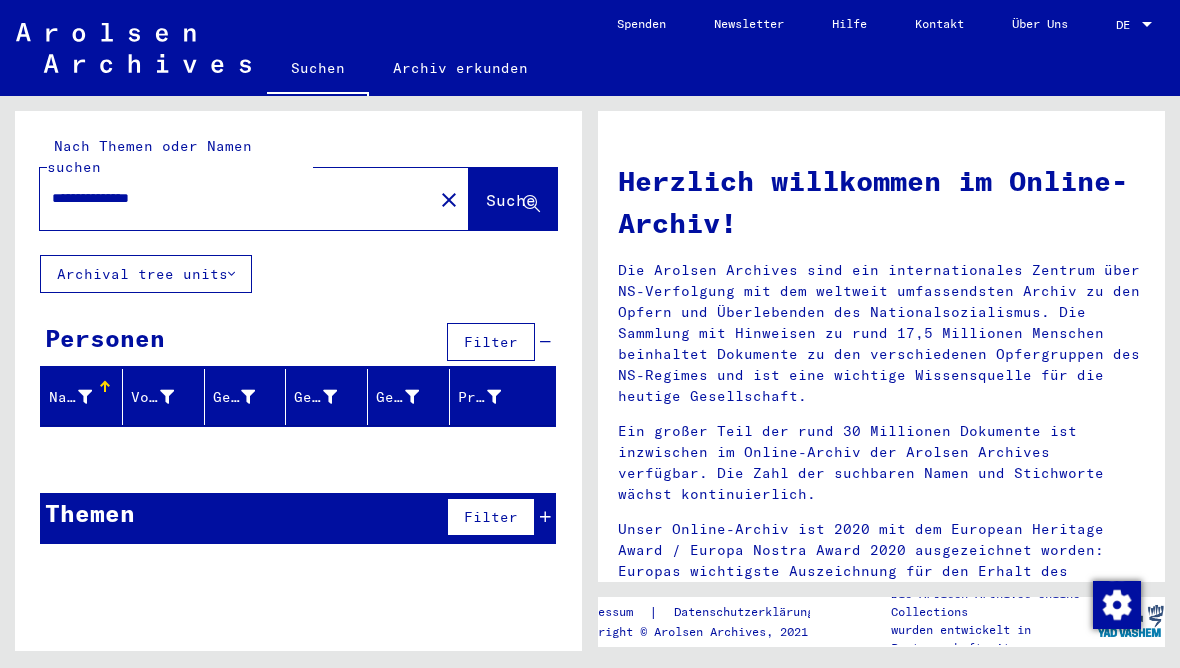 click on "**********" at bounding box center (230, 198) 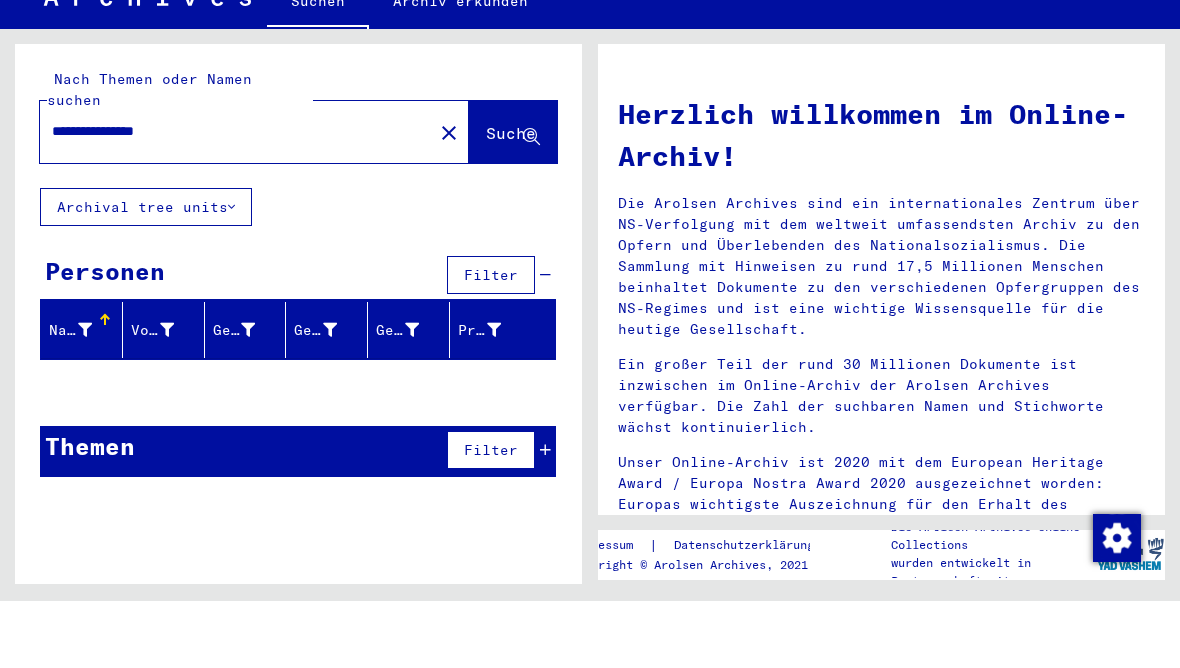 type on "**********" 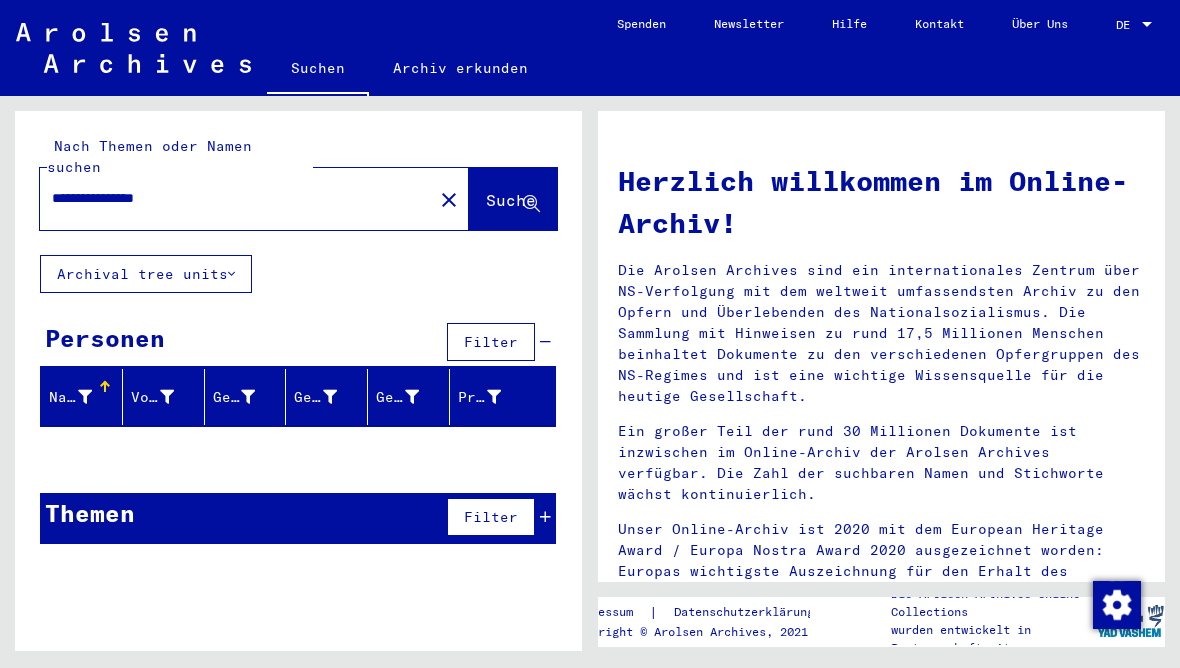 click on "**********" 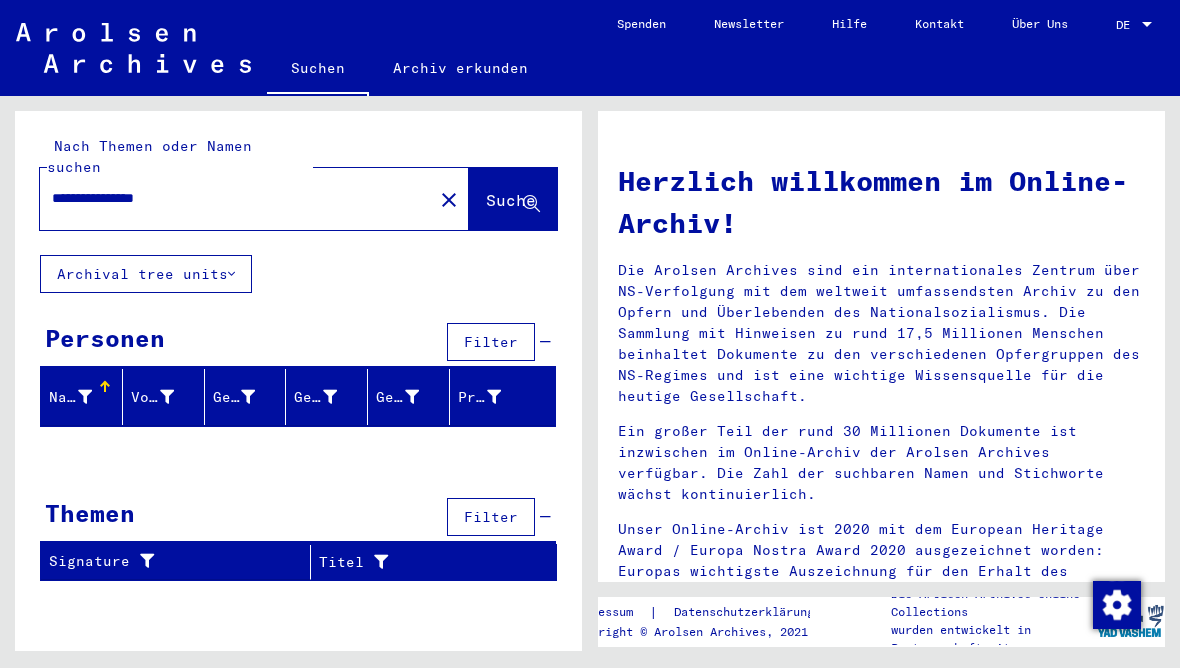 click on "close" 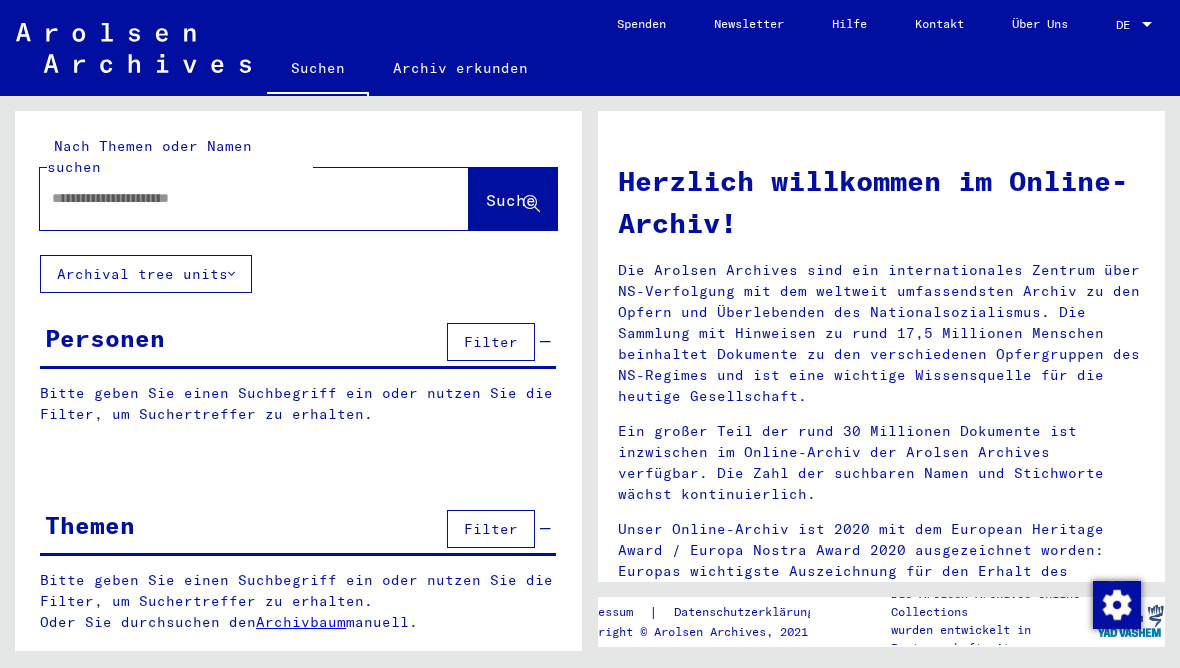 click at bounding box center (230, 198) 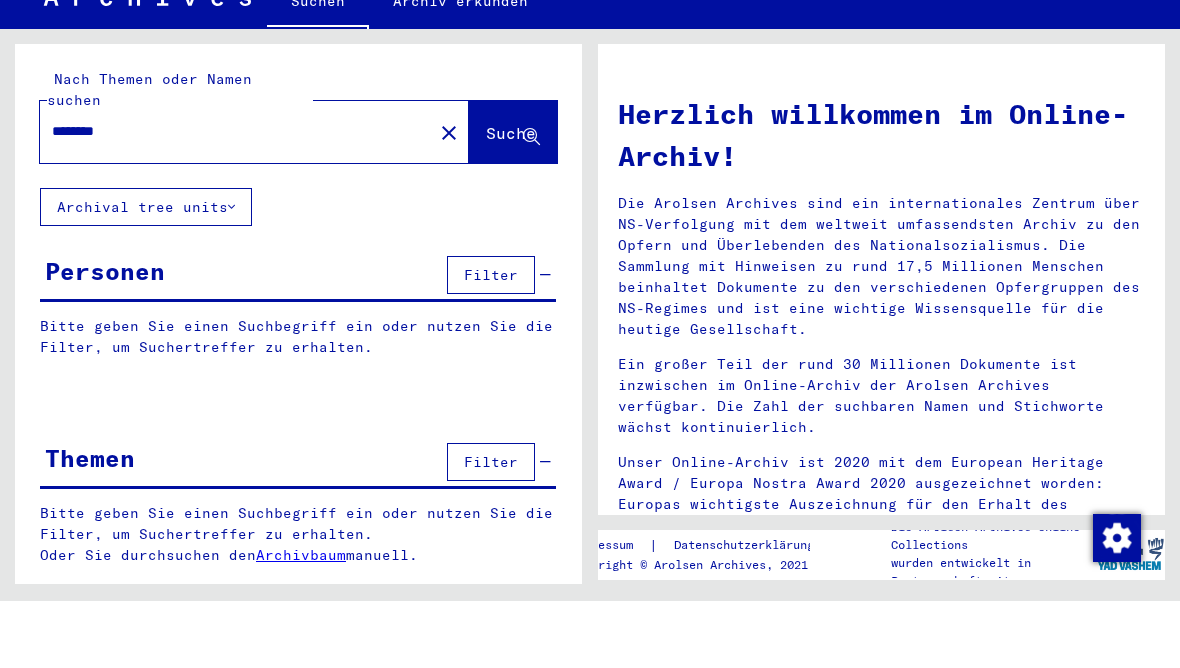 type on "********" 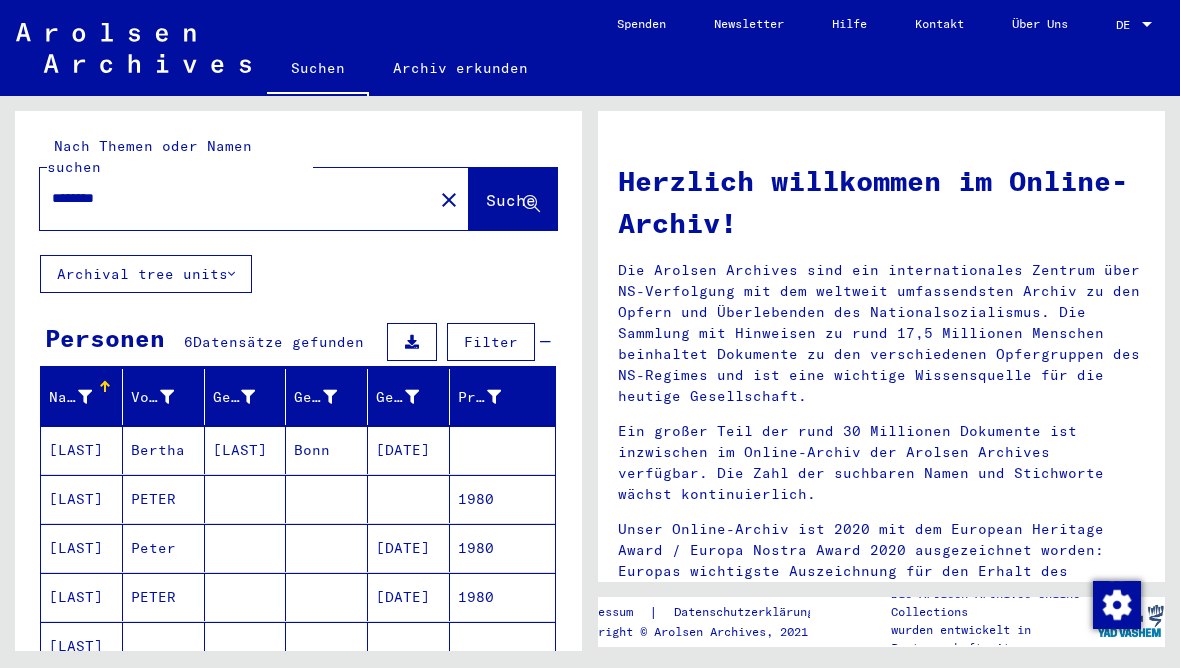 click on "Bonn" at bounding box center [327, 499] 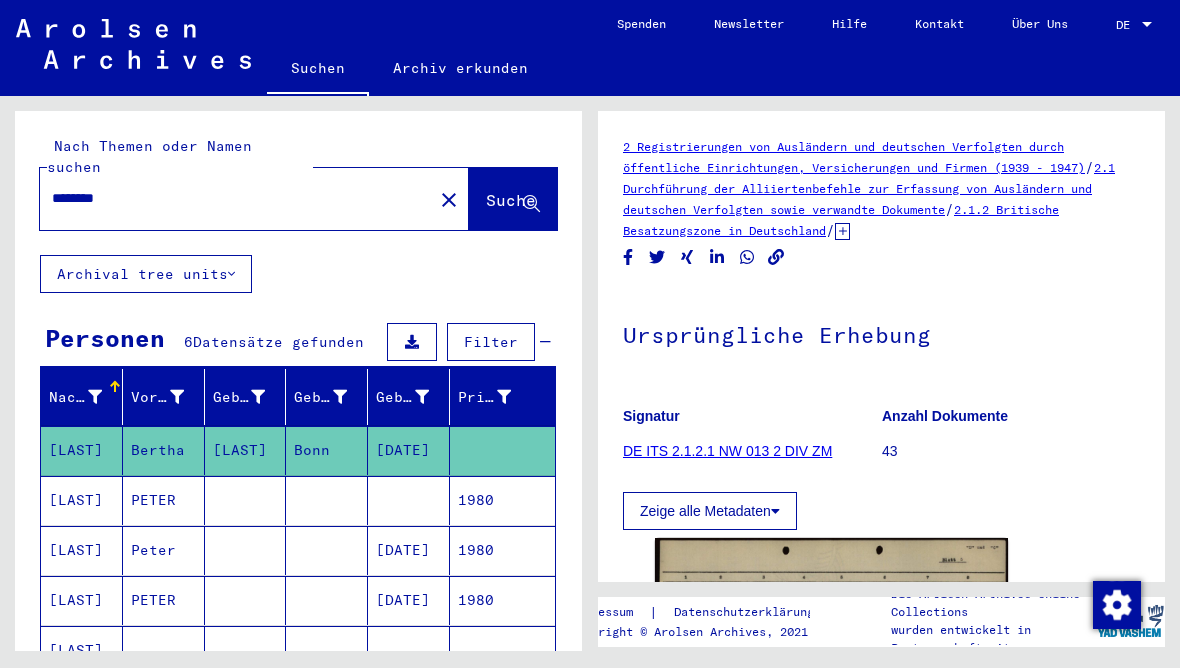 scroll, scrollTop: 0, scrollLeft: 0, axis: both 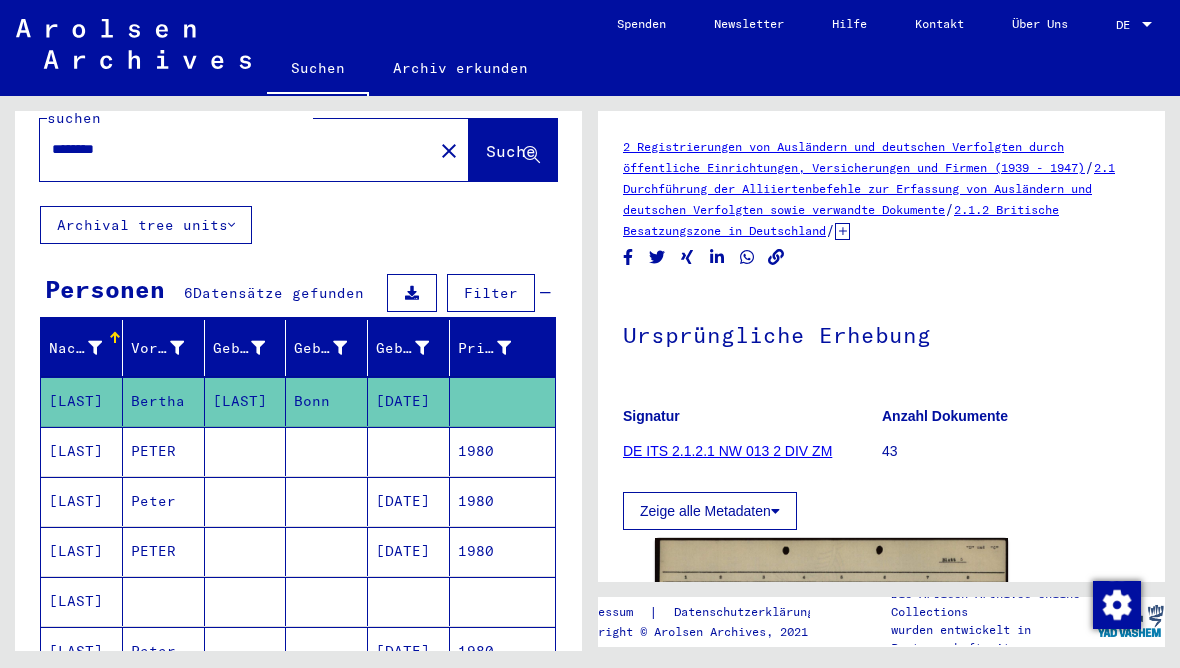 click at bounding box center (327, 501) 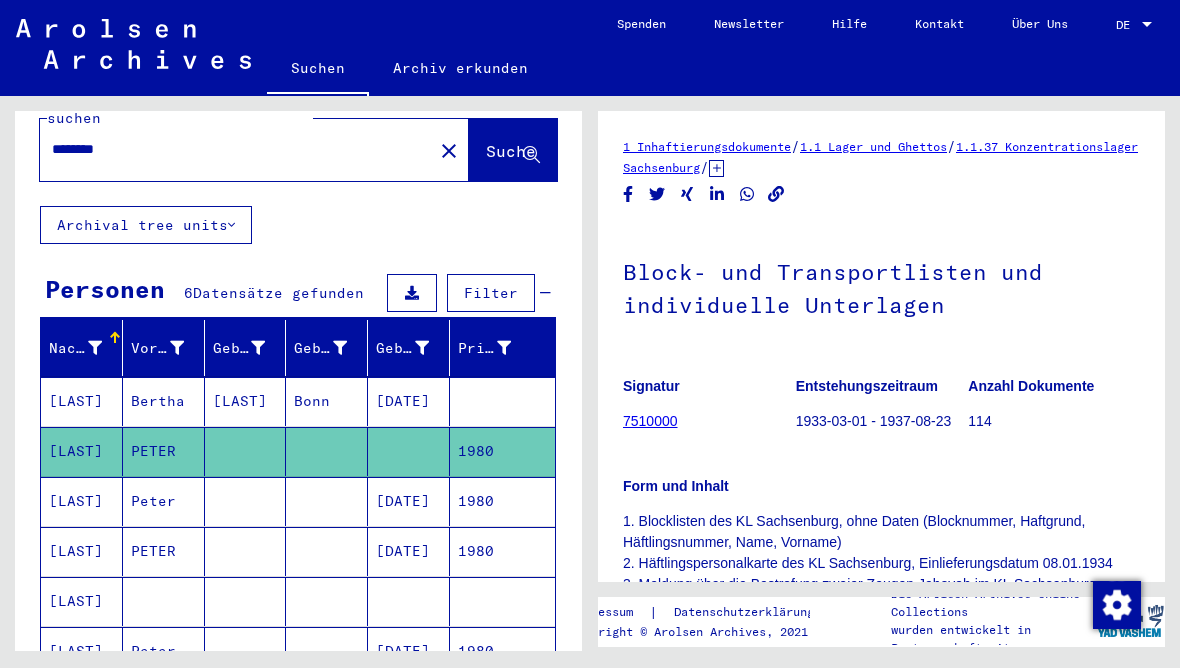 scroll, scrollTop: 0, scrollLeft: 0, axis: both 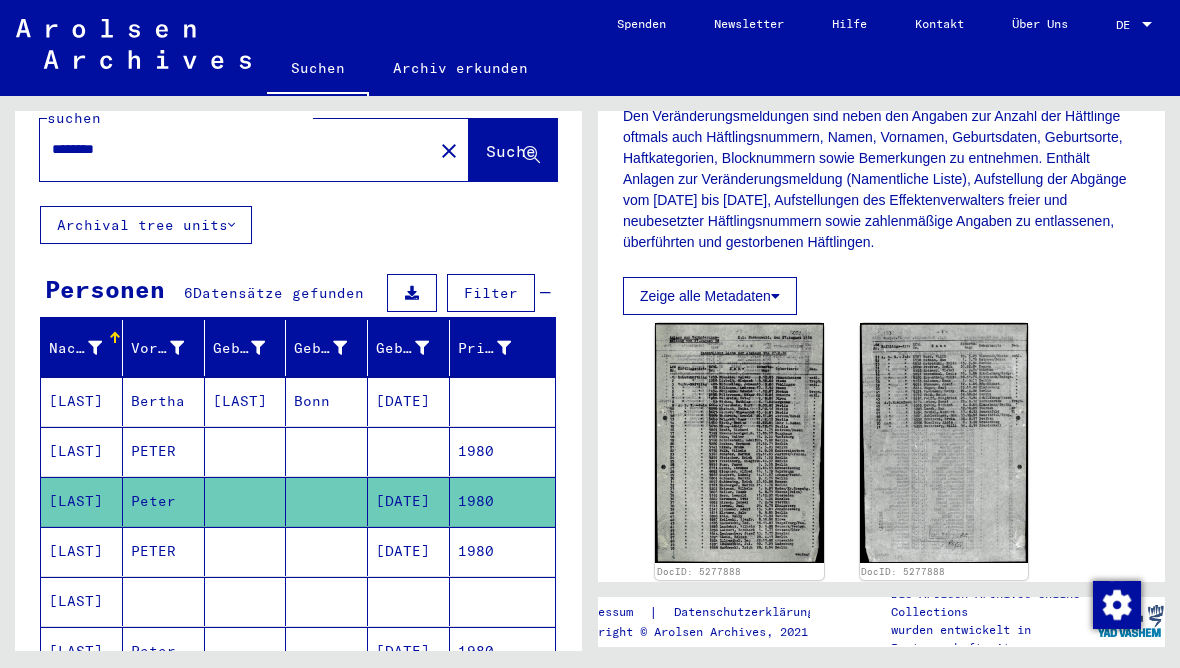 click 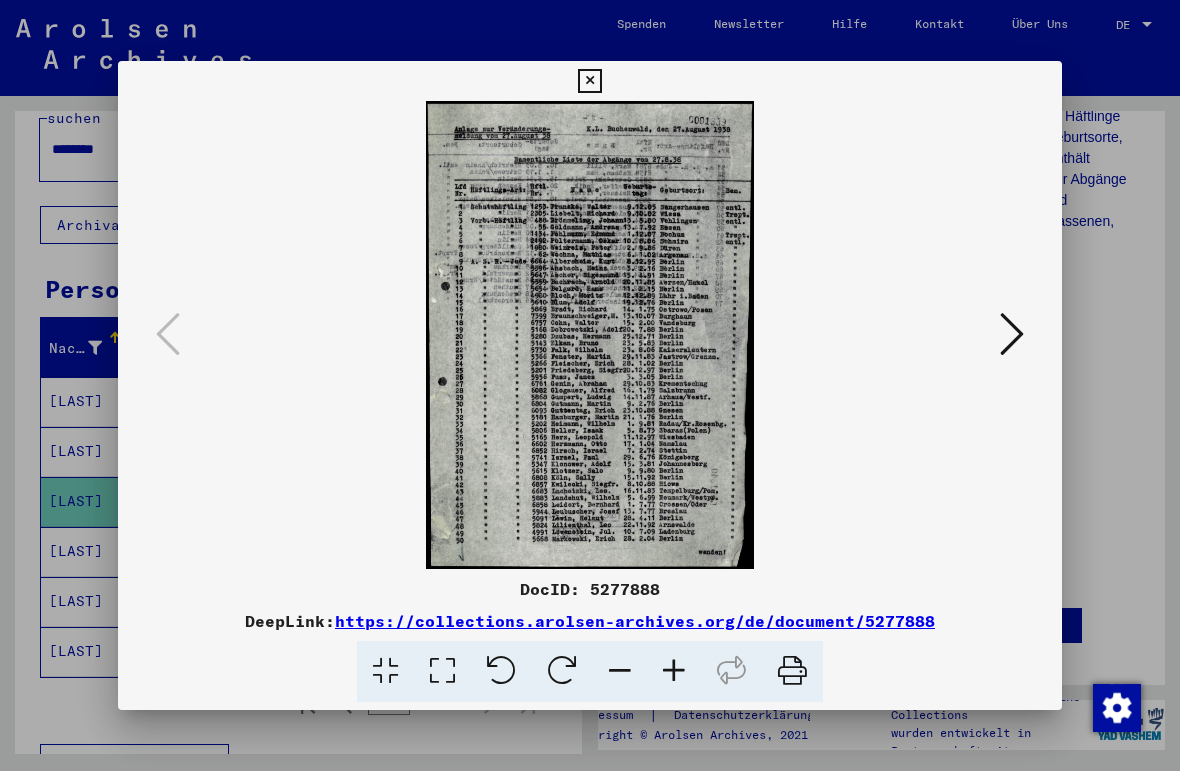 click at bounding box center [589, 81] 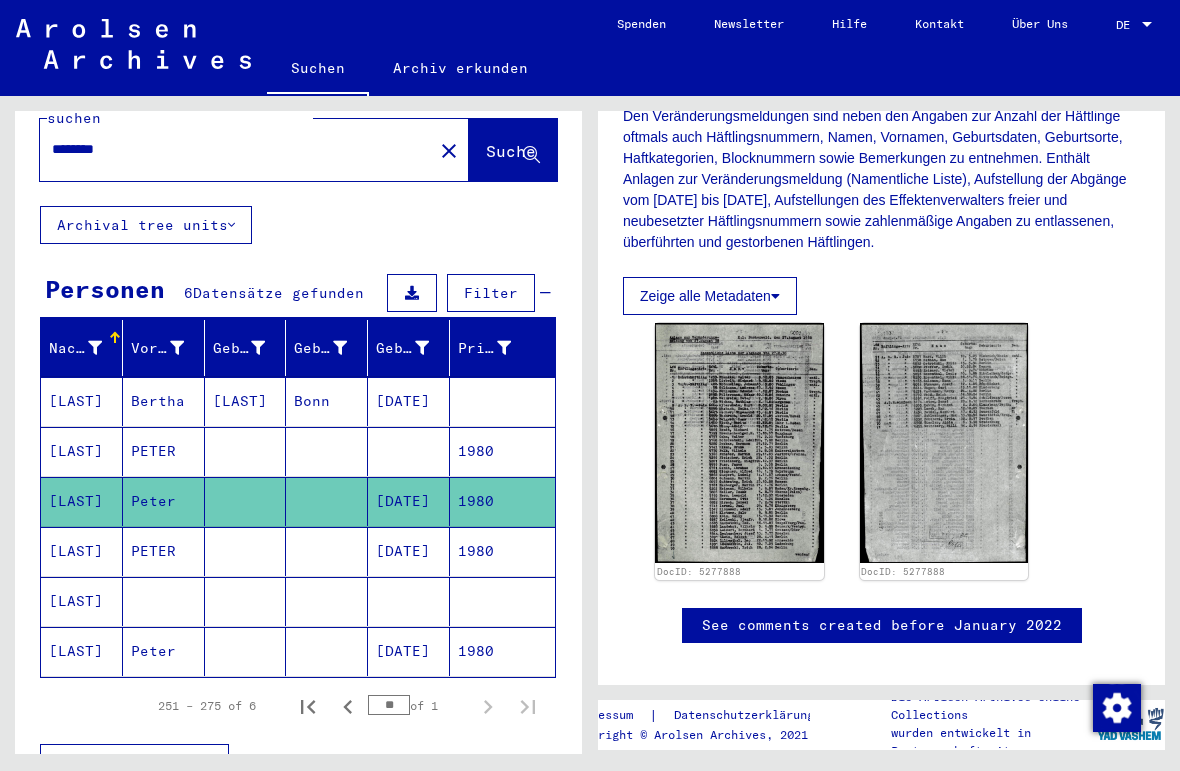 click on "[DATE]" at bounding box center (409, 601) 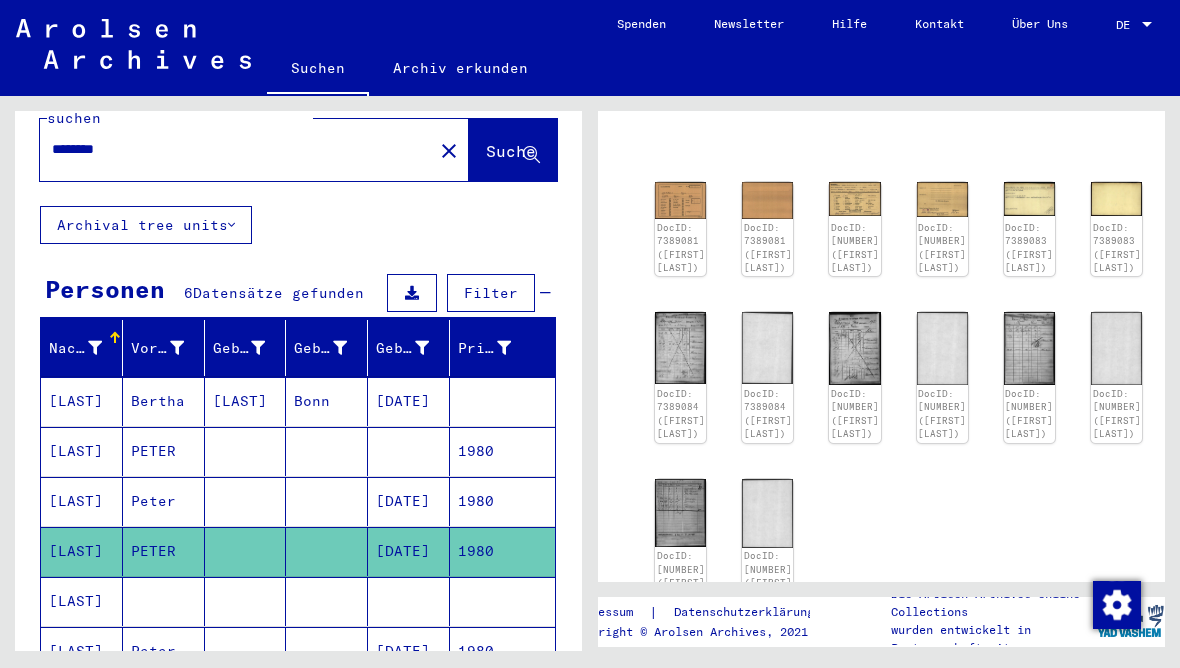 scroll, scrollTop: 187, scrollLeft: 0, axis: vertical 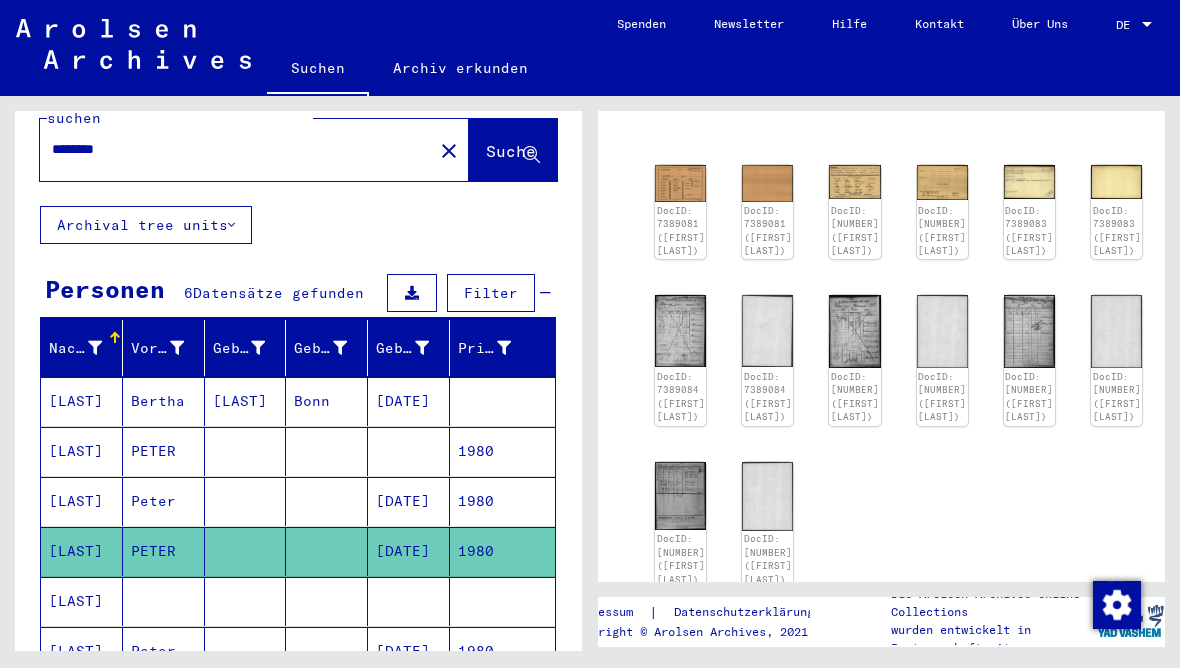 click on "close" 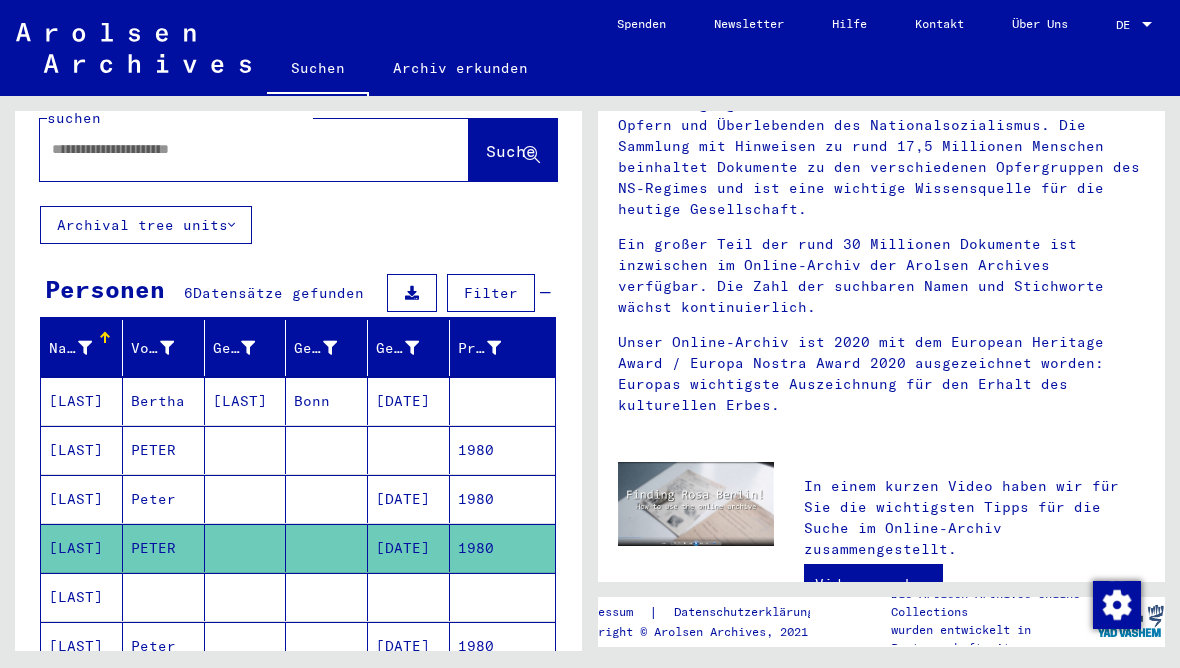 scroll, scrollTop: 0, scrollLeft: 0, axis: both 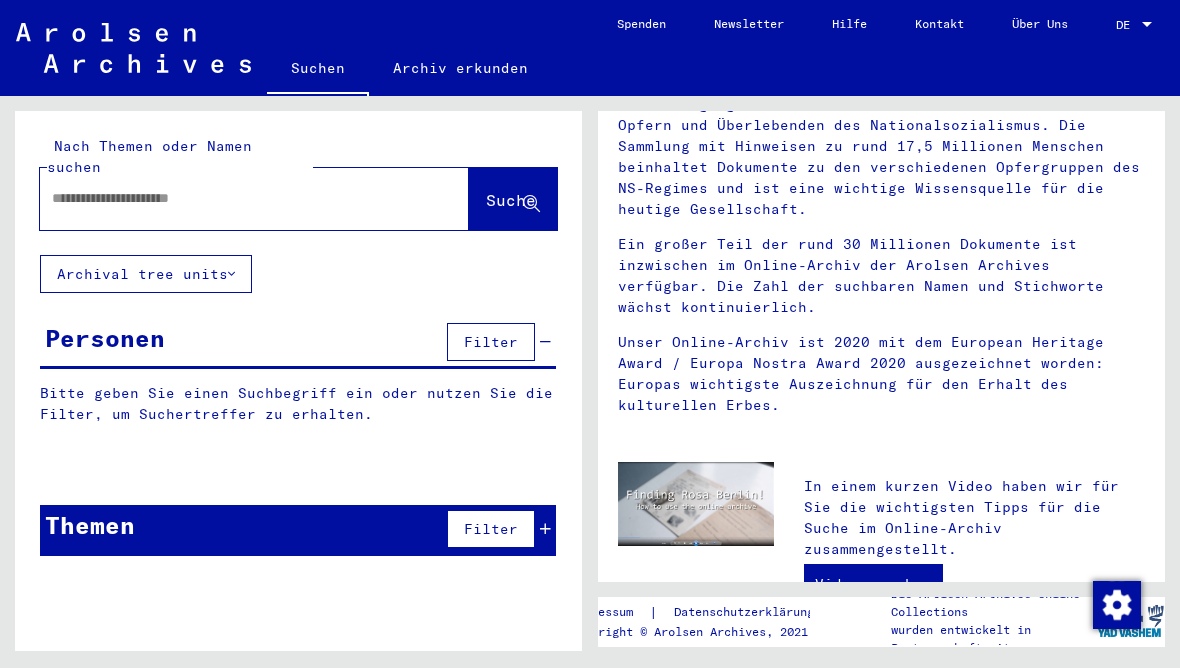 click at bounding box center [230, 198] 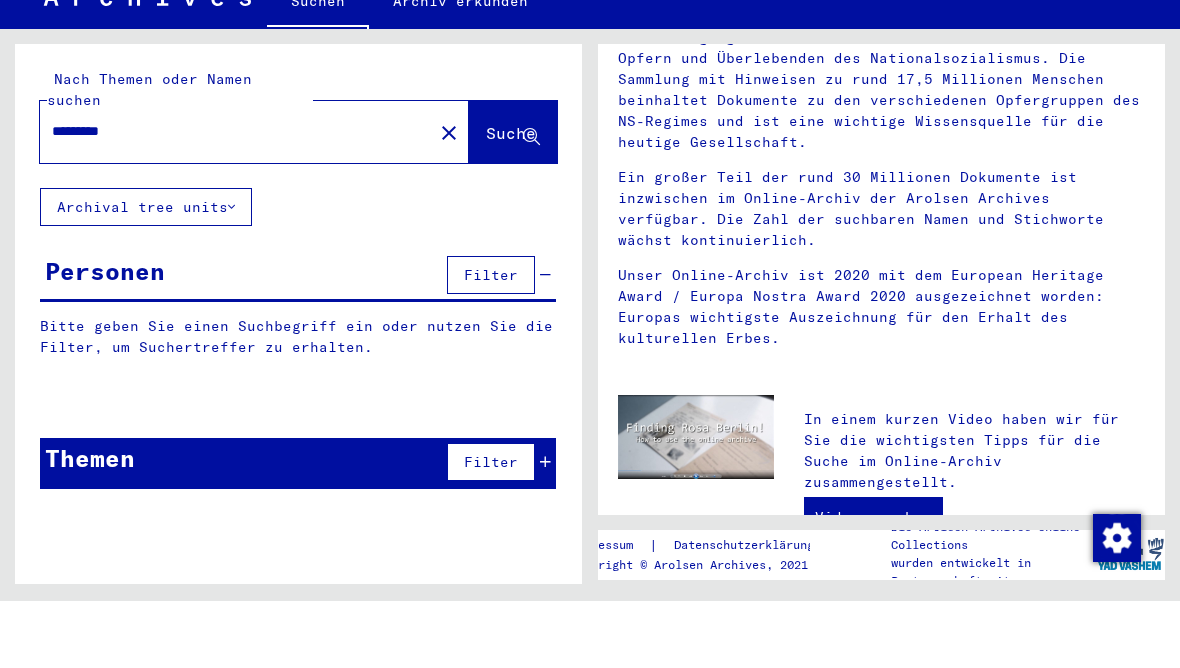 type on "*********" 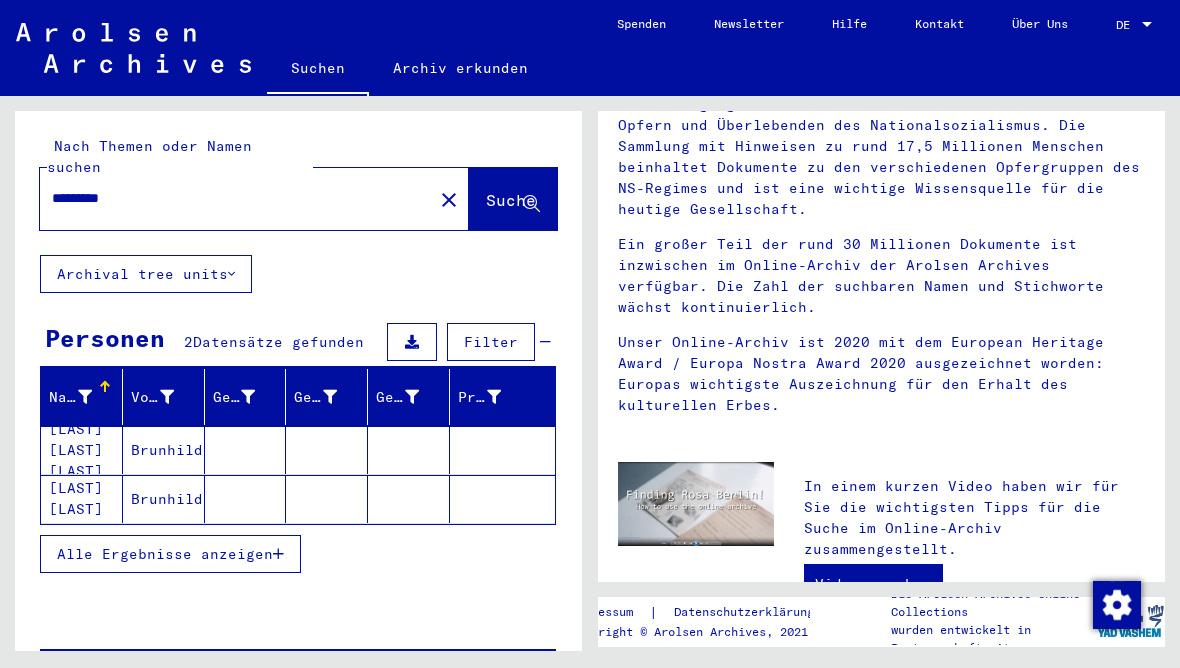 click on "Brunhilde" at bounding box center (164, 499) 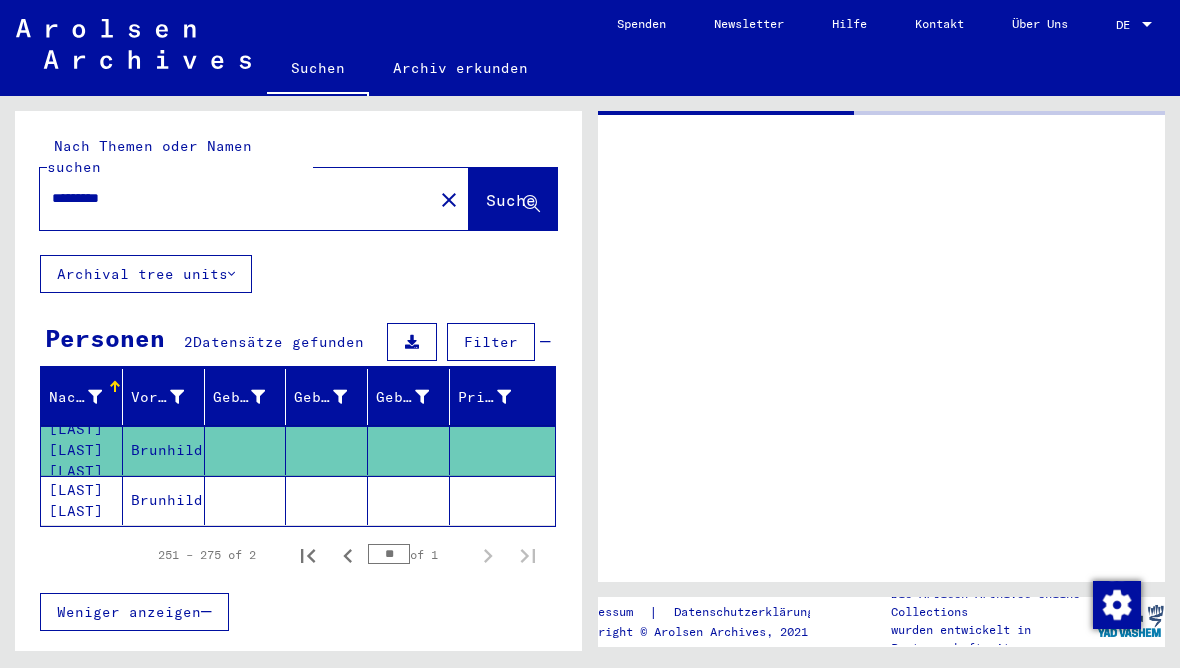 scroll, scrollTop: 0, scrollLeft: 0, axis: both 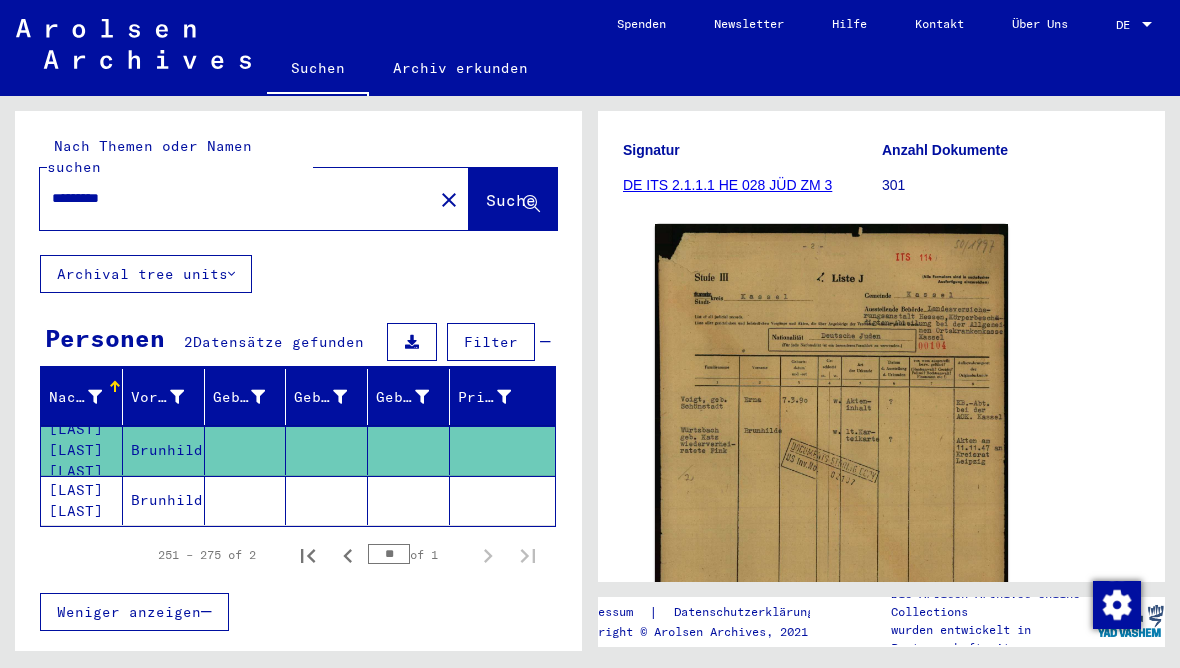click 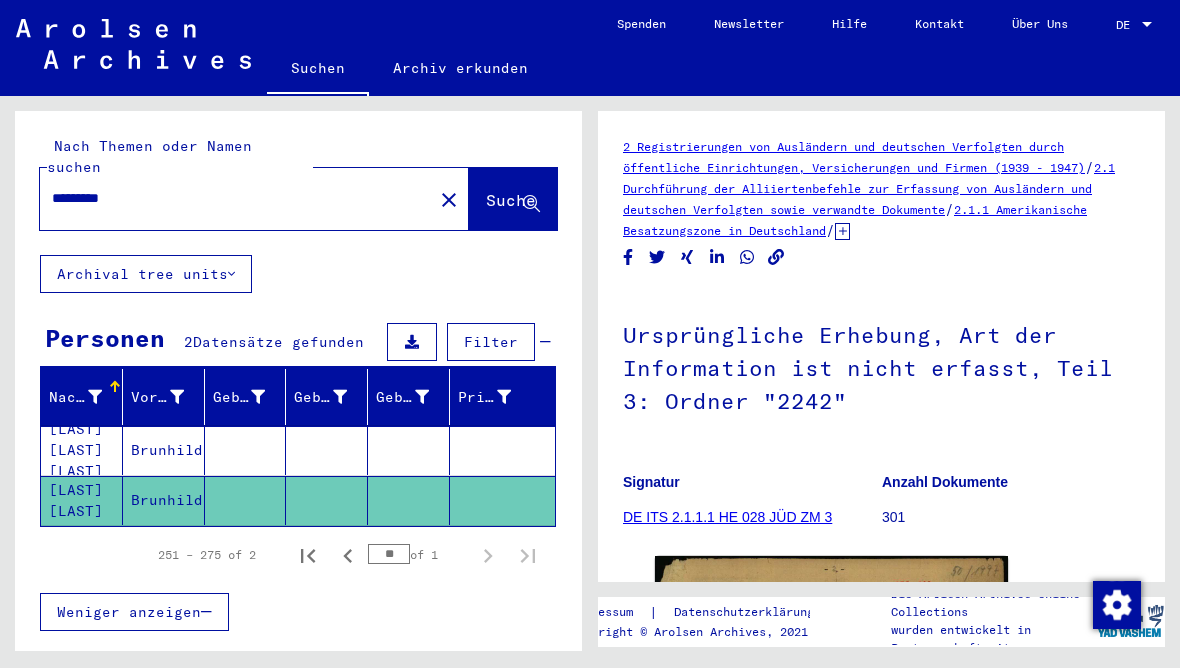 scroll, scrollTop: 0, scrollLeft: 0, axis: both 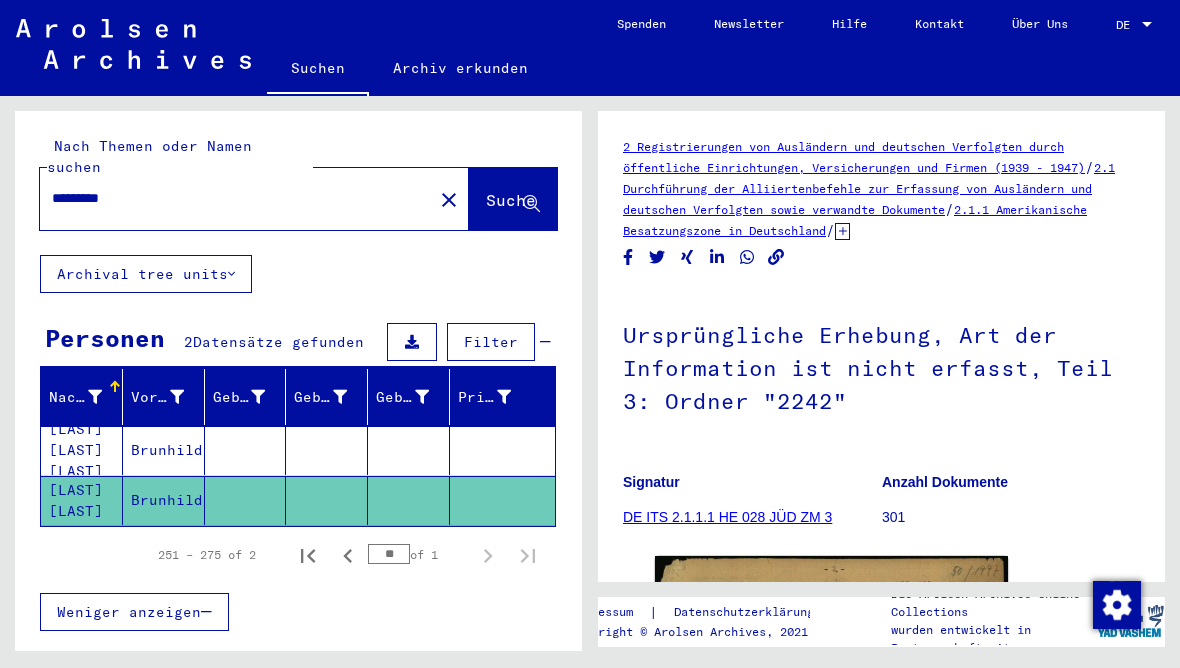 click on "close" 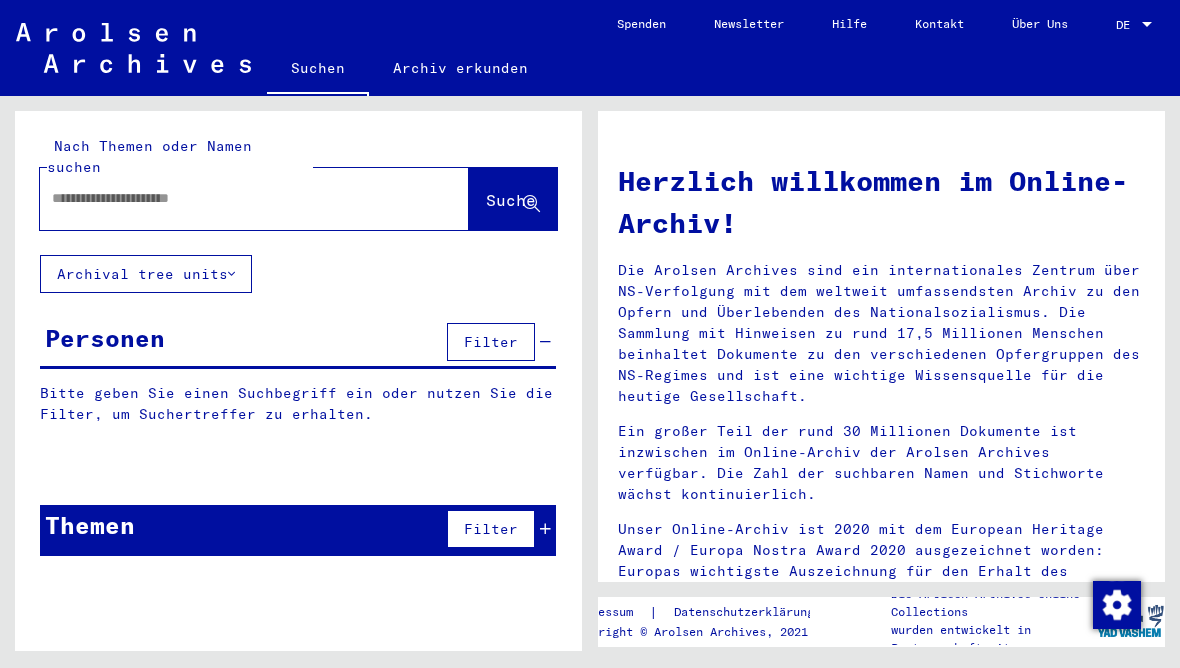 click 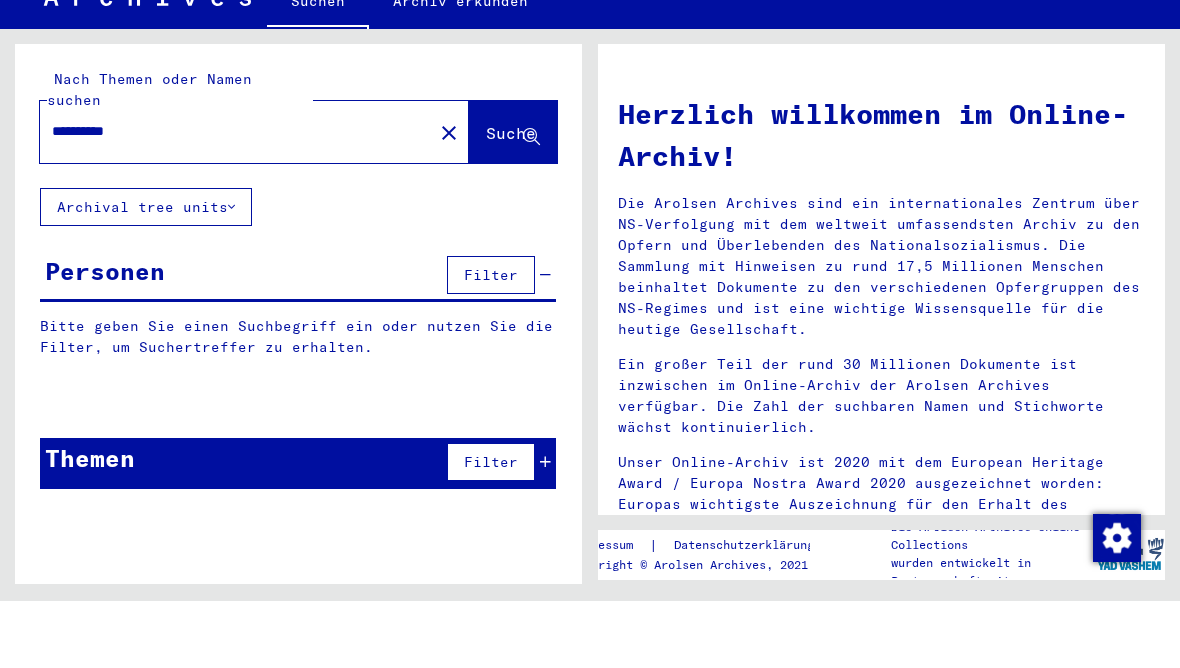 type on "**********" 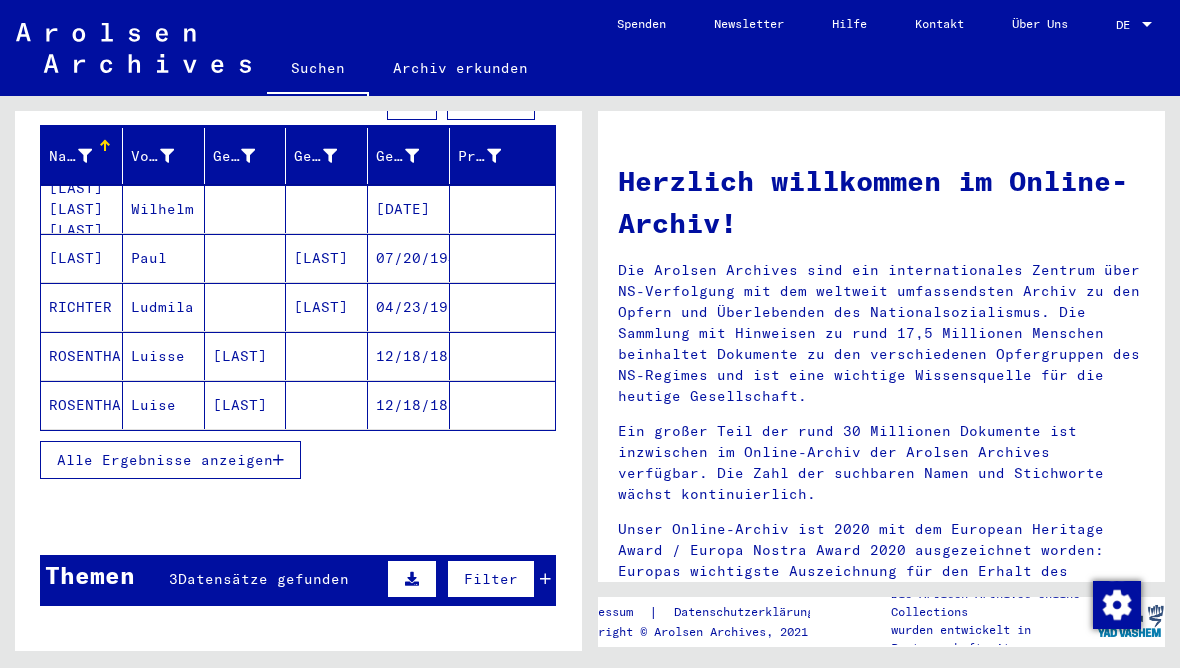 scroll, scrollTop: 247, scrollLeft: 0, axis: vertical 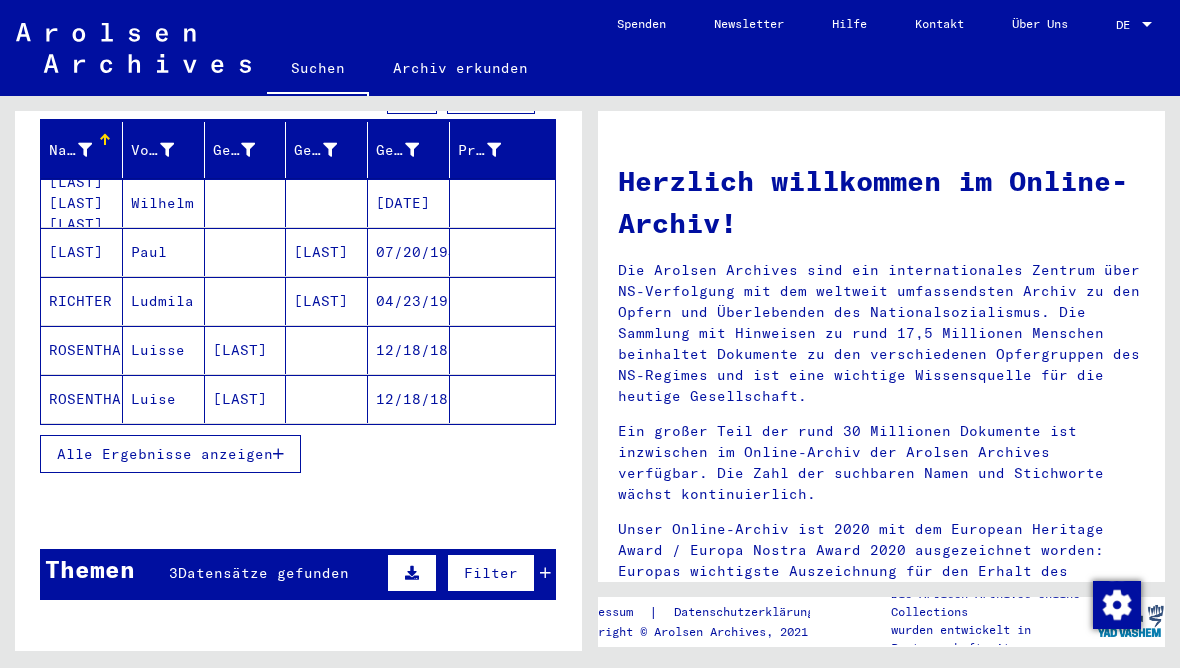click on "Alle Ergebnisse anzeigen" at bounding box center (170, 454) 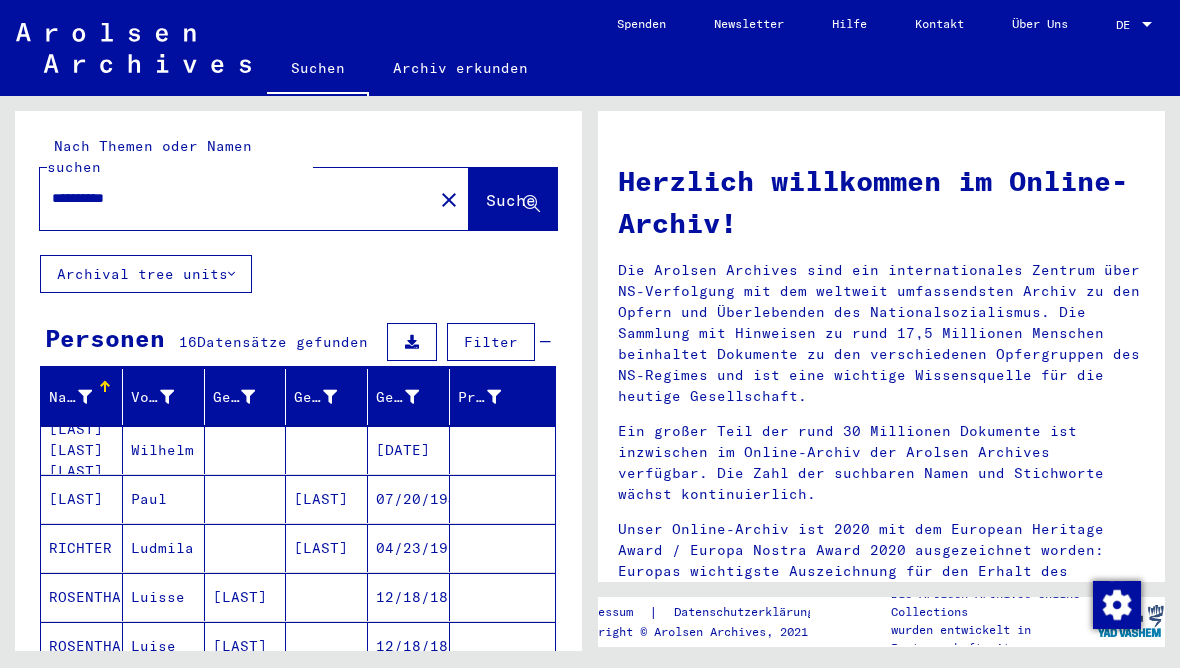 scroll, scrollTop: 0, scrollLeft: 0, axis: both 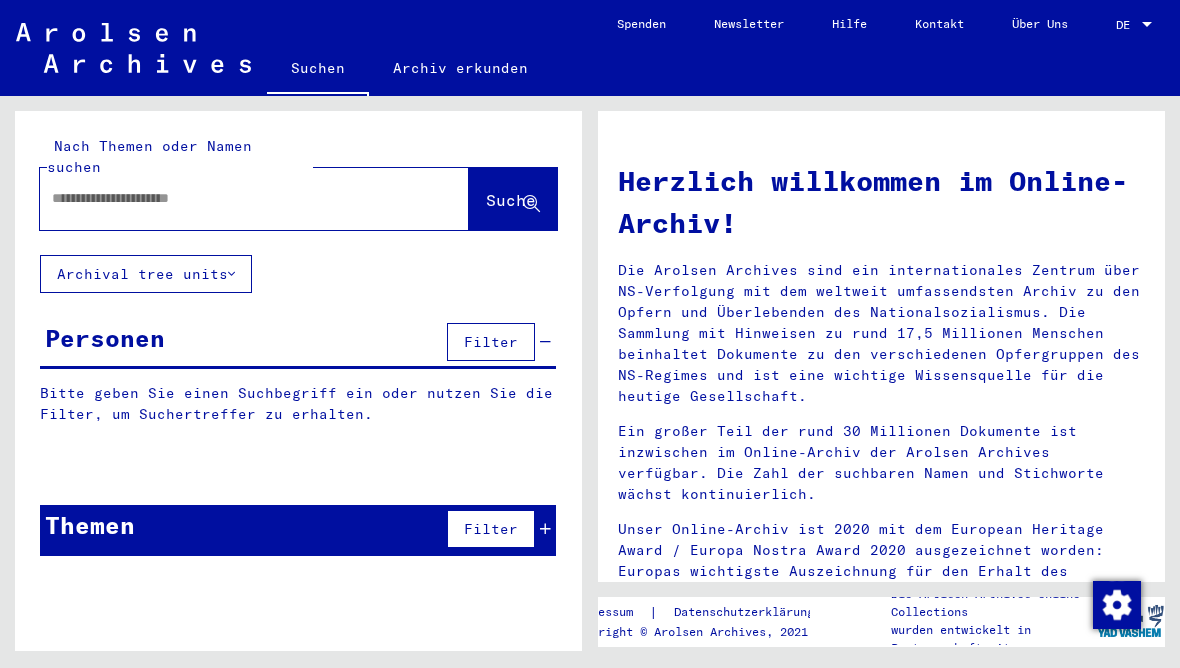 click at bounding box center (230, 198) 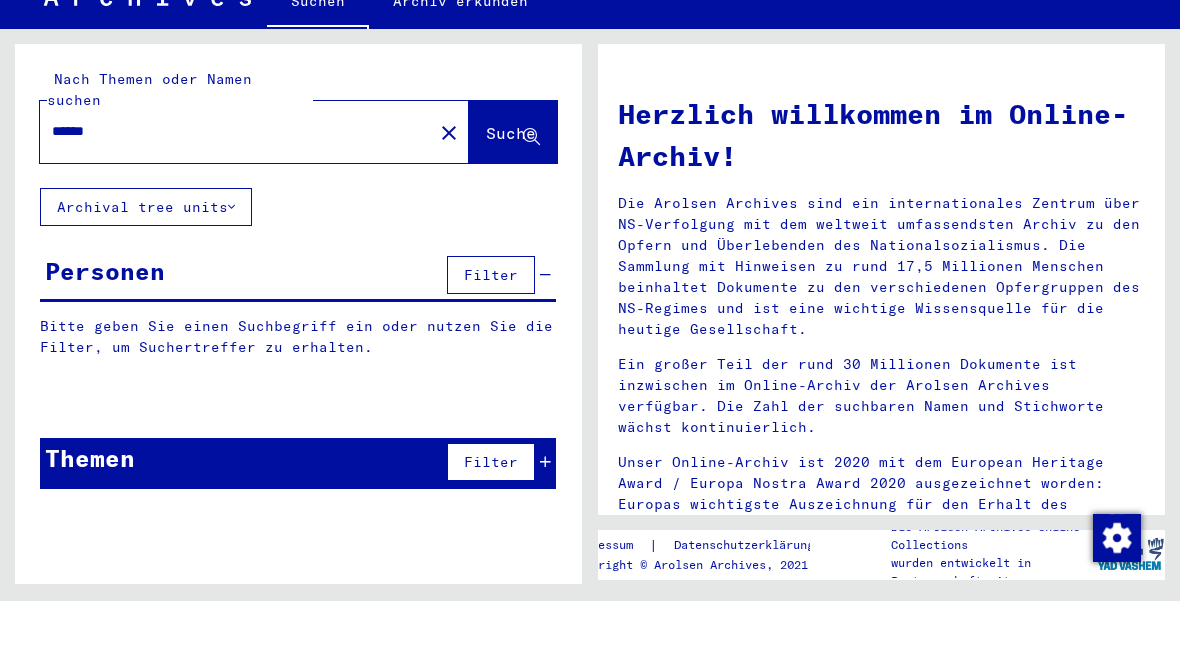 type on "******" 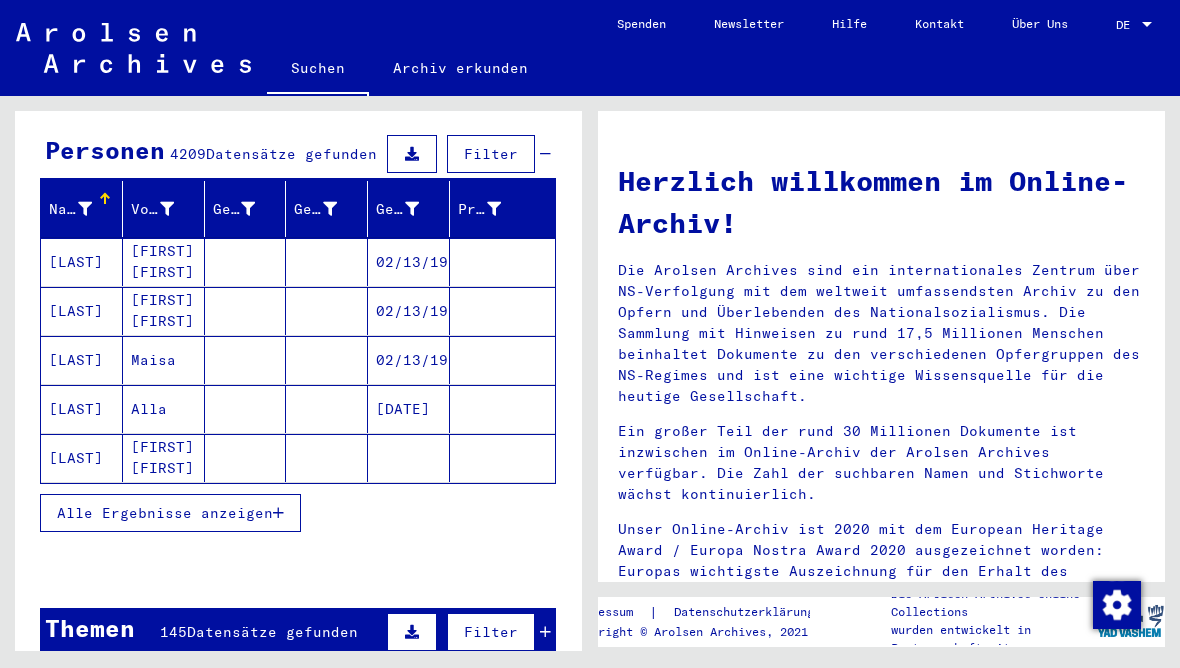 scroll, scrollTop: 259, scrollLeft: 0, axis: vertical 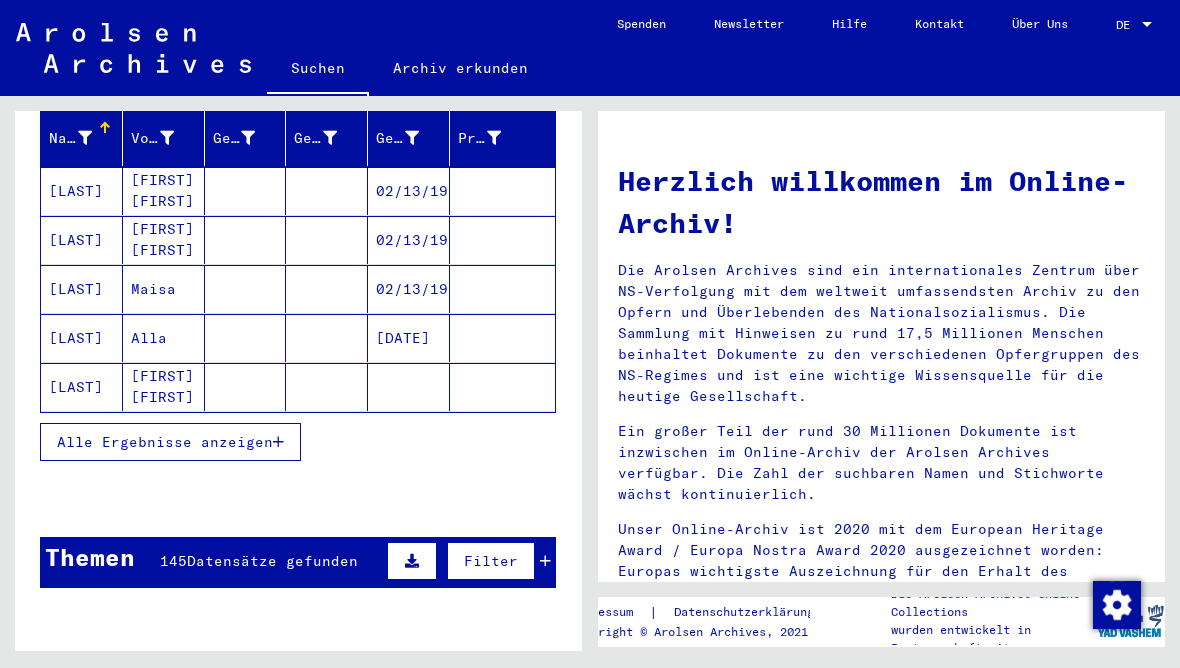 click on "Alle Ergebnisse anzeigen" at bounding box center [165, 442] 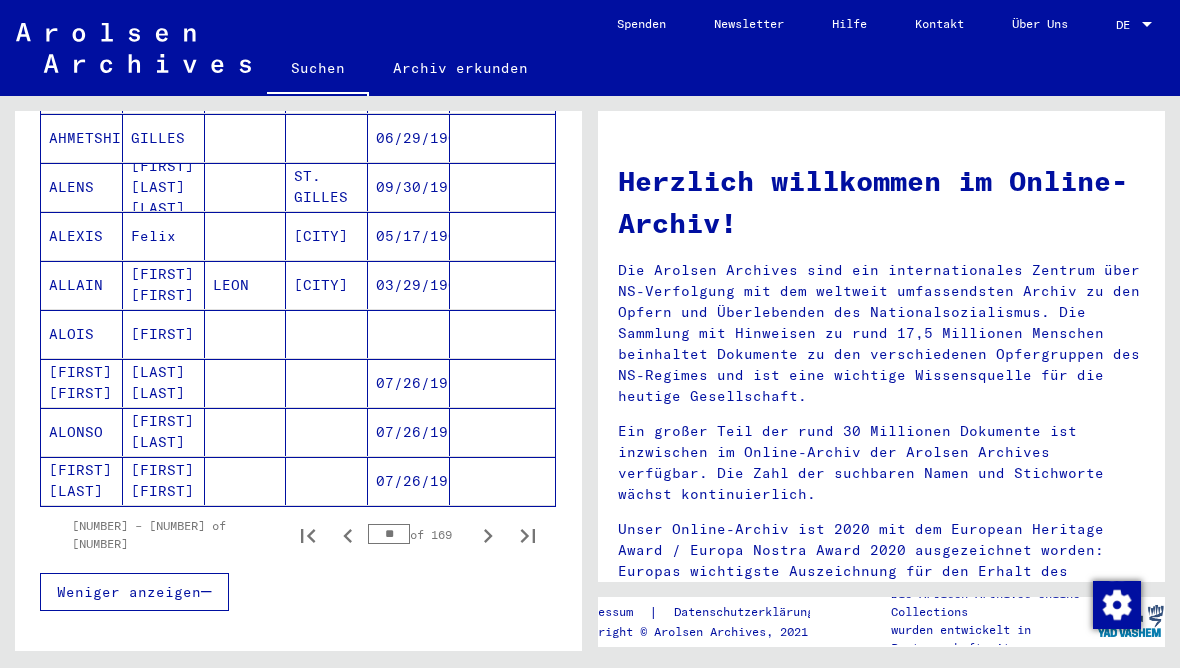scroll, scrollTop: 1349, scrollLeft: 0, axis: vertical 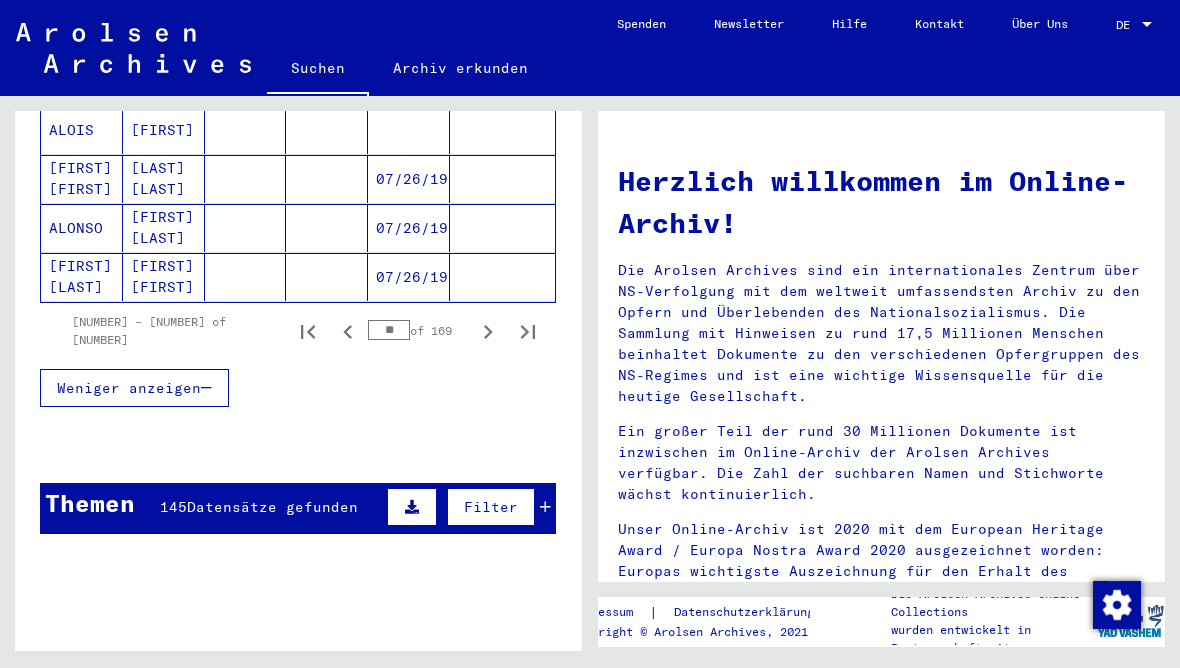 click 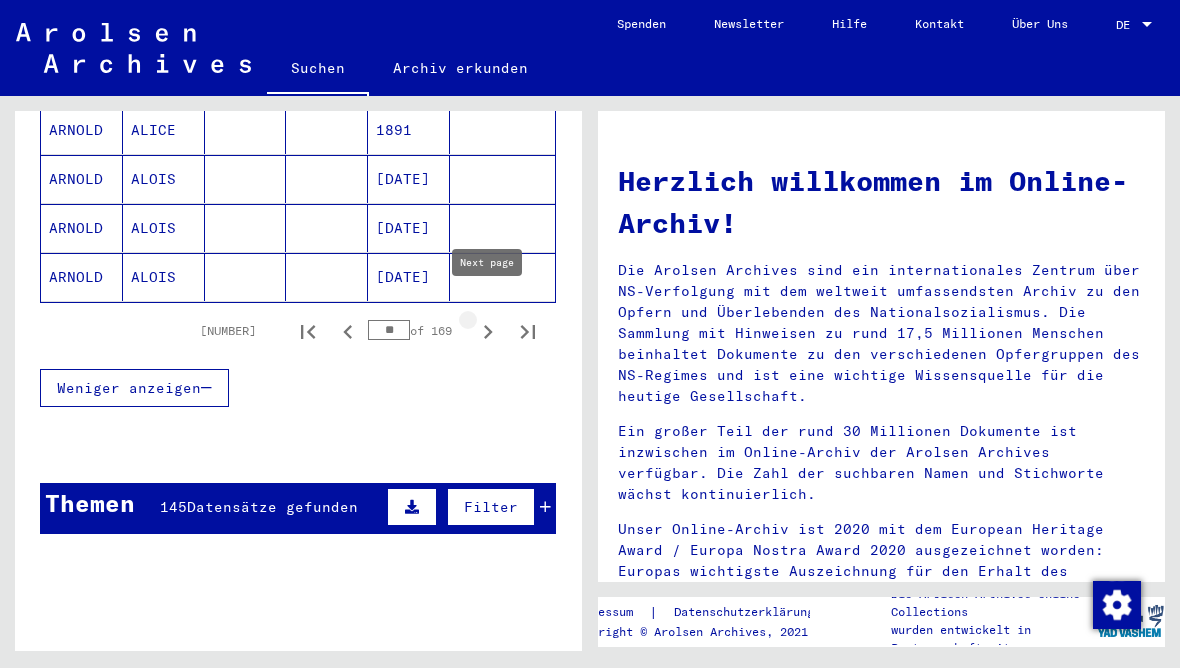 click 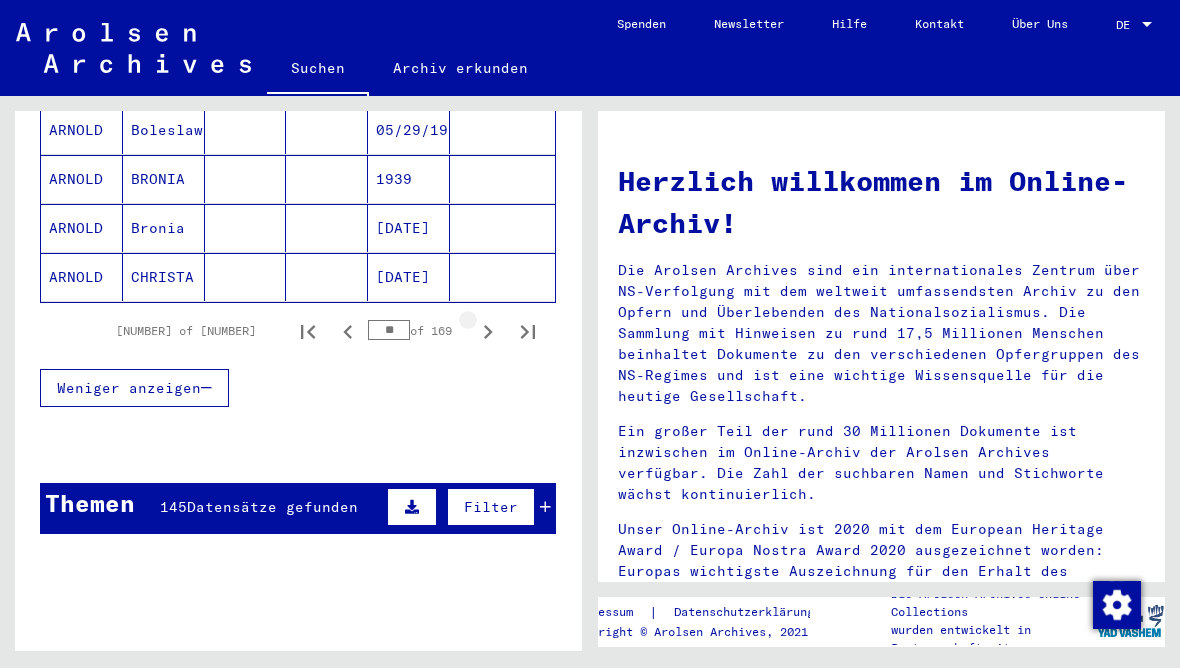 click 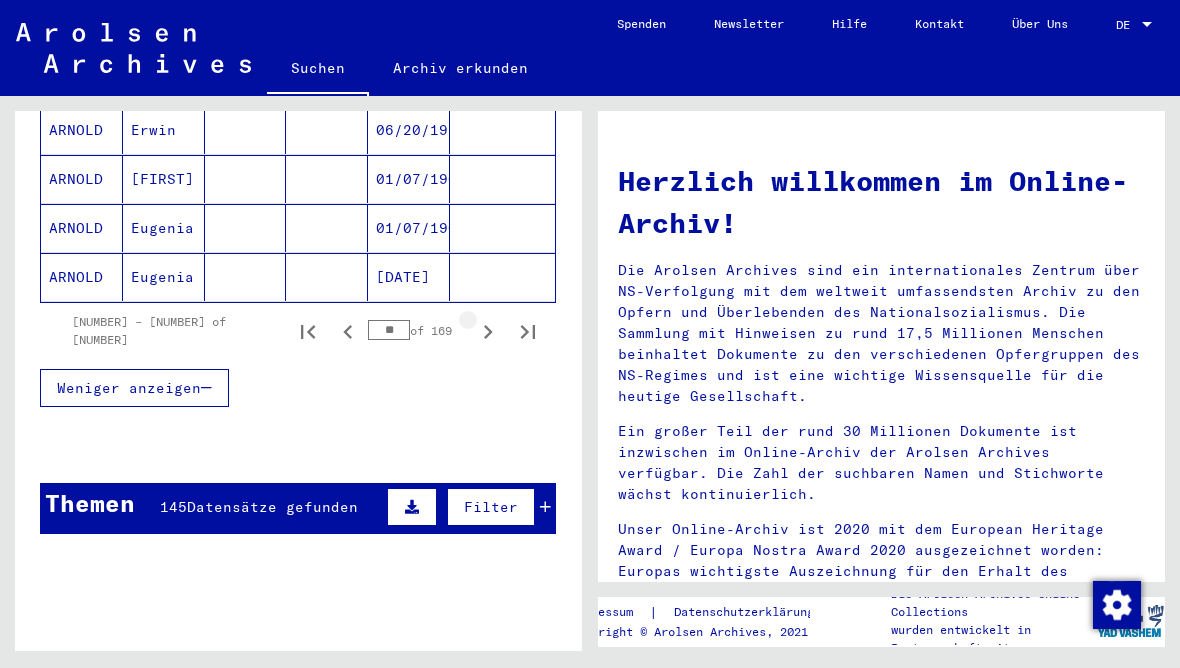 click 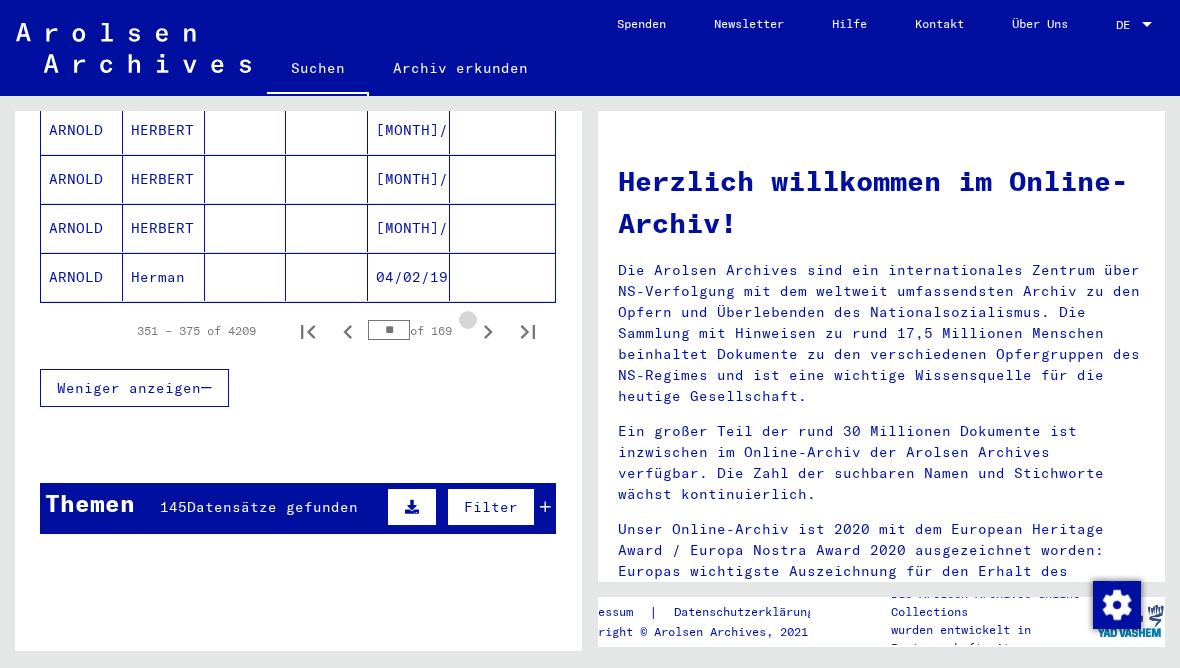 click 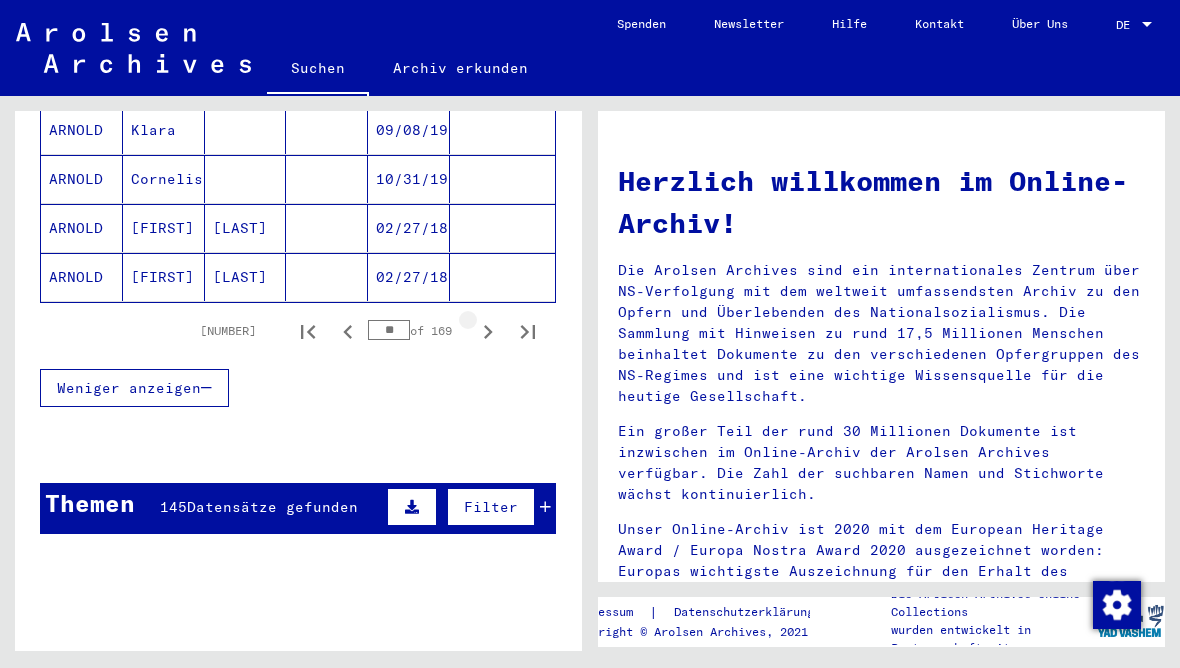 click 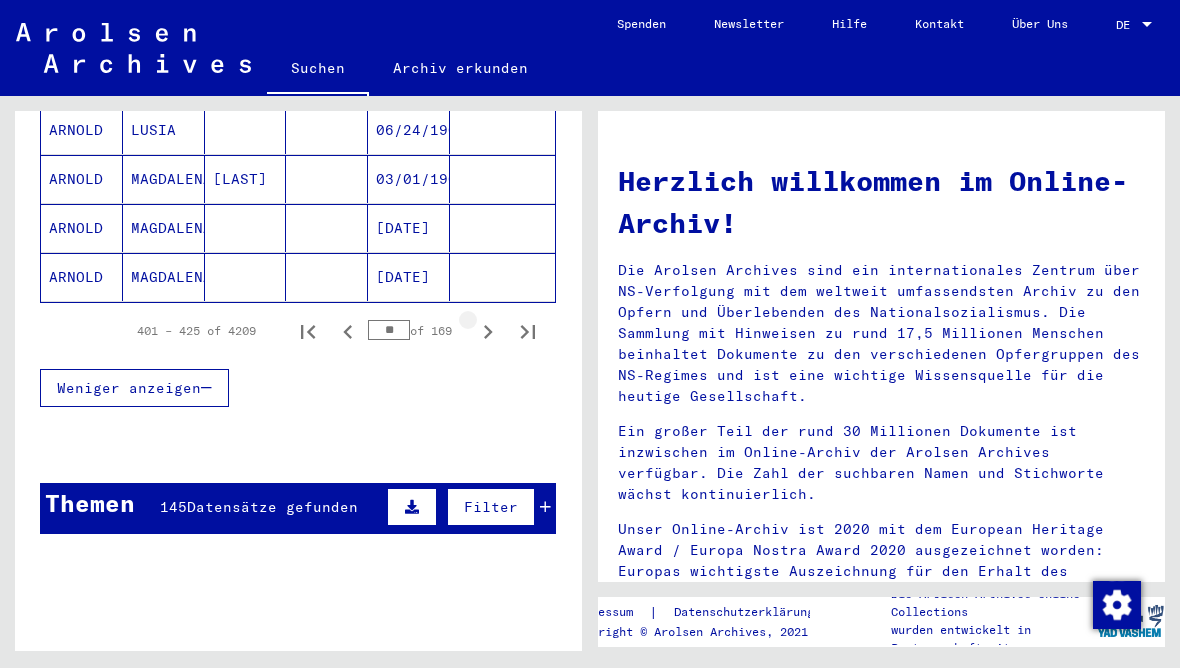 click at bounding box center (488, 331) 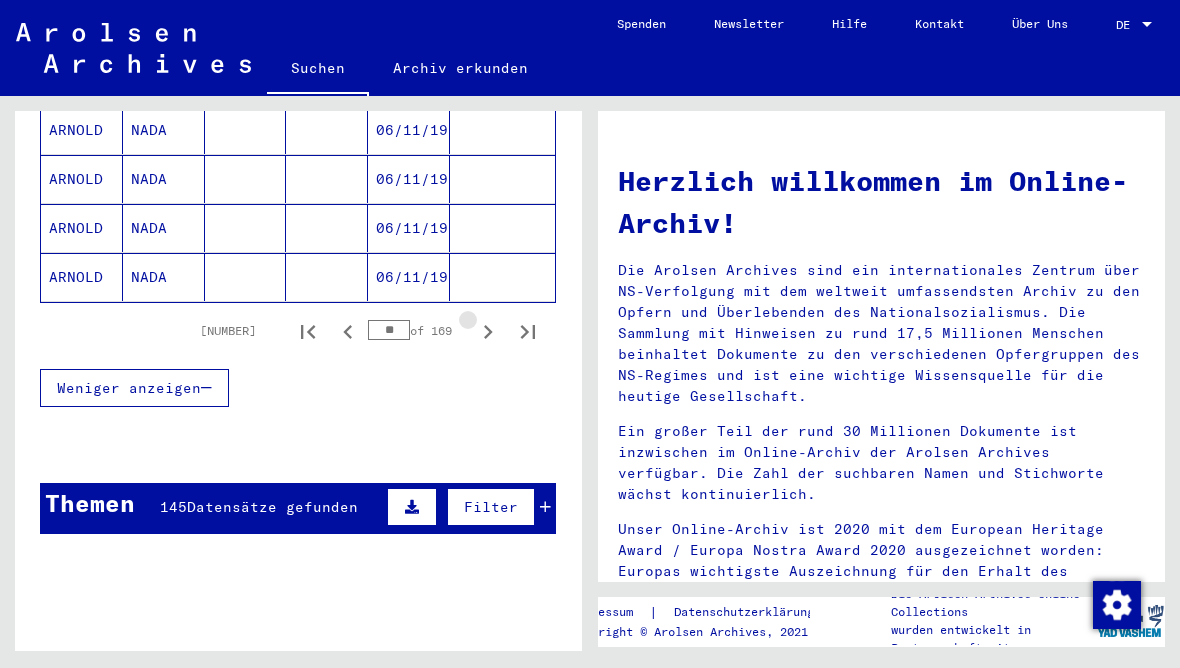 click 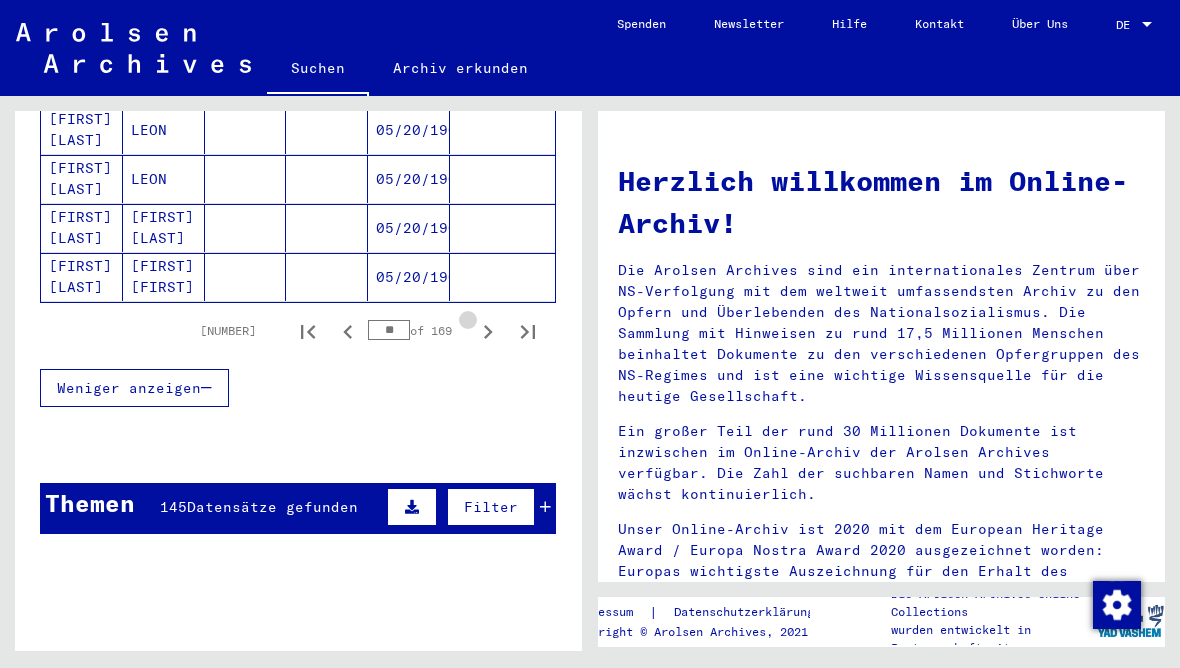 click 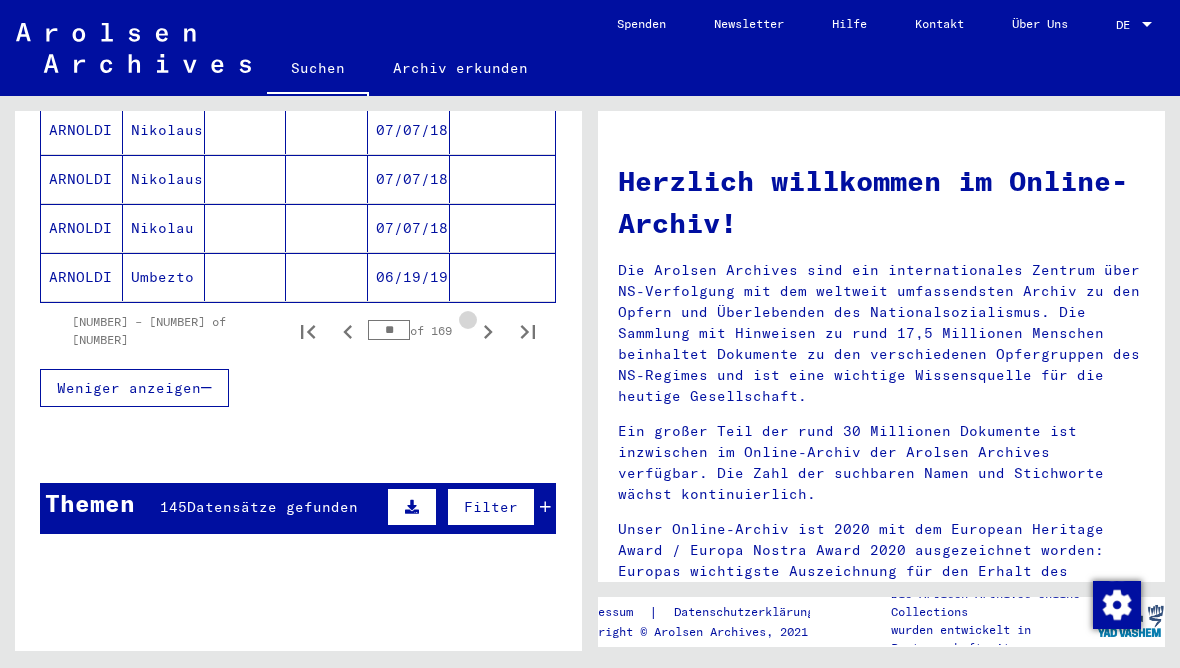 click 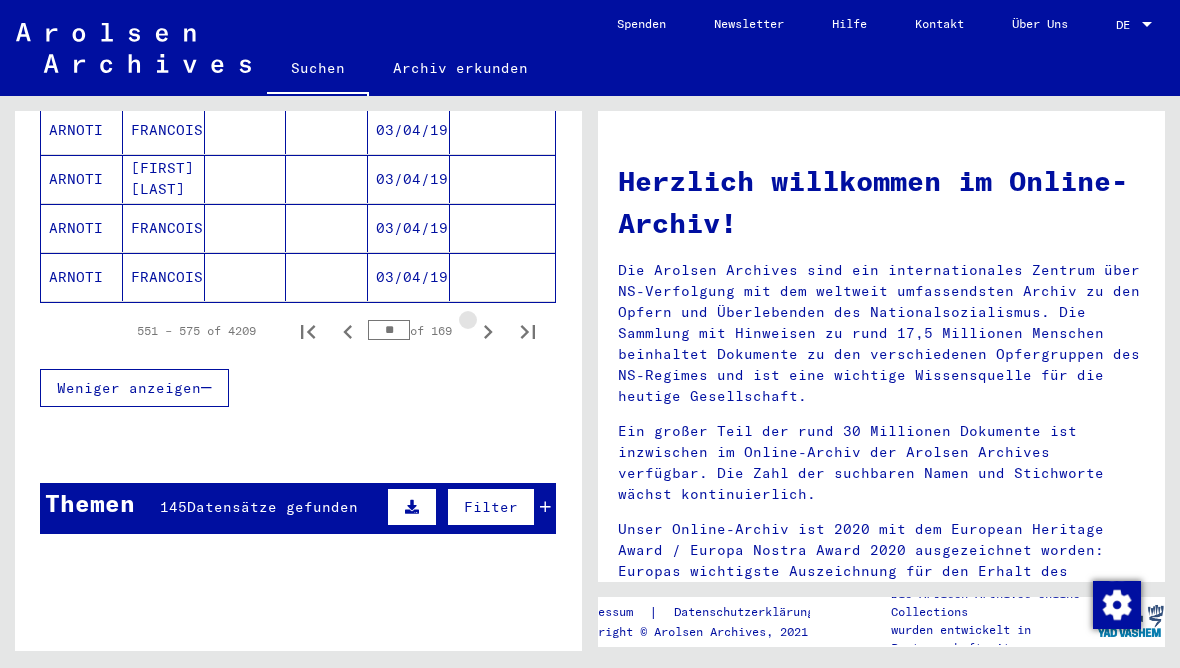 click 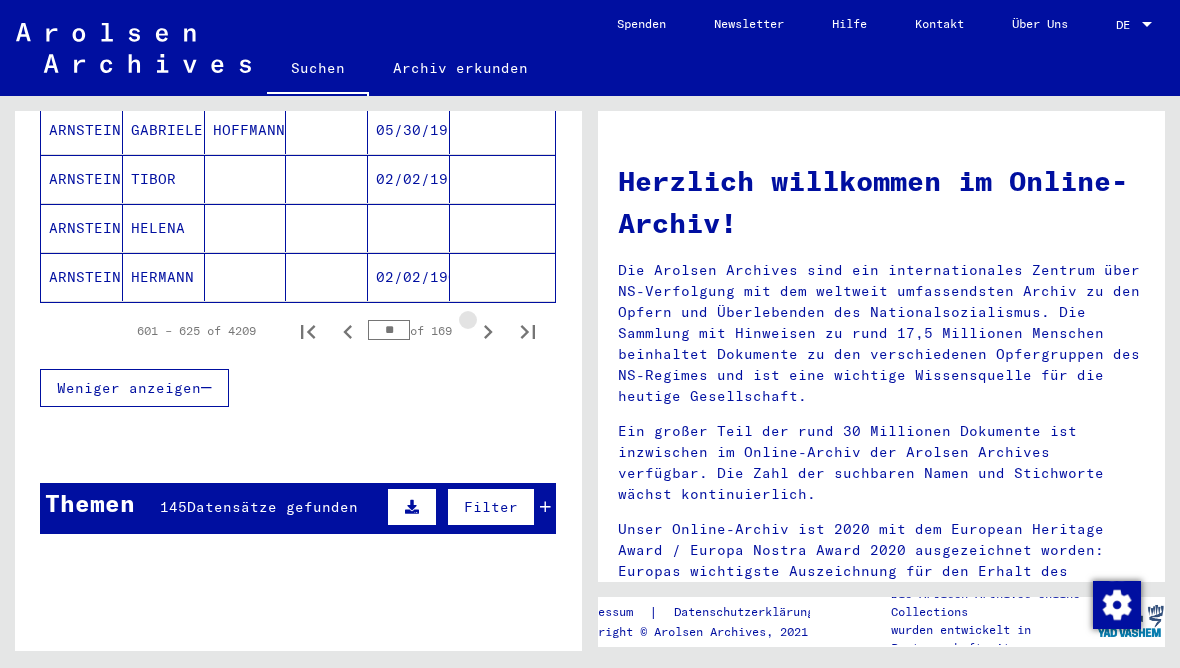 click 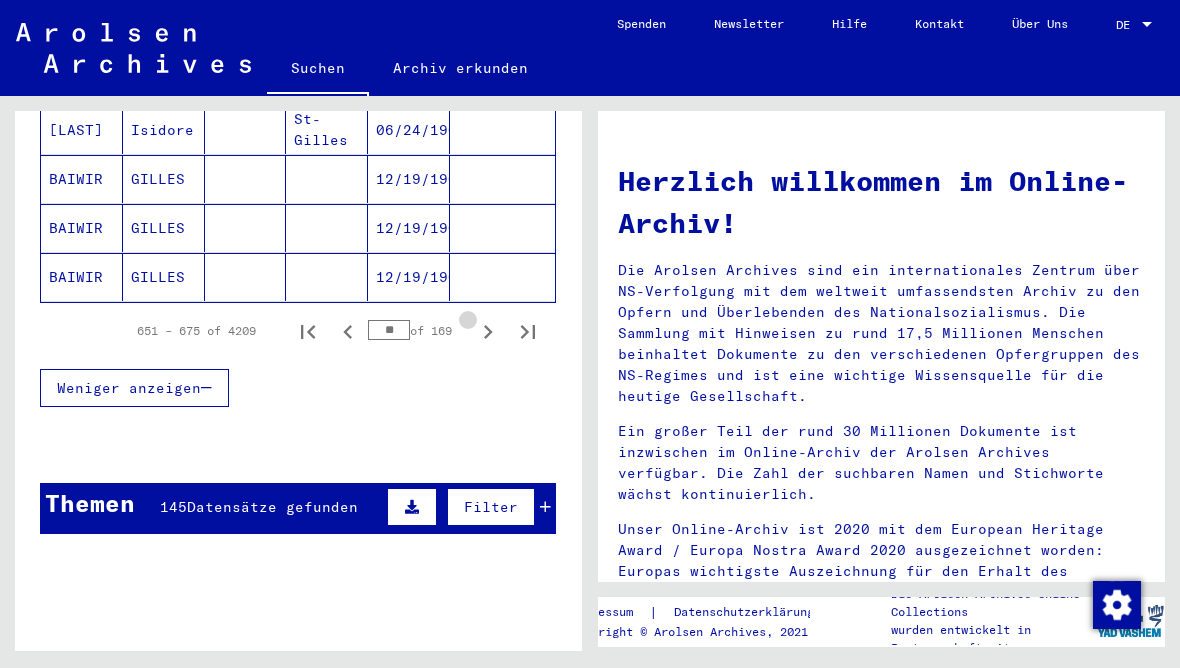 click 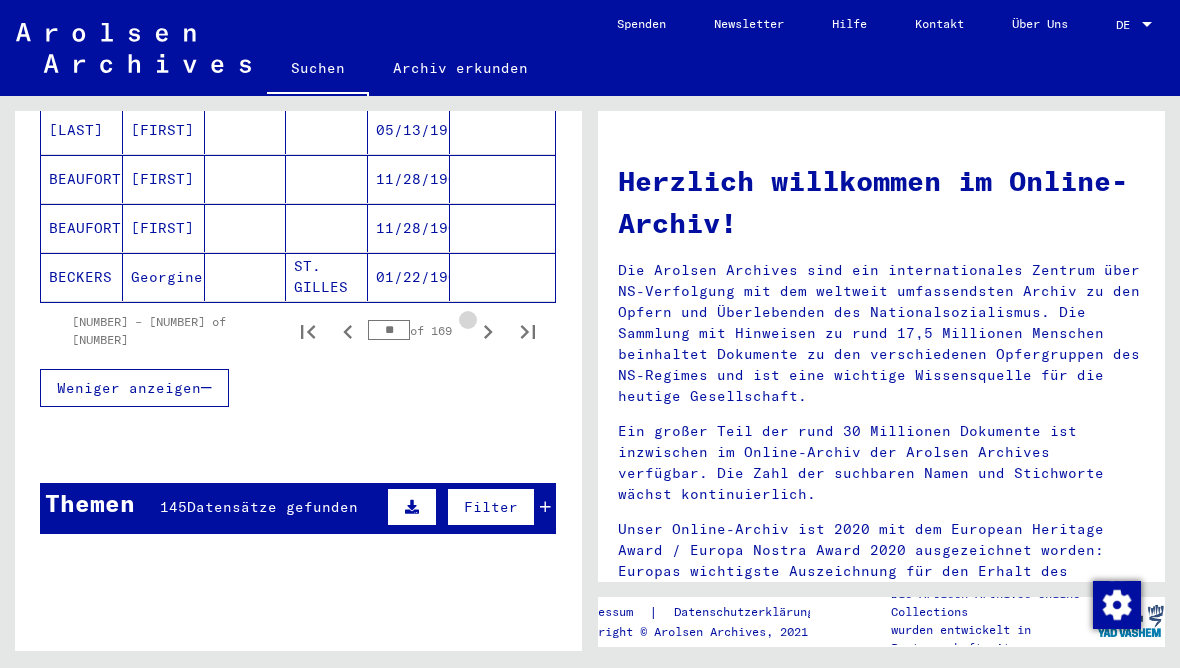 click 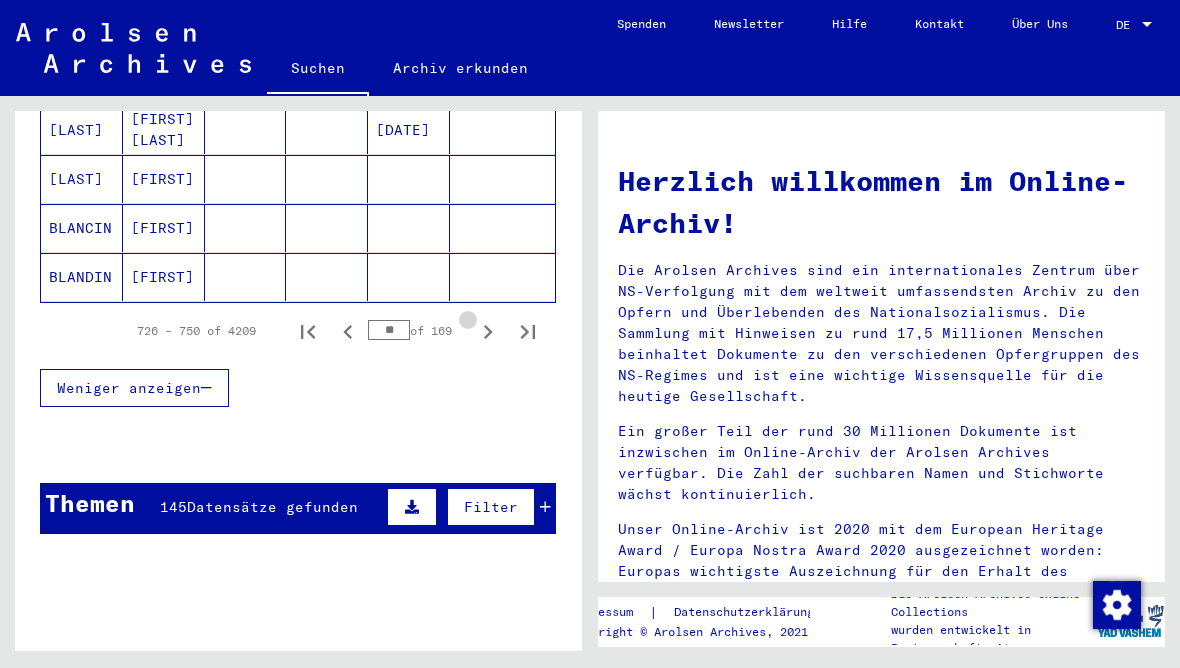 click 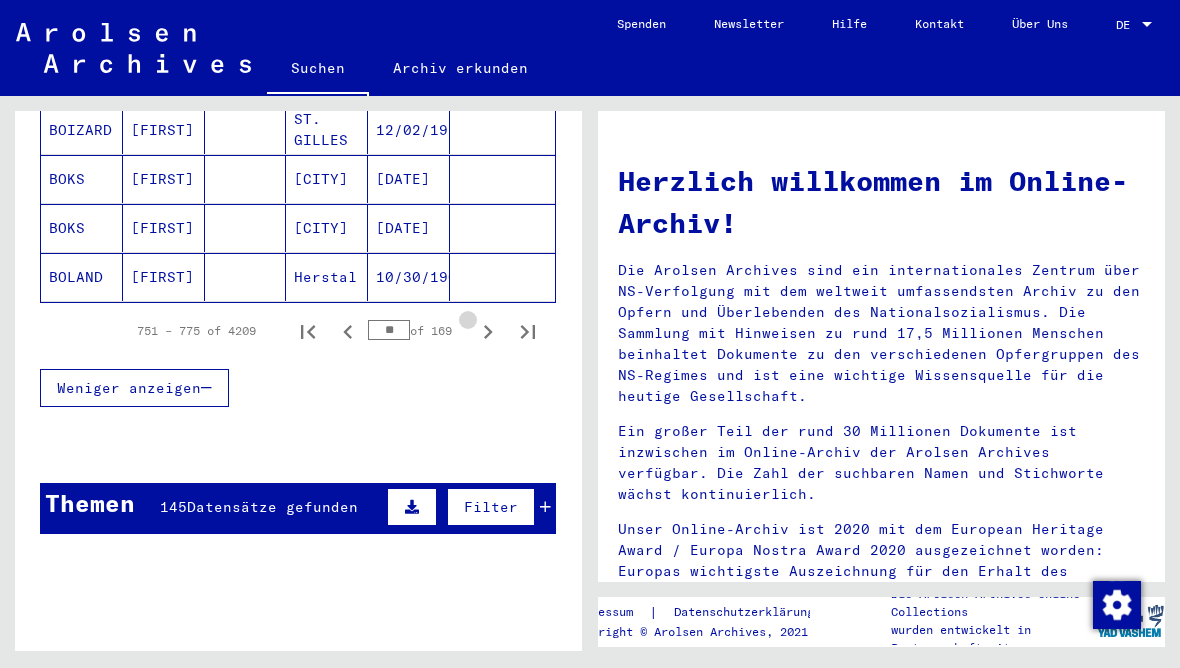 click 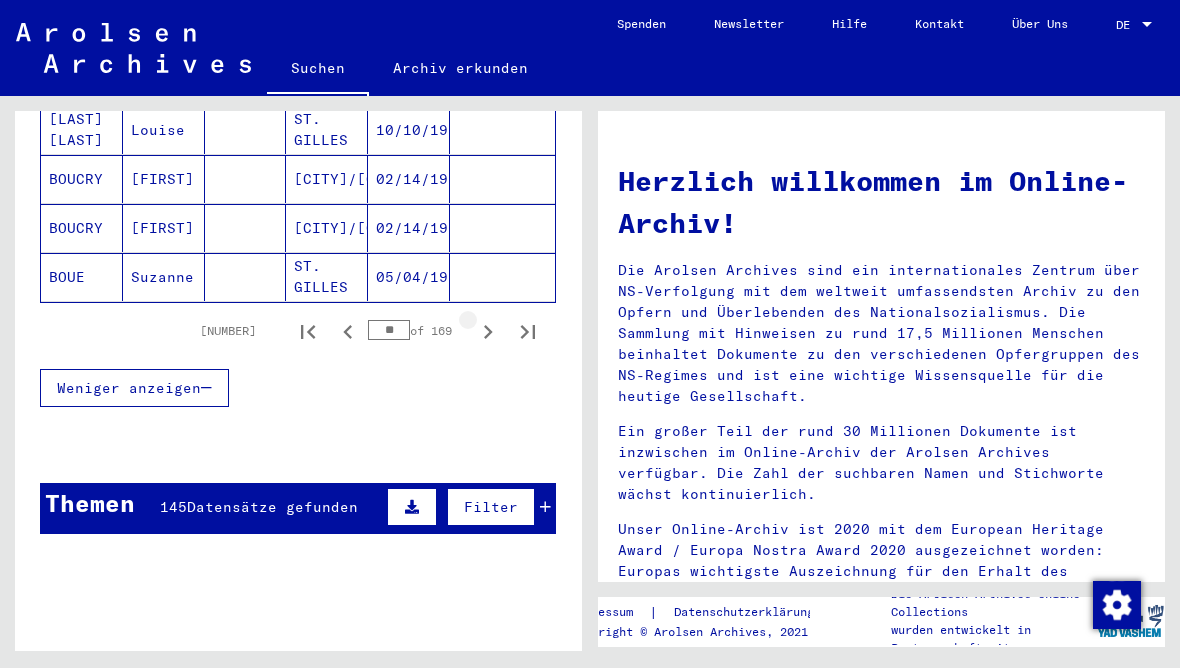 click 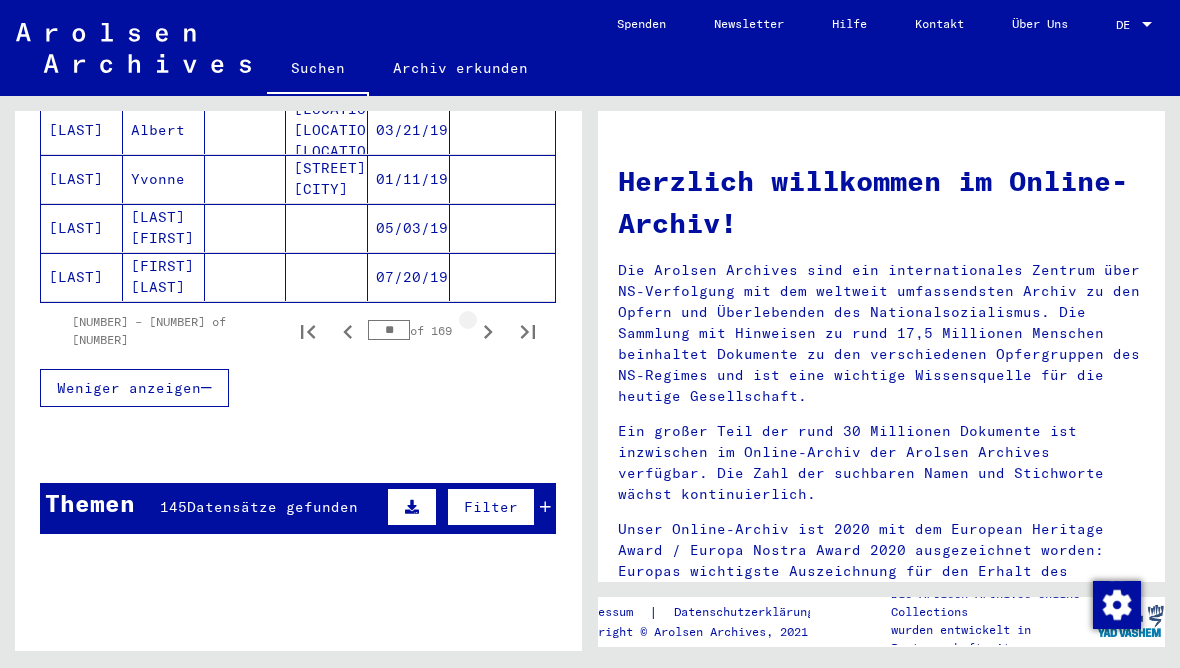 click 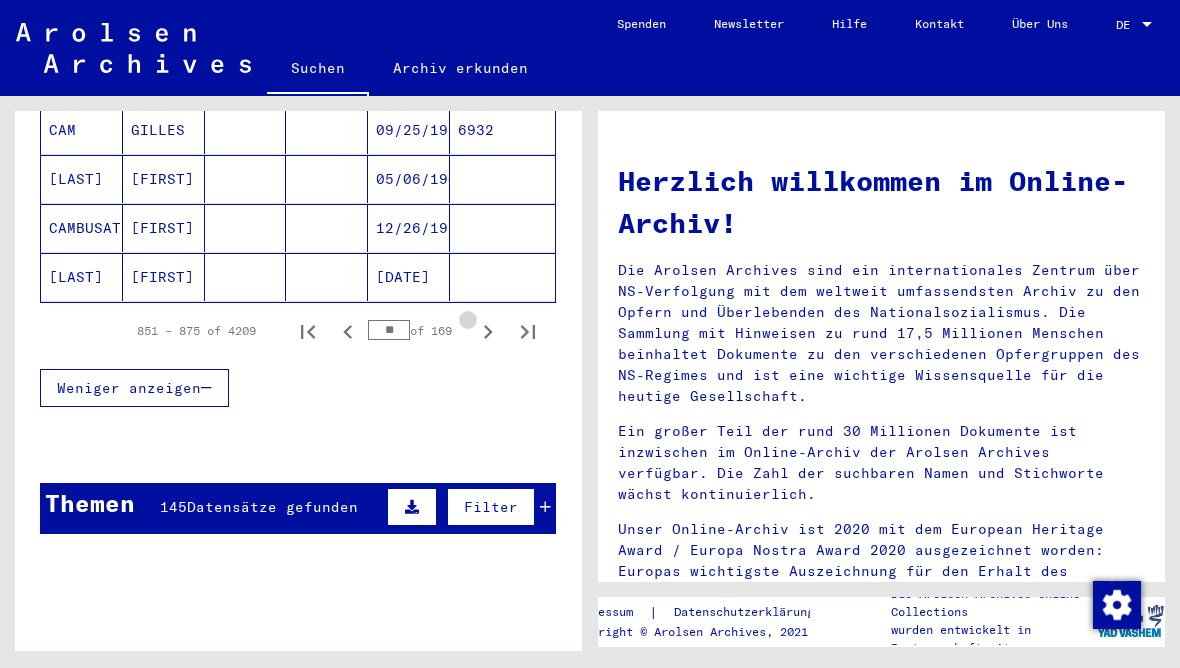 click 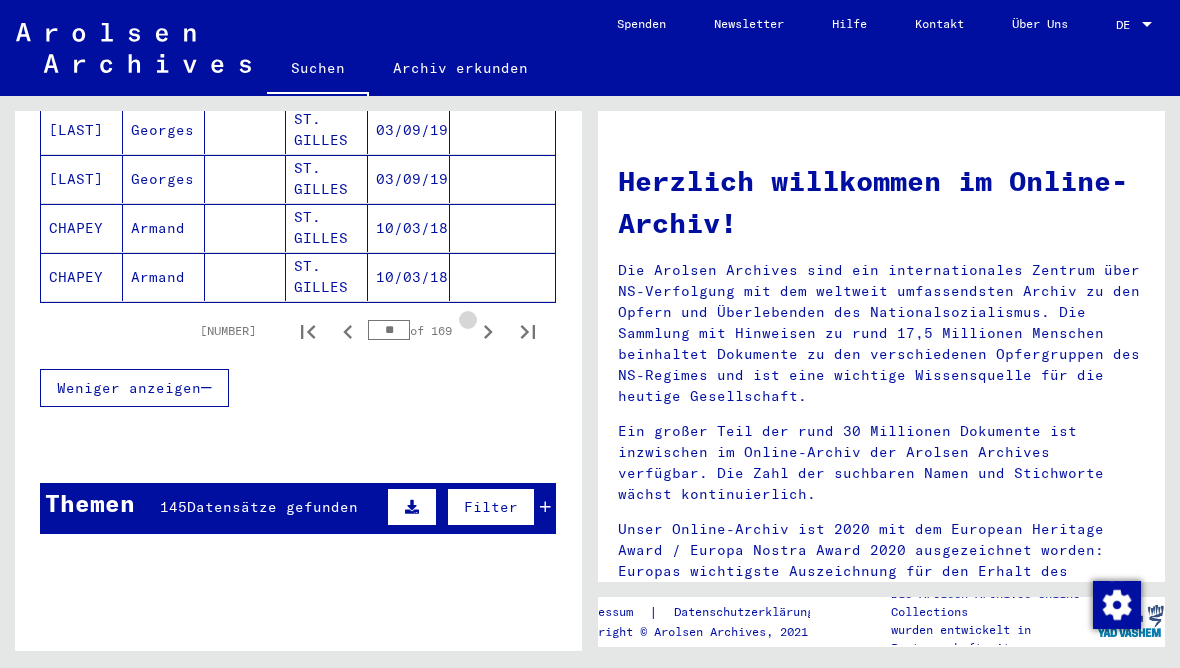 click 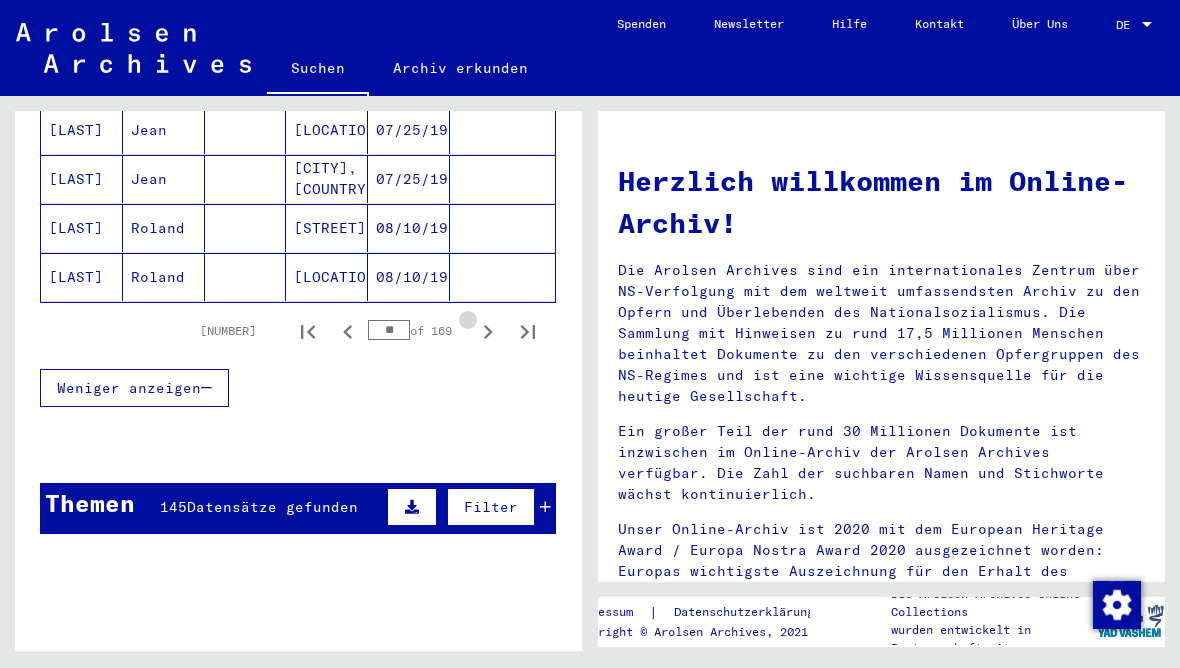 click 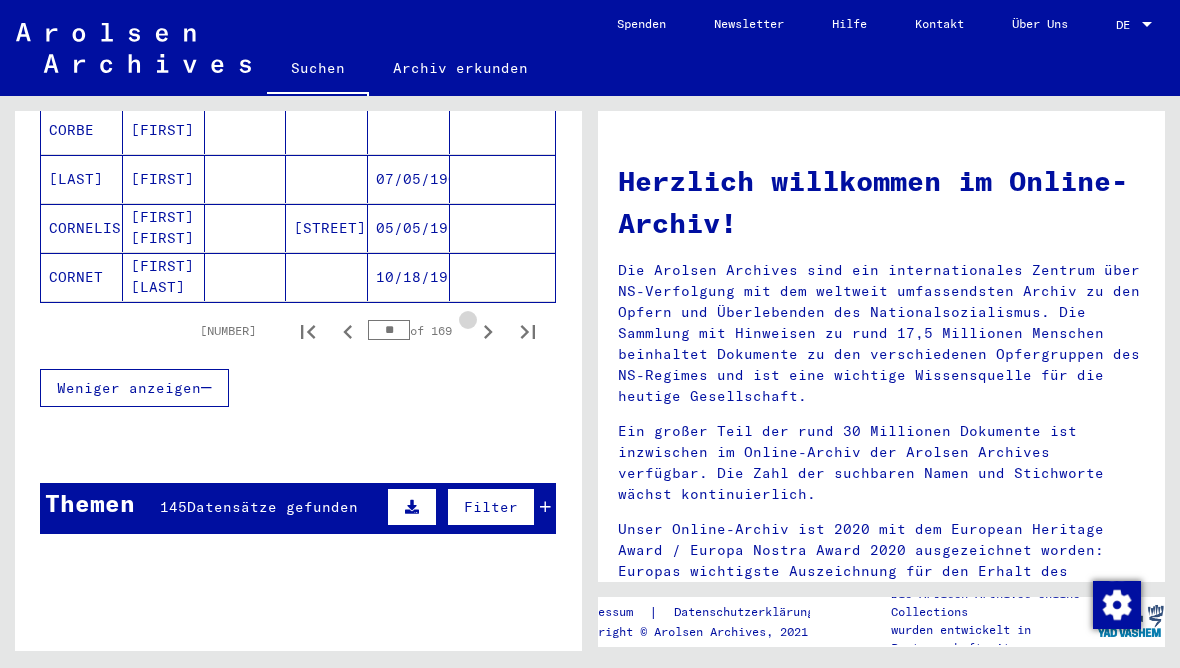 click at bounding box center [488, 331] 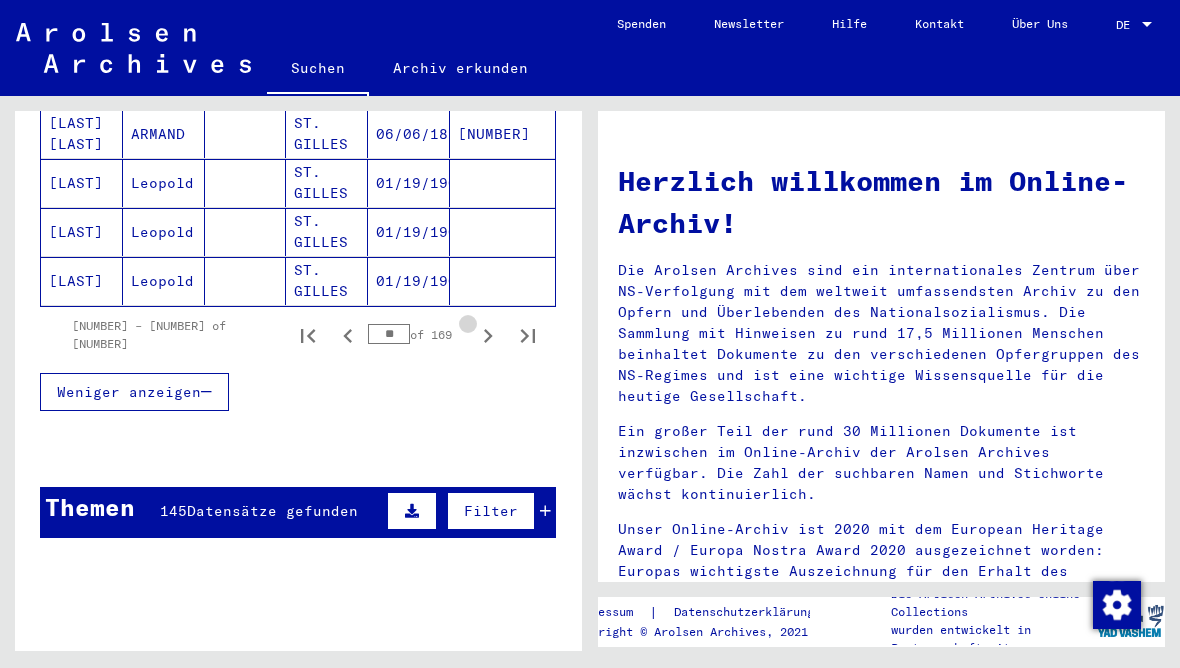 click at bounding box center (488, 335) 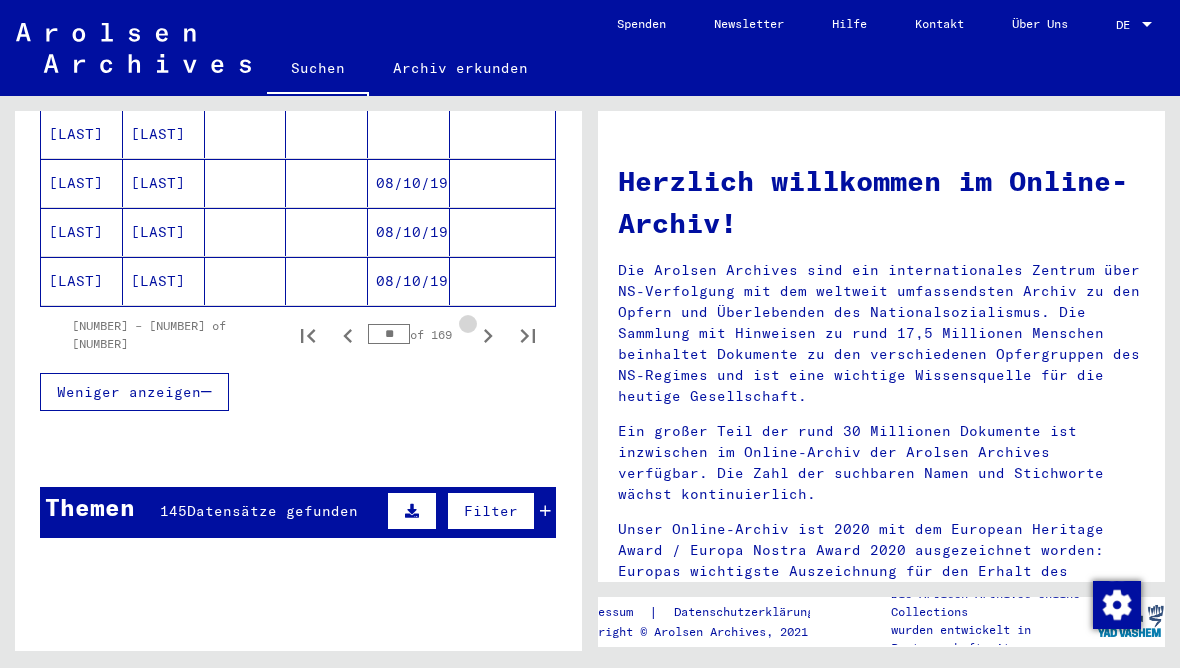 click 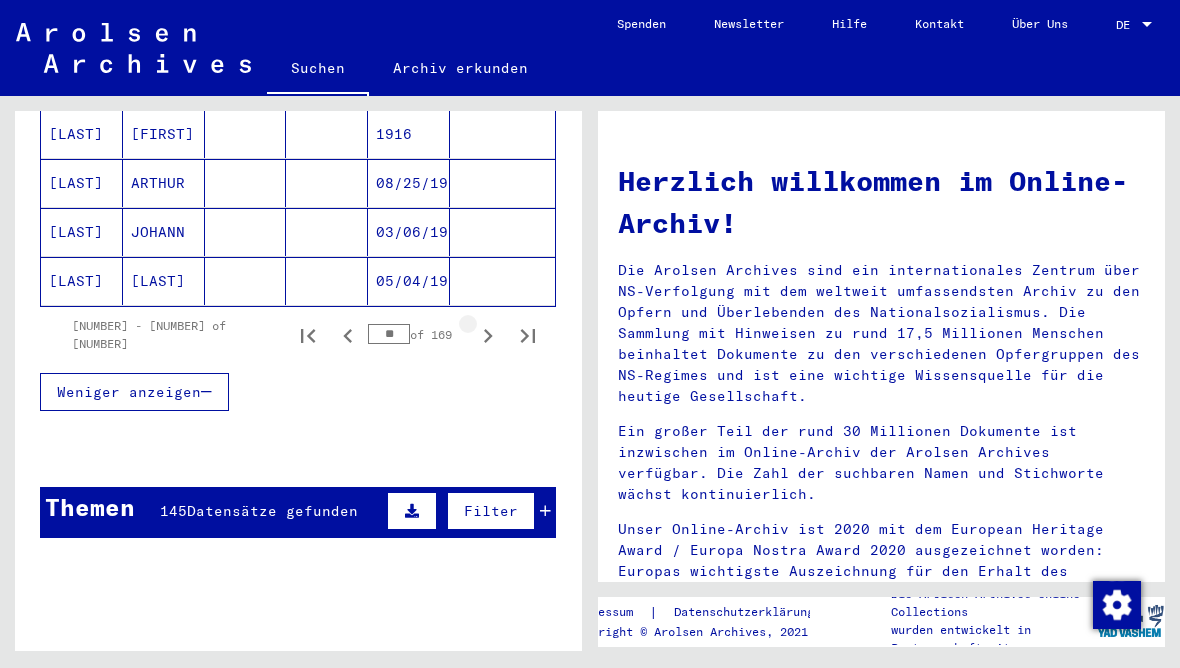 click 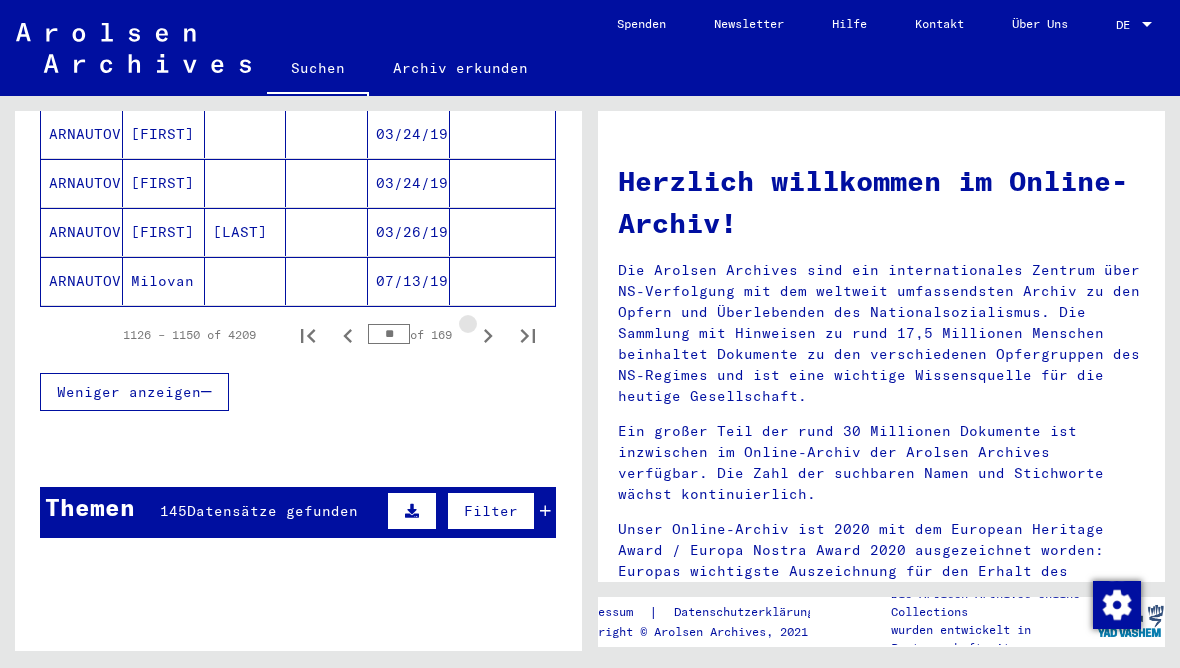 click 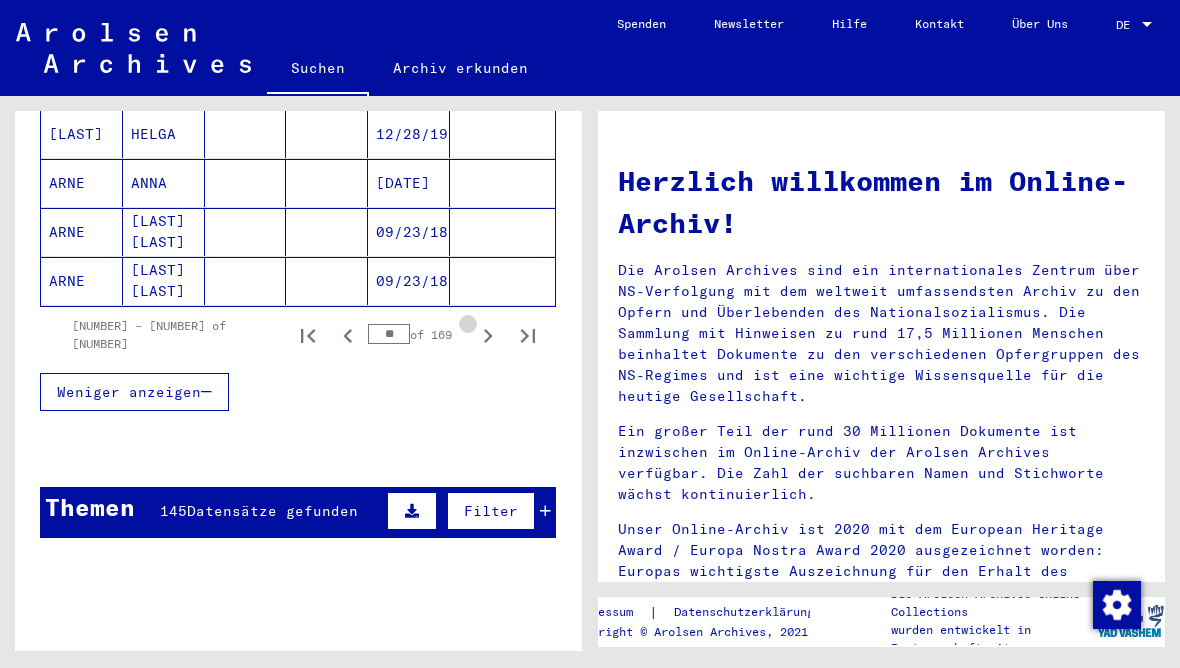 click 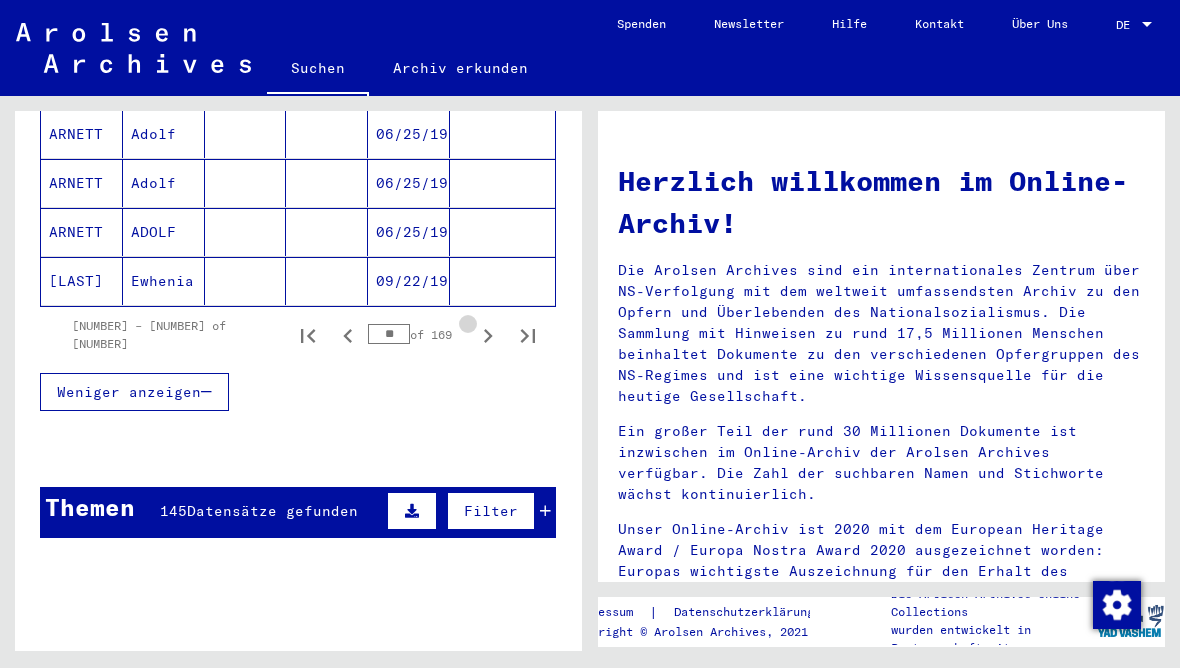 click 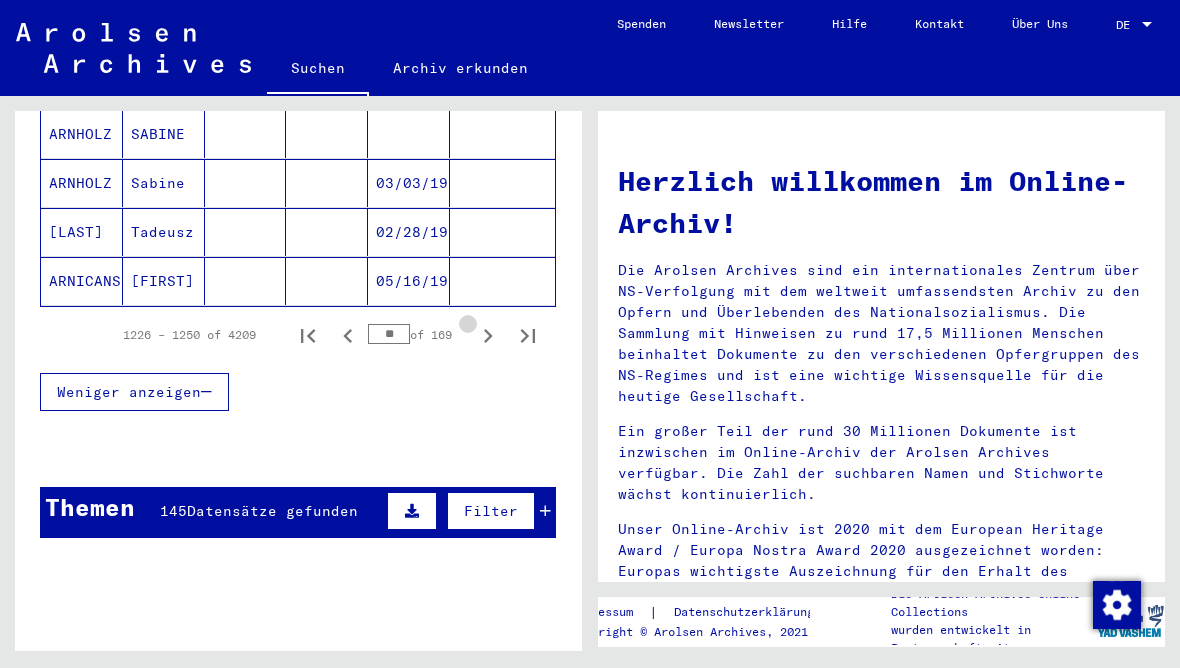 click 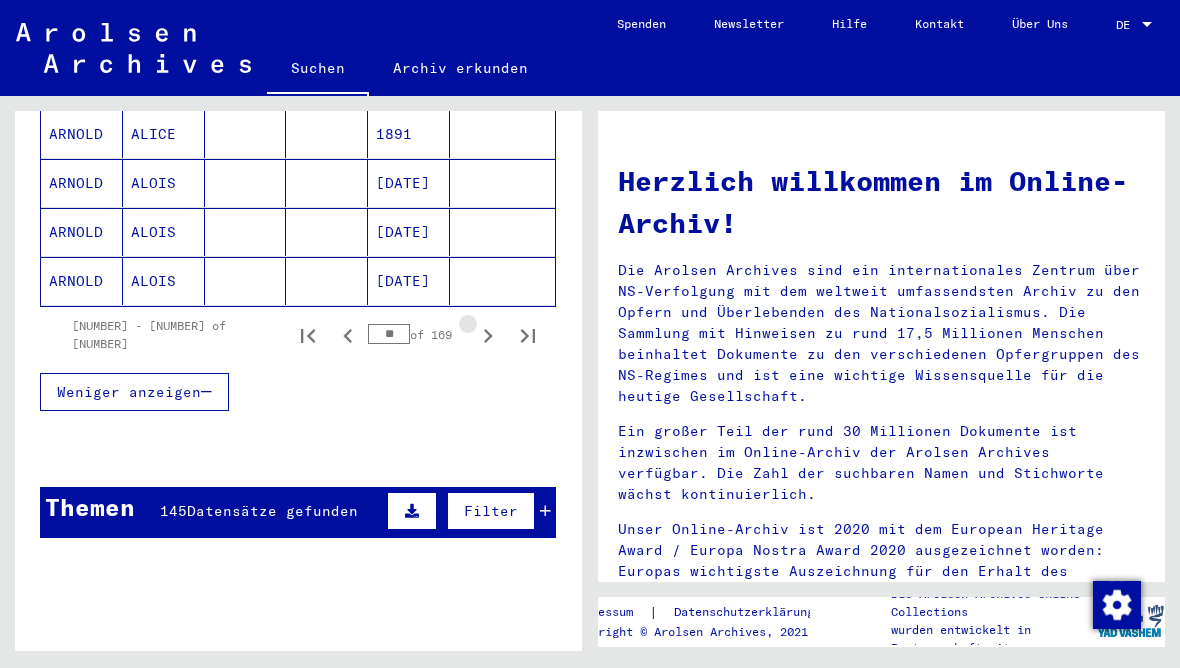 click 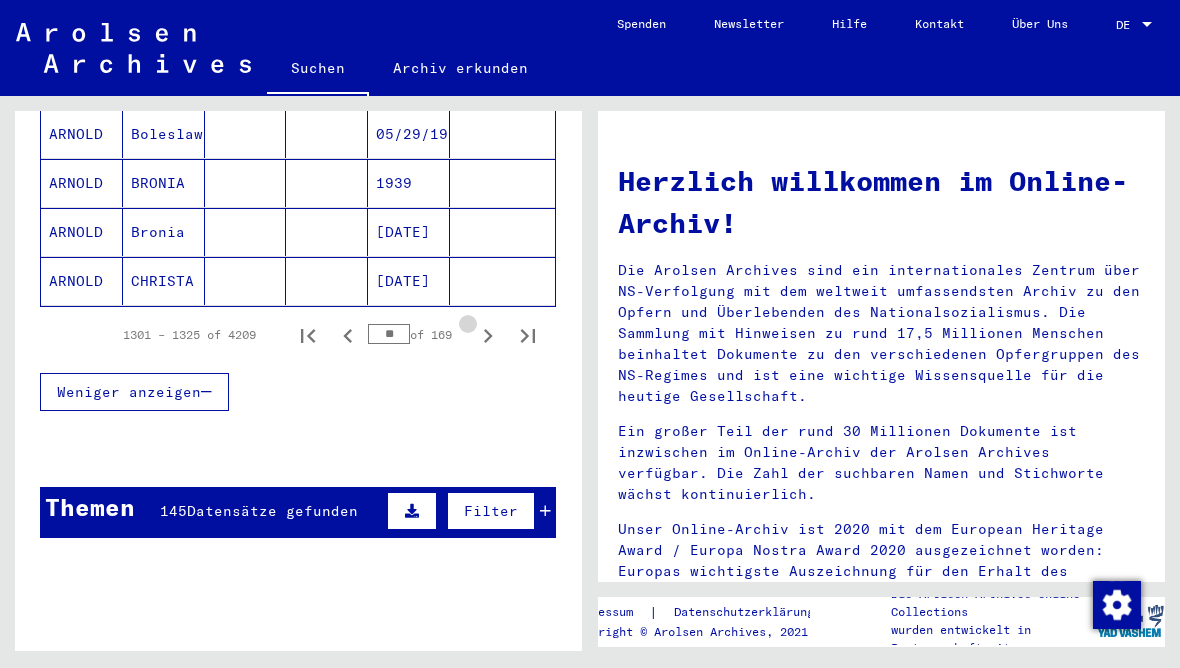 click 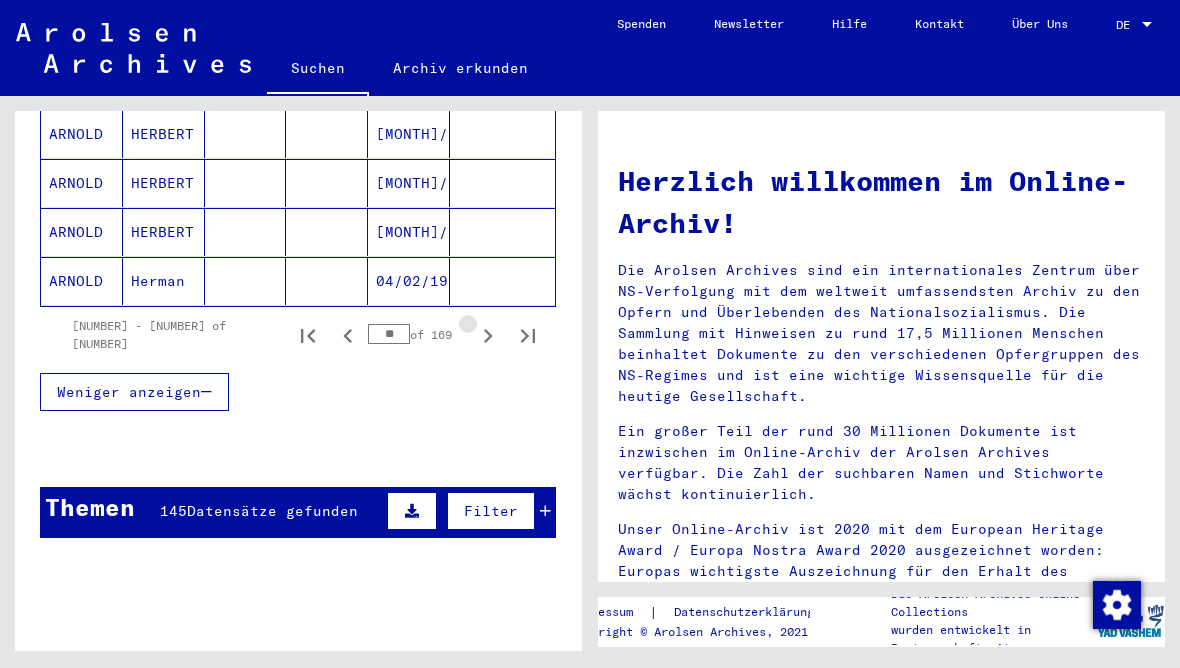 click 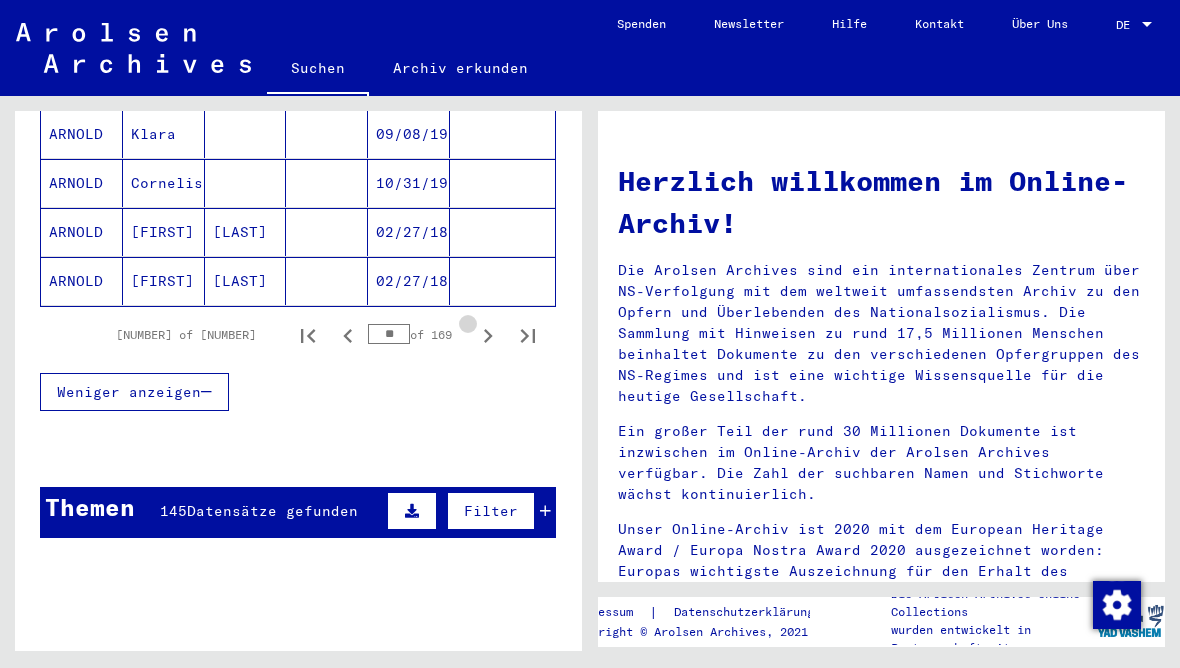 click 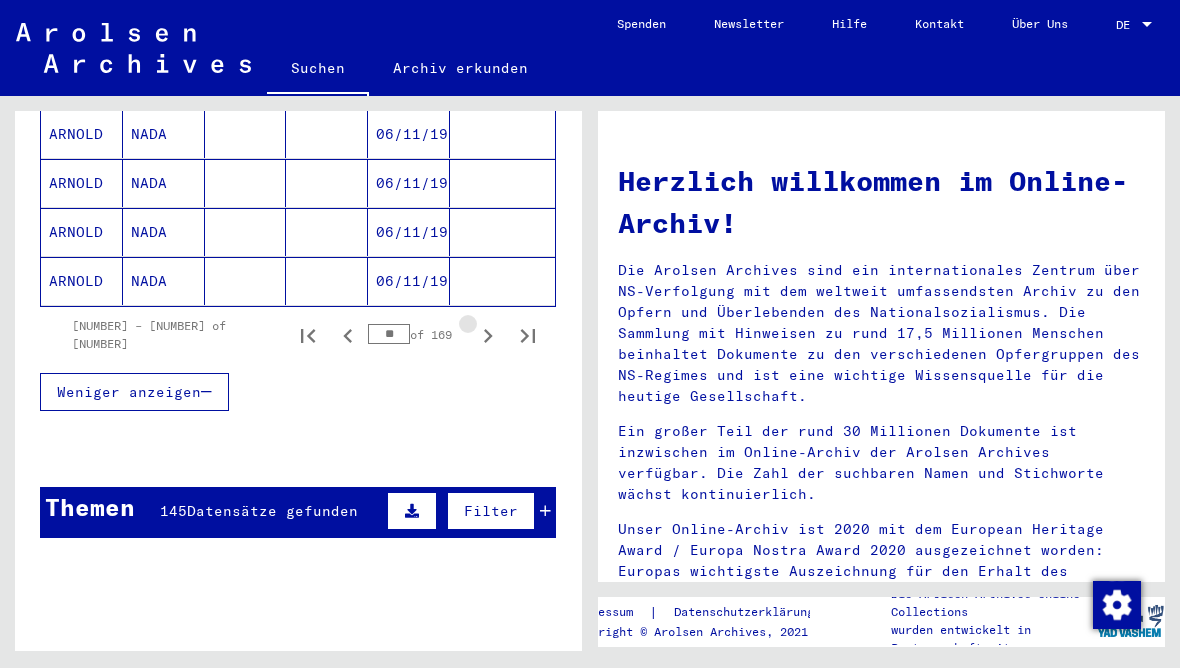 click 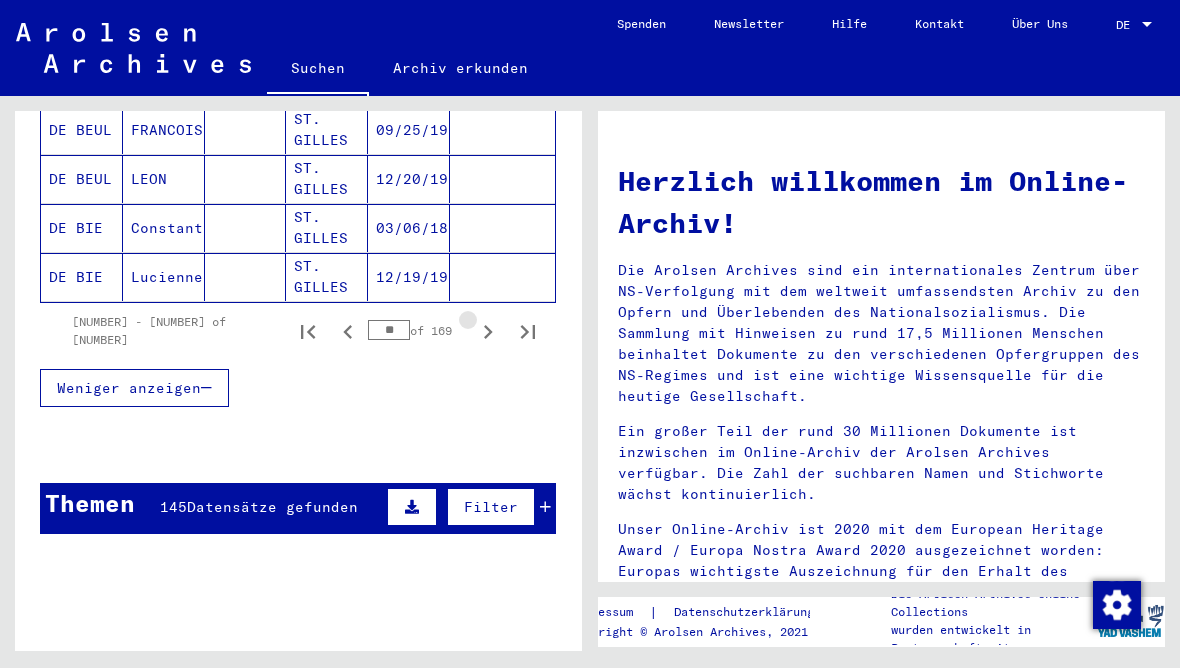 click 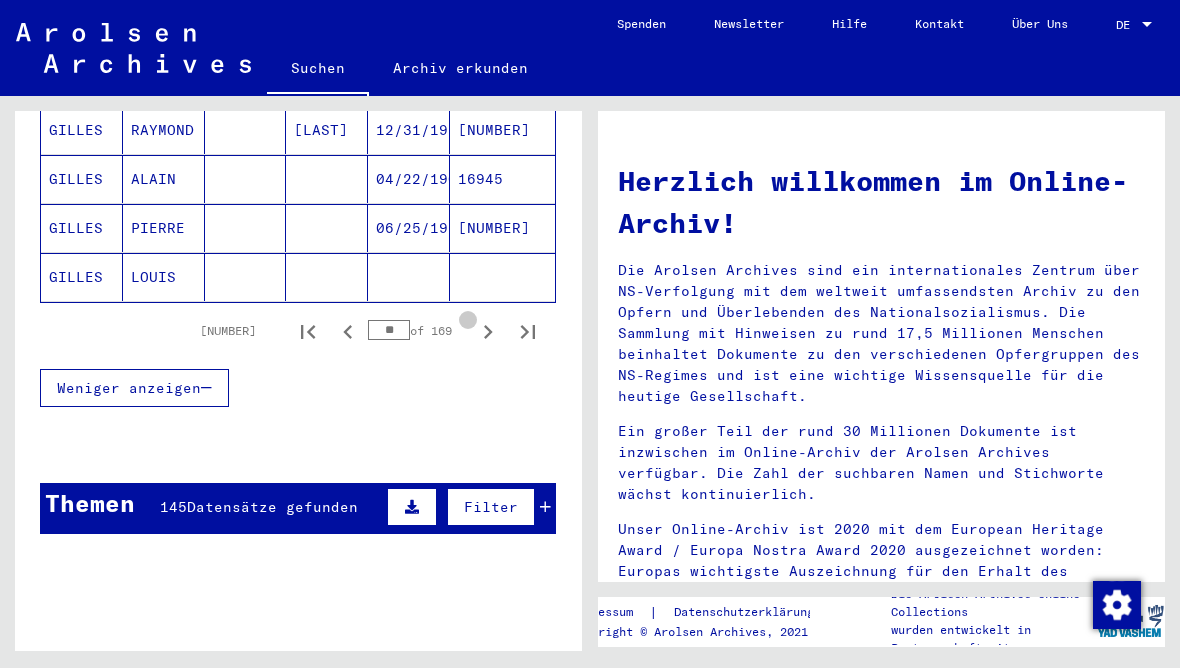 click 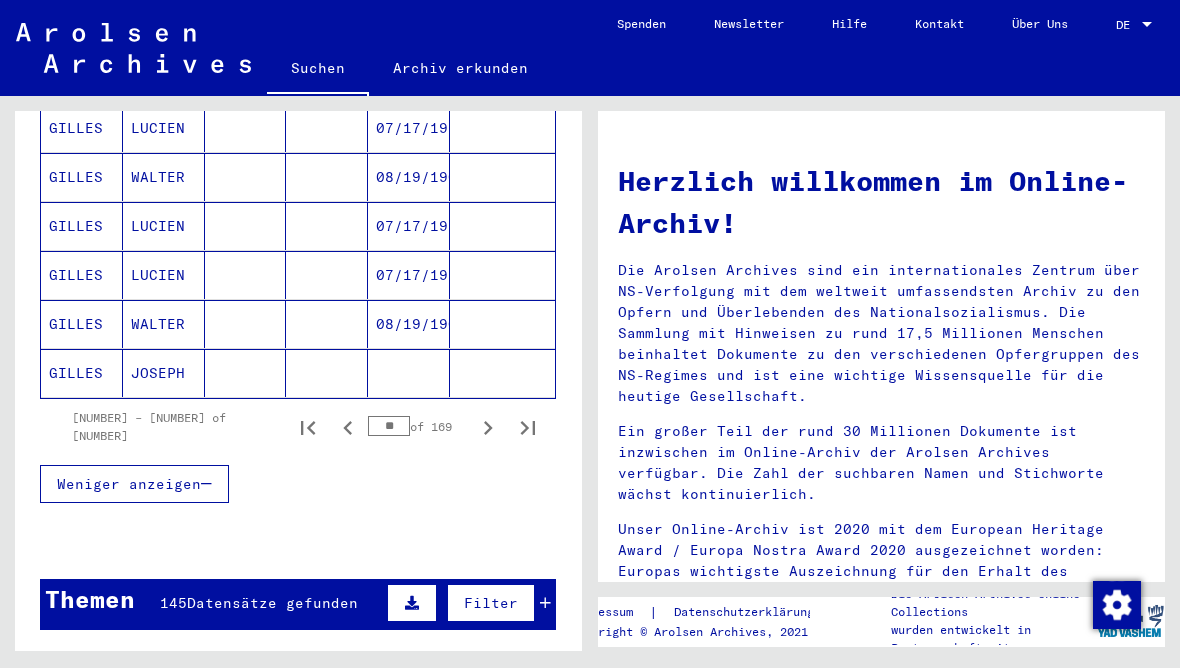 scroll, scrollTop: 1251, scrollLeft: 0, axis: vertical 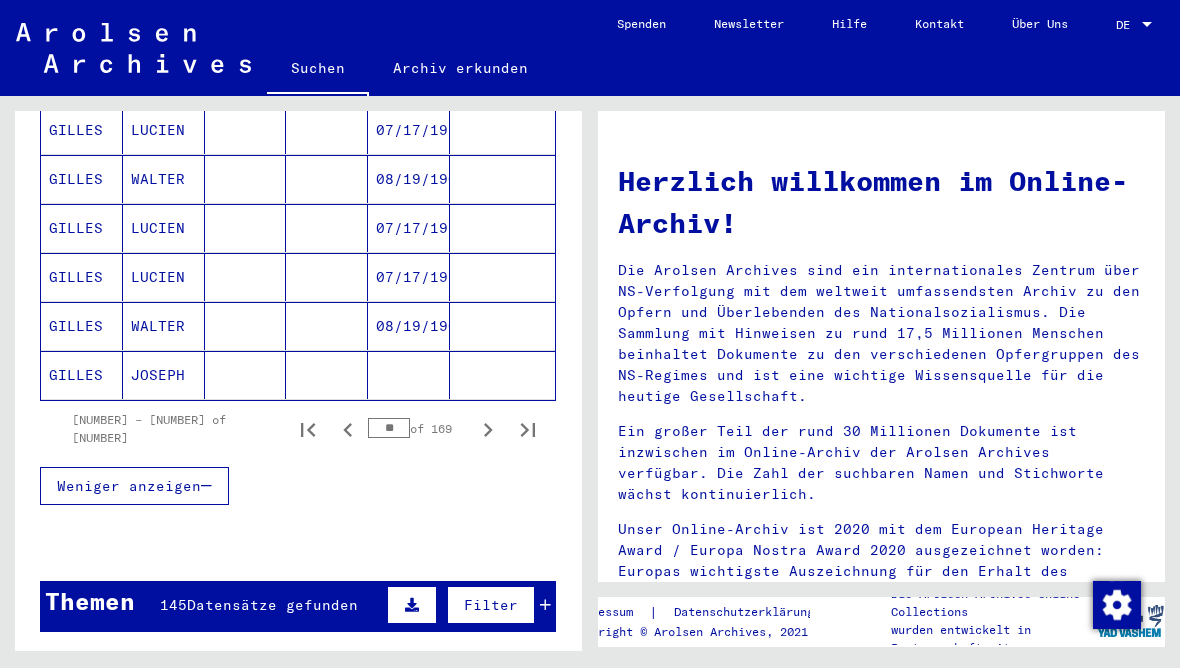 click on "JOSEPH" 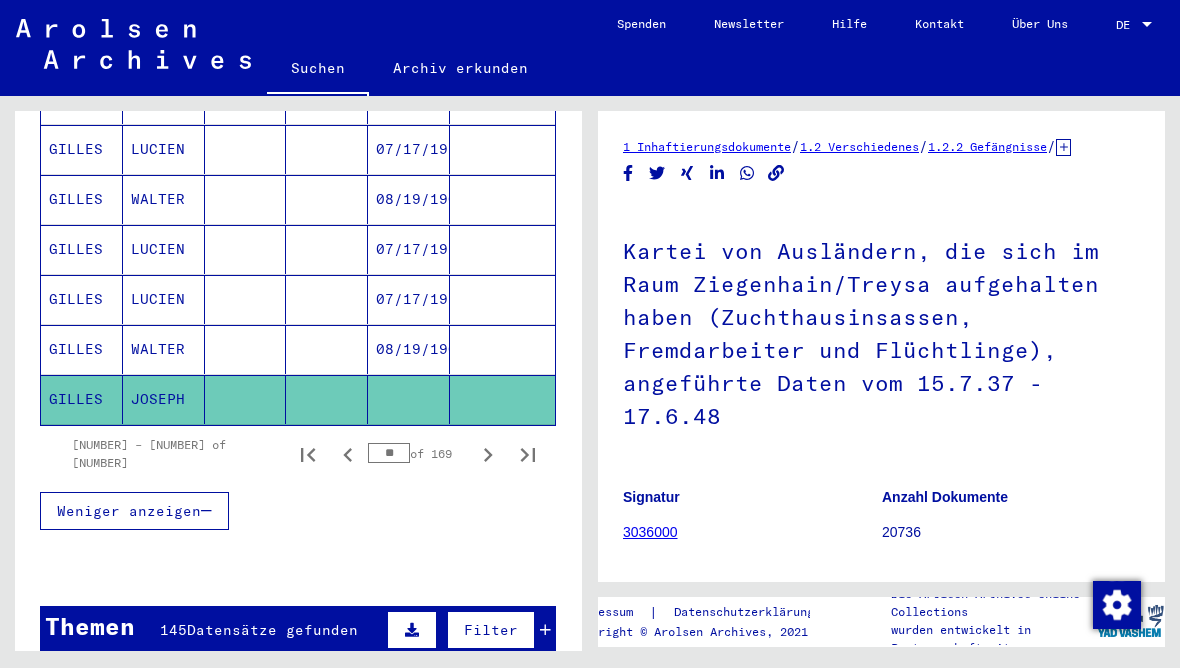 scroll, scrollTop: 0, scrollLeft: 0, axis: both 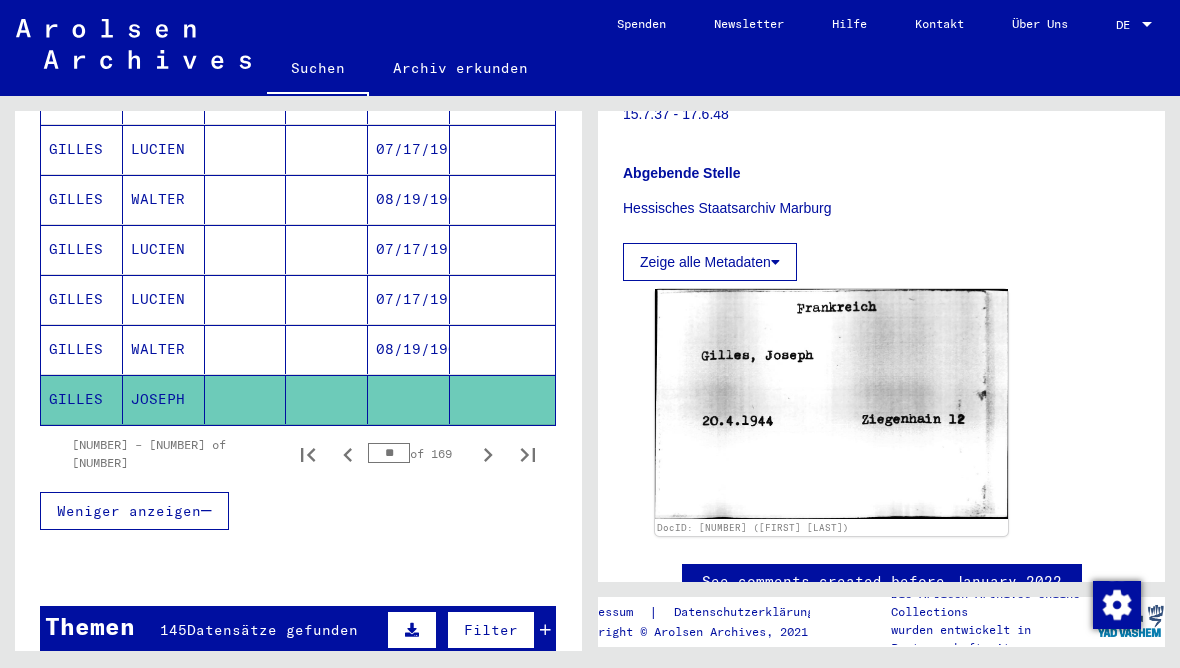 click 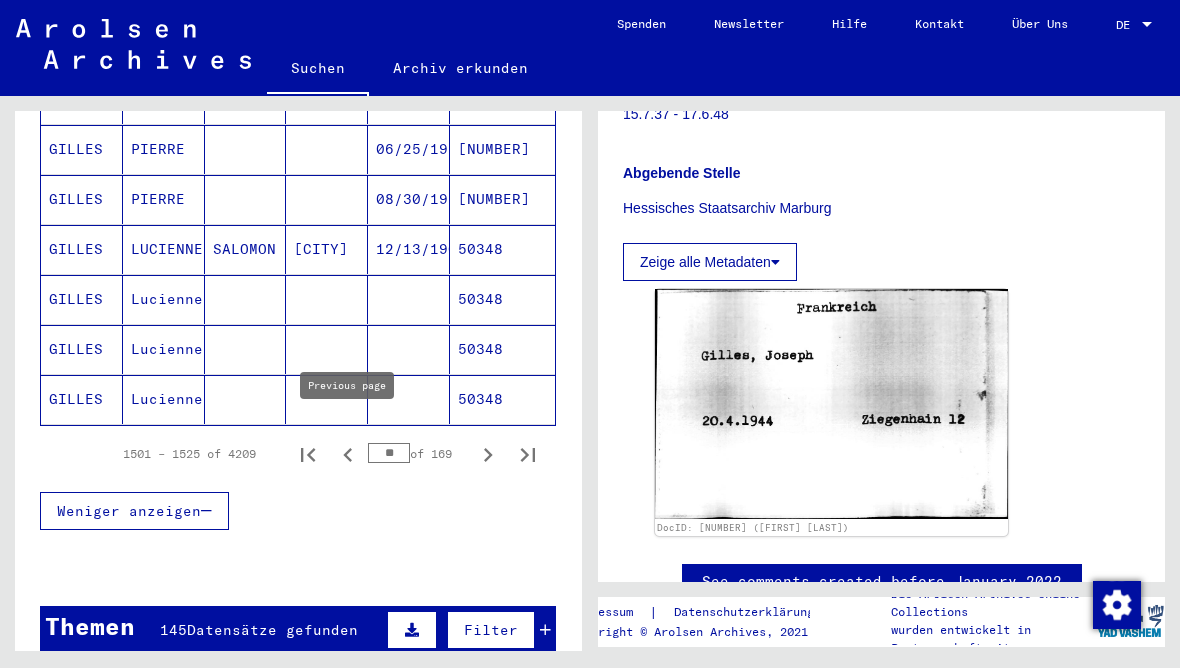 click 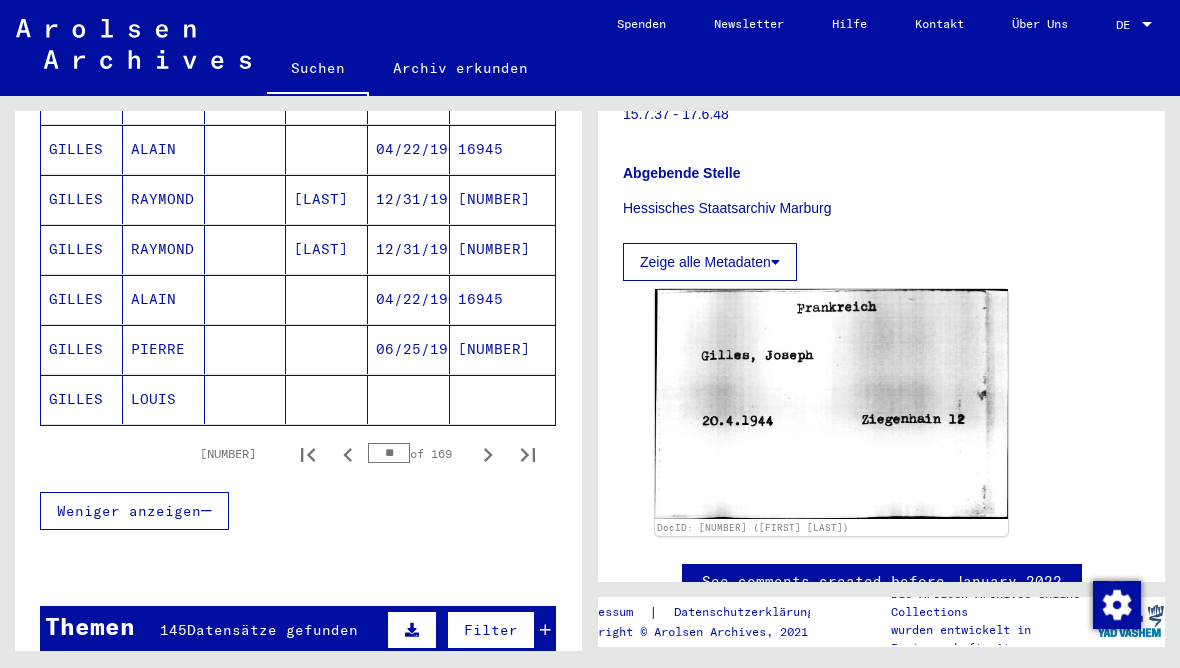 click 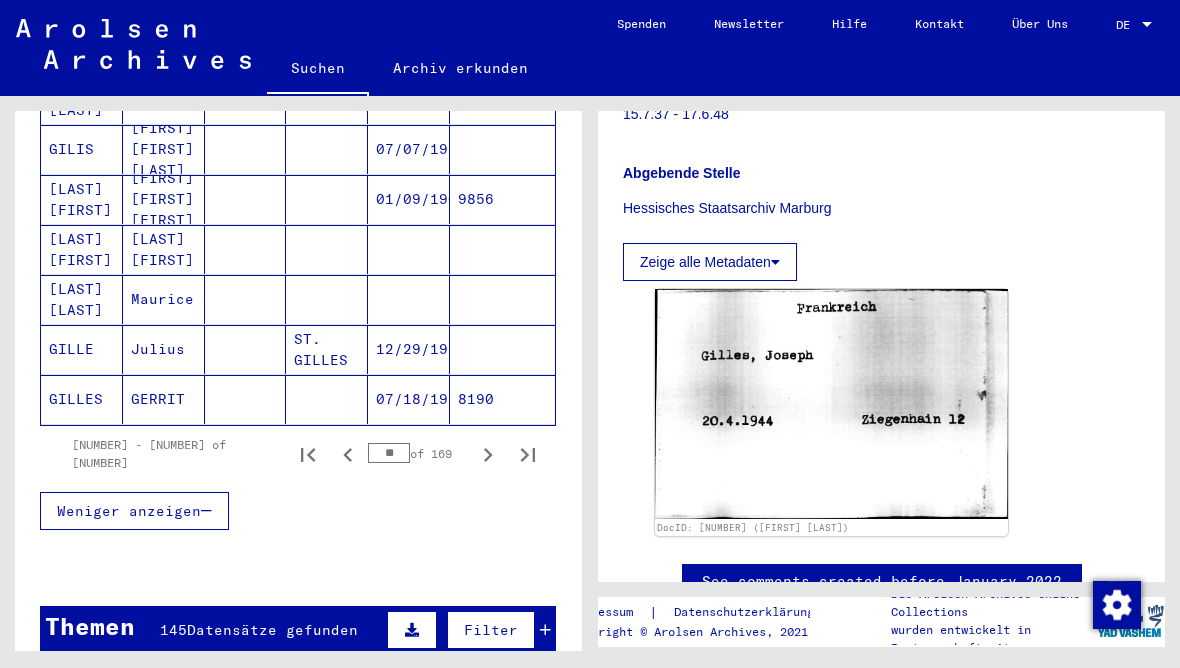 click 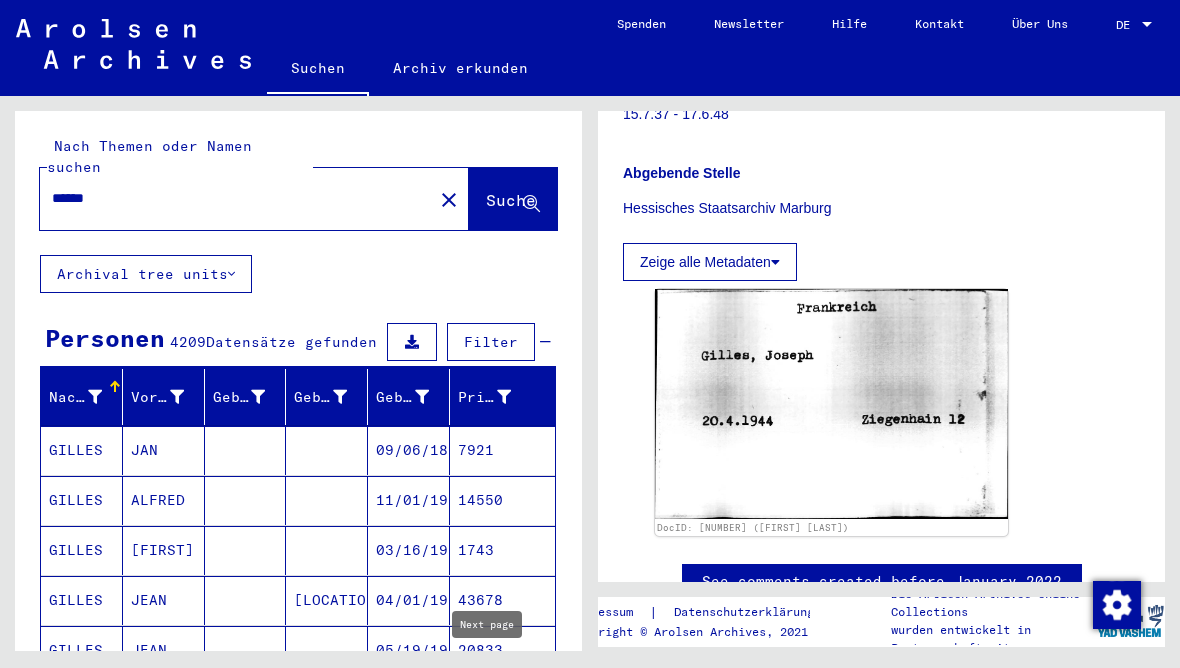 scroll, scrollTop: -3, scrollLeft: 0, axis: vertical 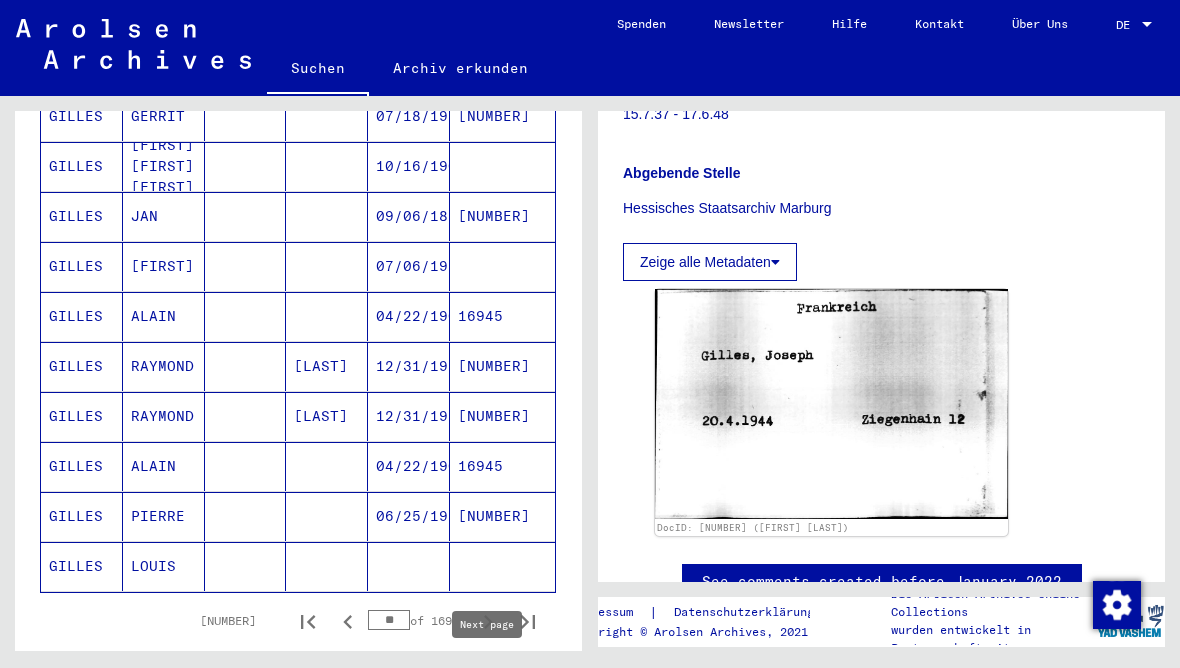 click on "GILLES" at bounding box center [82, 316] 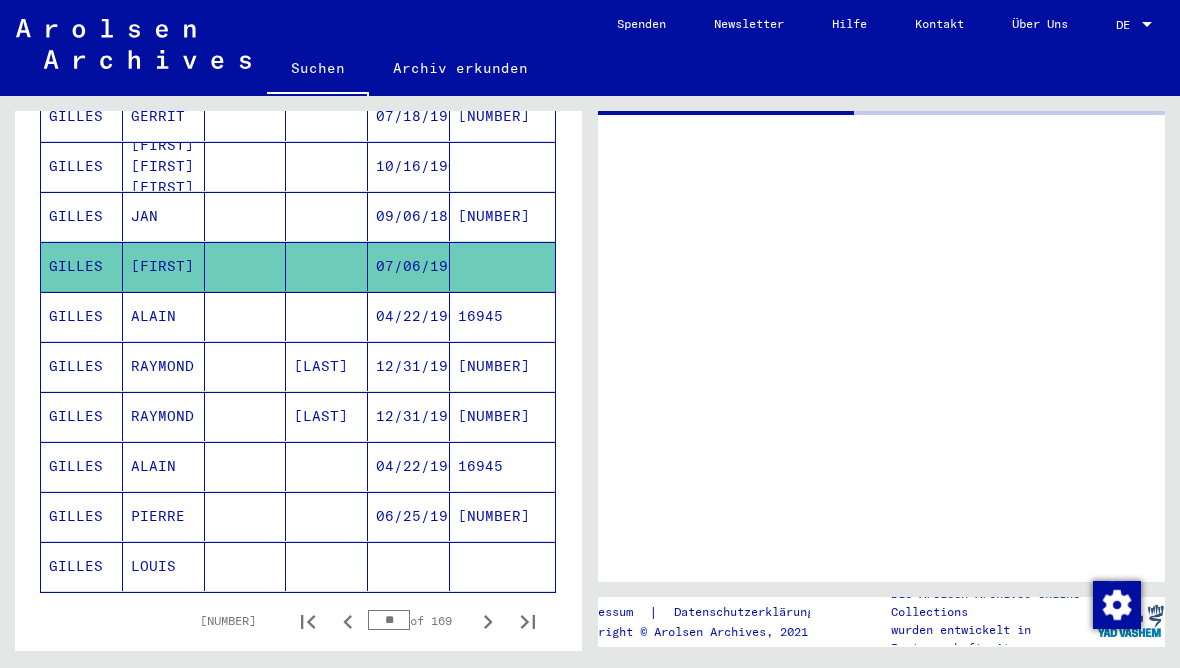 scroll, scrollTop: 0, scrollLeft: 0, axis: both 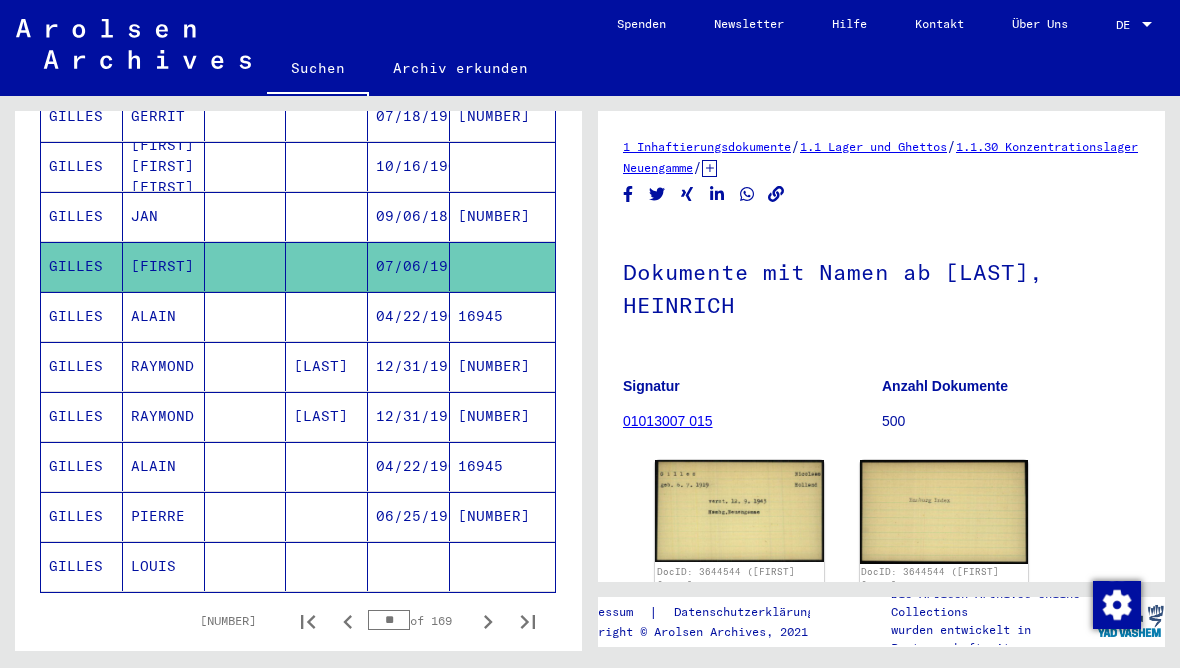 click on "GILLES" 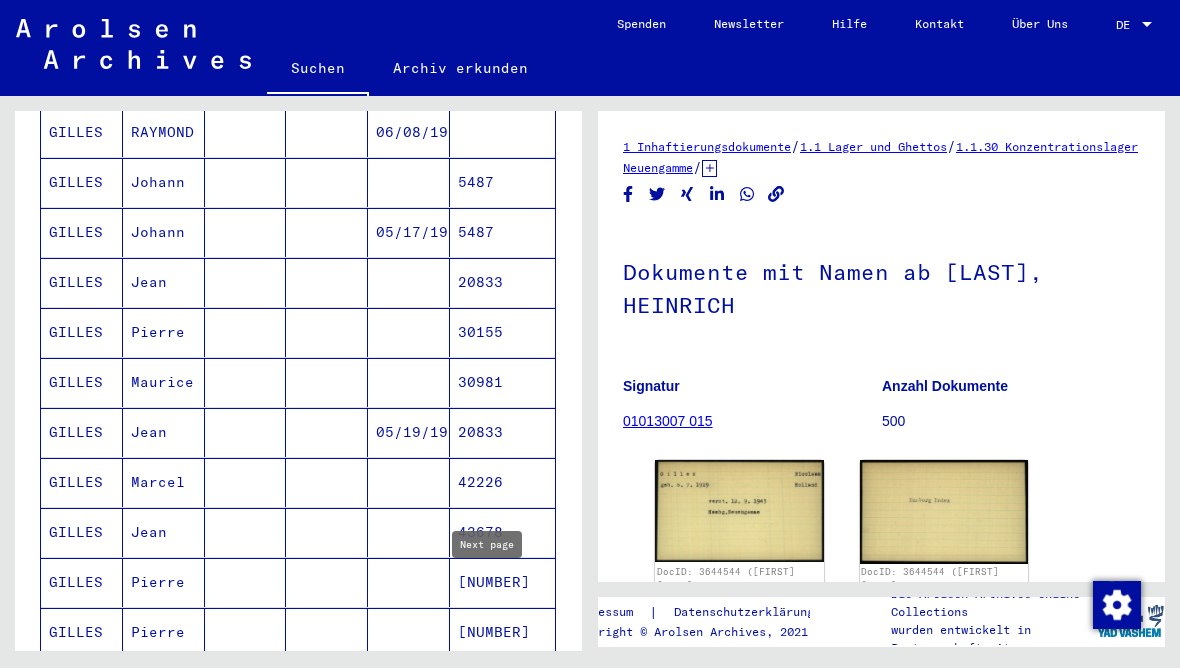scroll, scrollTop: 304, scrollLeft: 0, axis: vertical 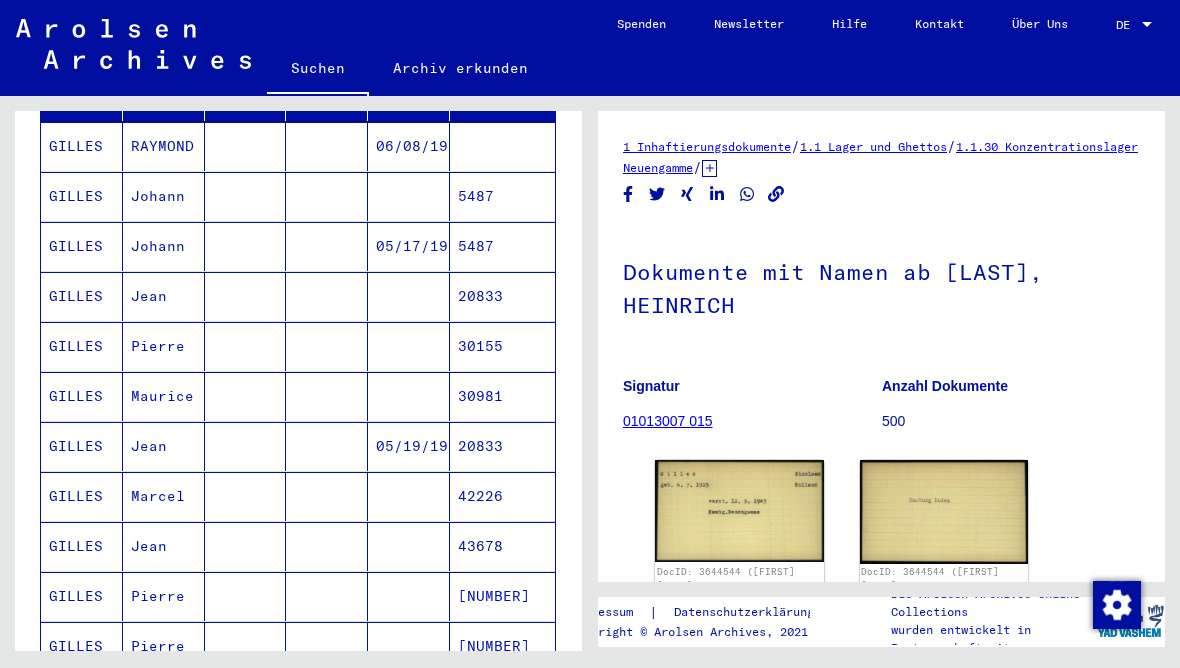 click on "GILLES" at bounding box center [82, 246] 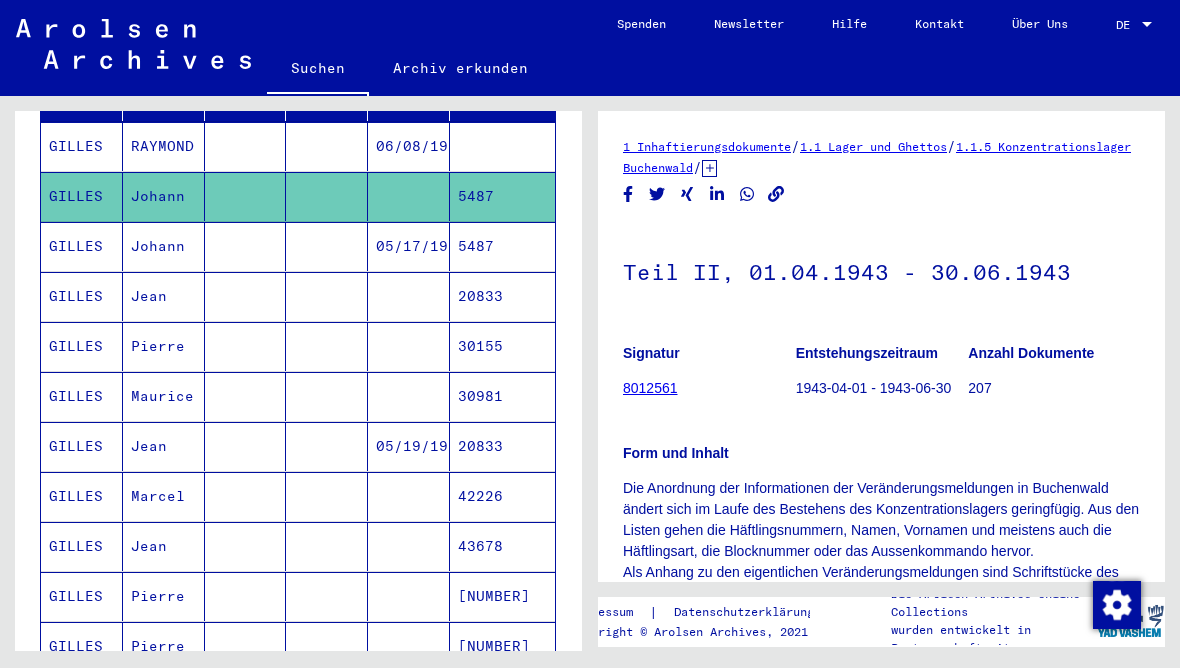 scroll, scrollTop: 0, scrollLeft: 0, axis: both 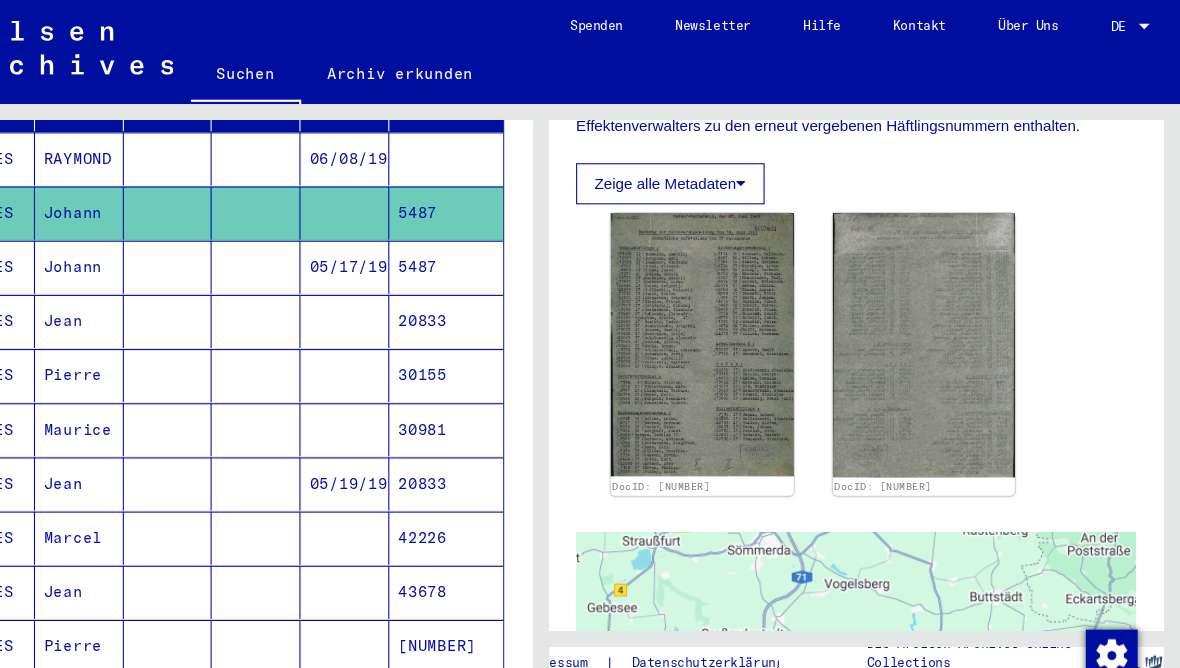 click on "Johann" at bounding box center (164, 296) 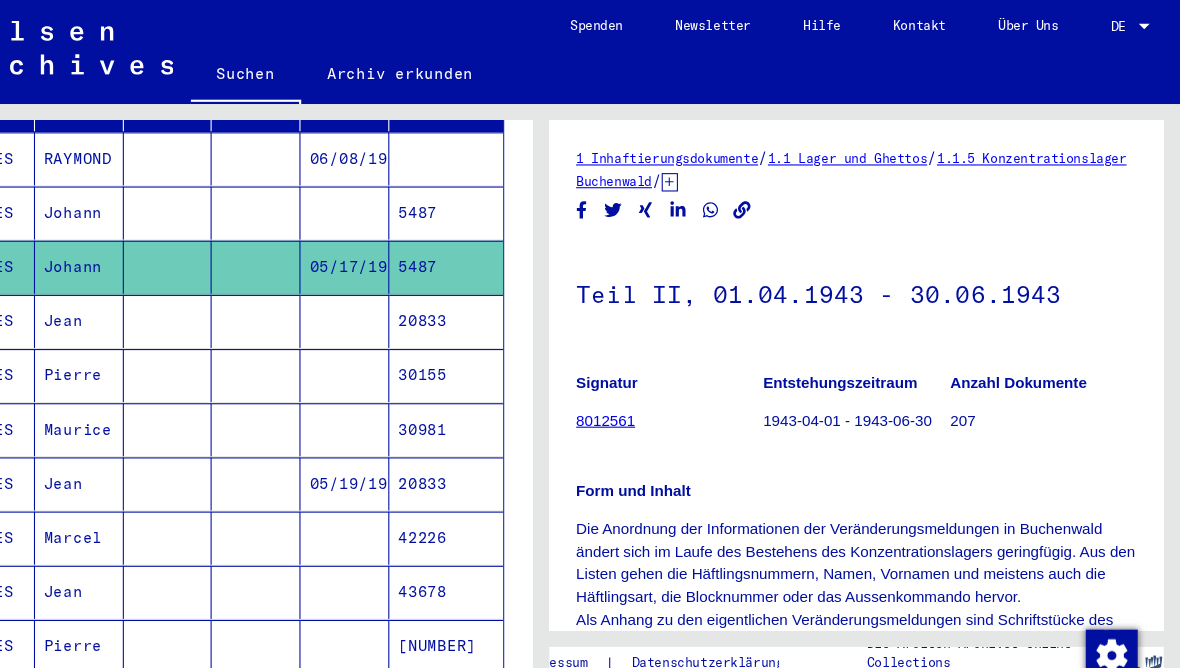 scroll, scrollTop: 0, scrollLeft: 0, axis: both 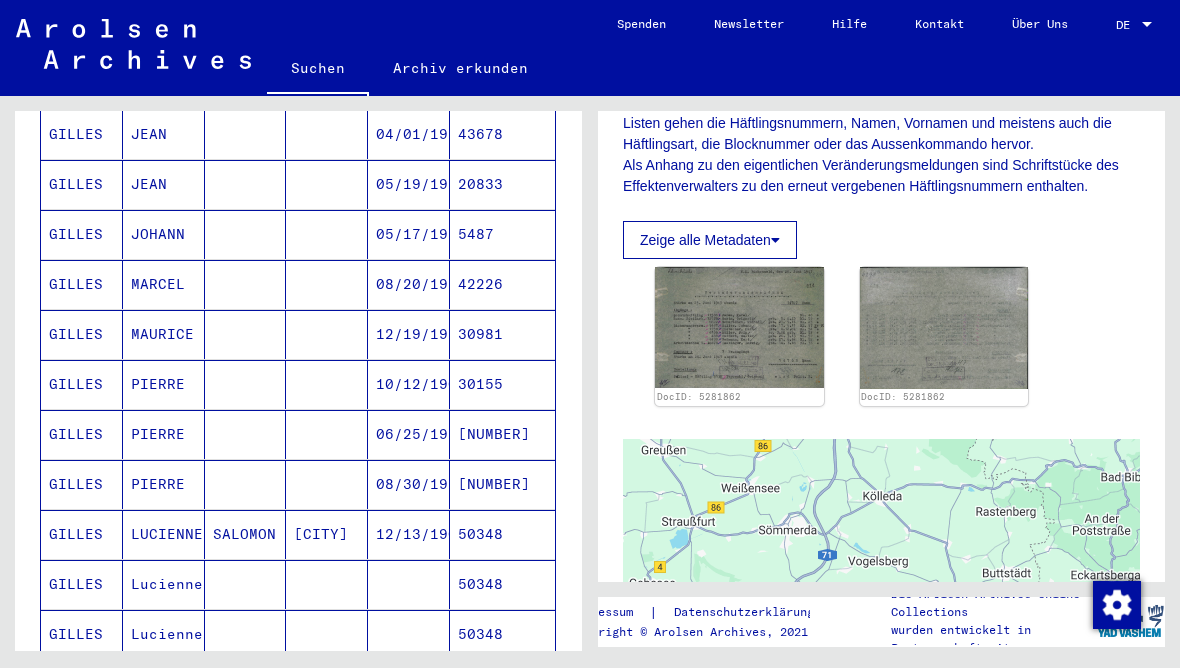 click on "JOHANN" at bounding box center [164, 284] 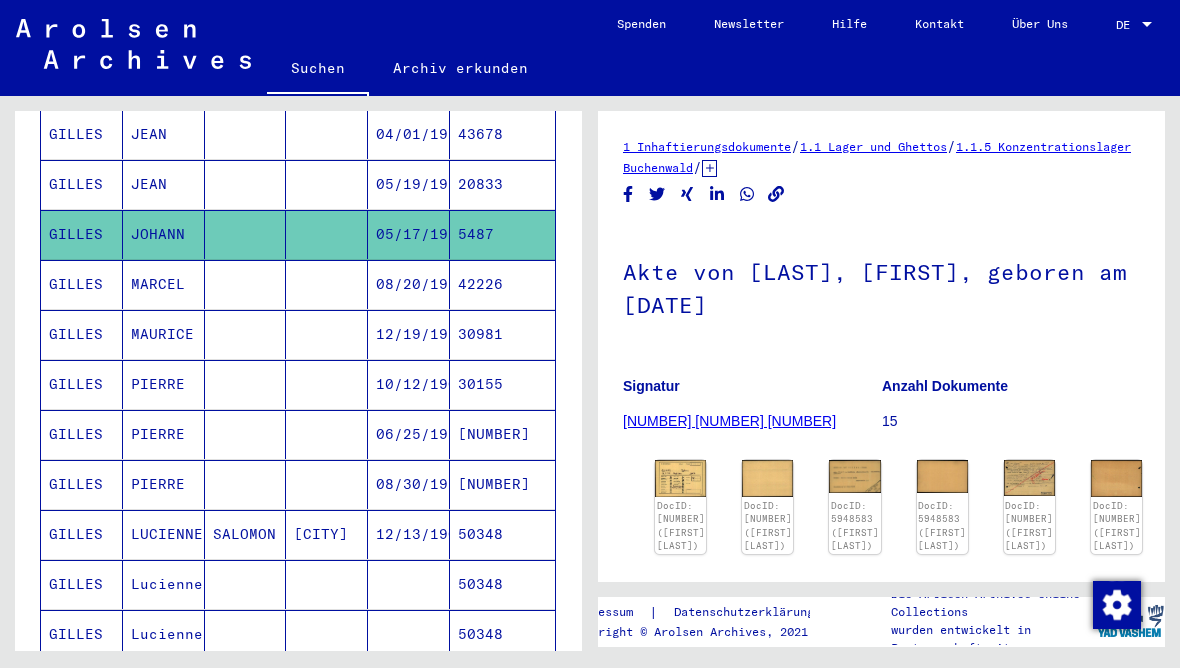 scroll, scrollTop: 0, scrollLeft: 0, axis: both 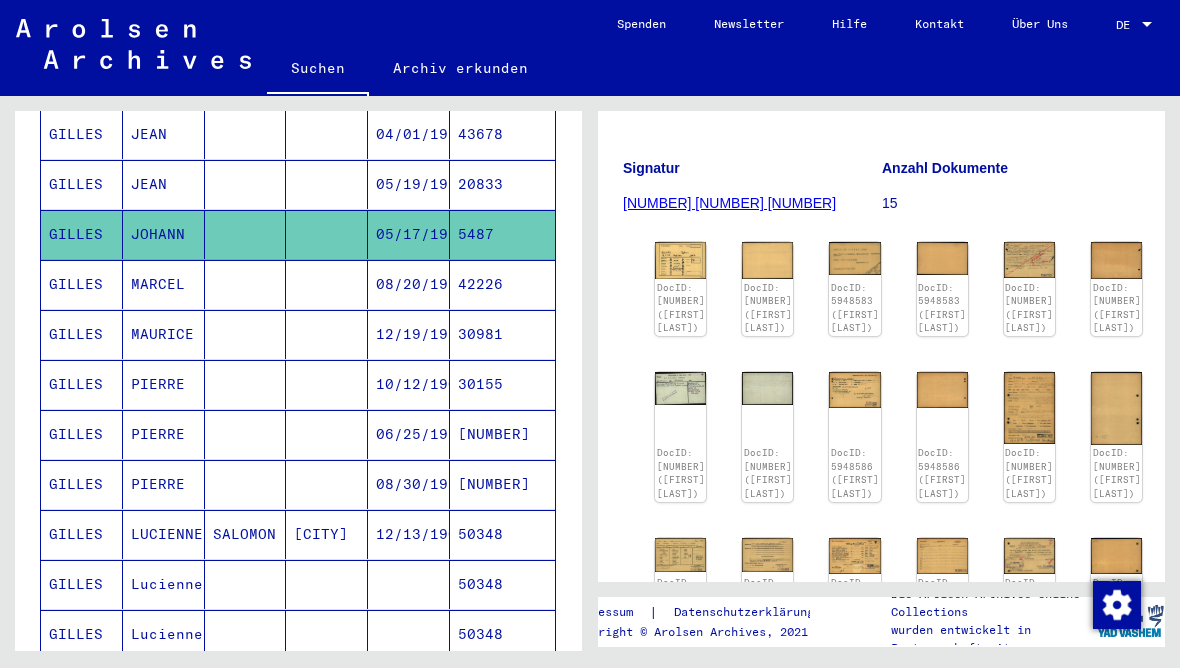 click 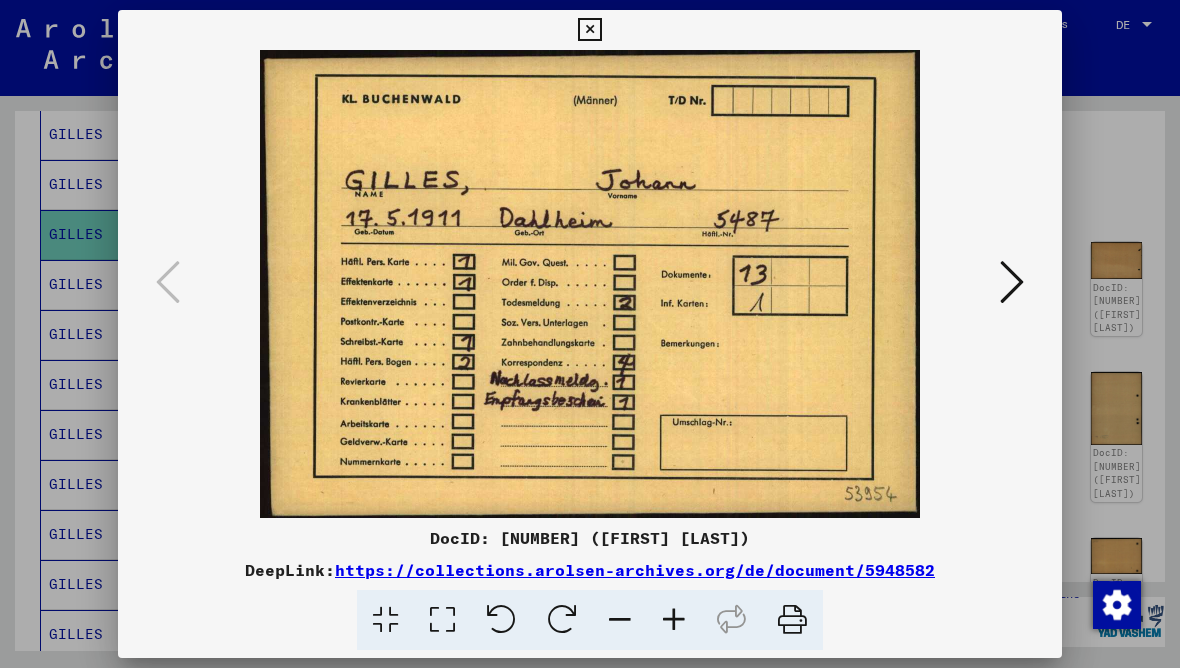 click at bounding box center (589, 30) 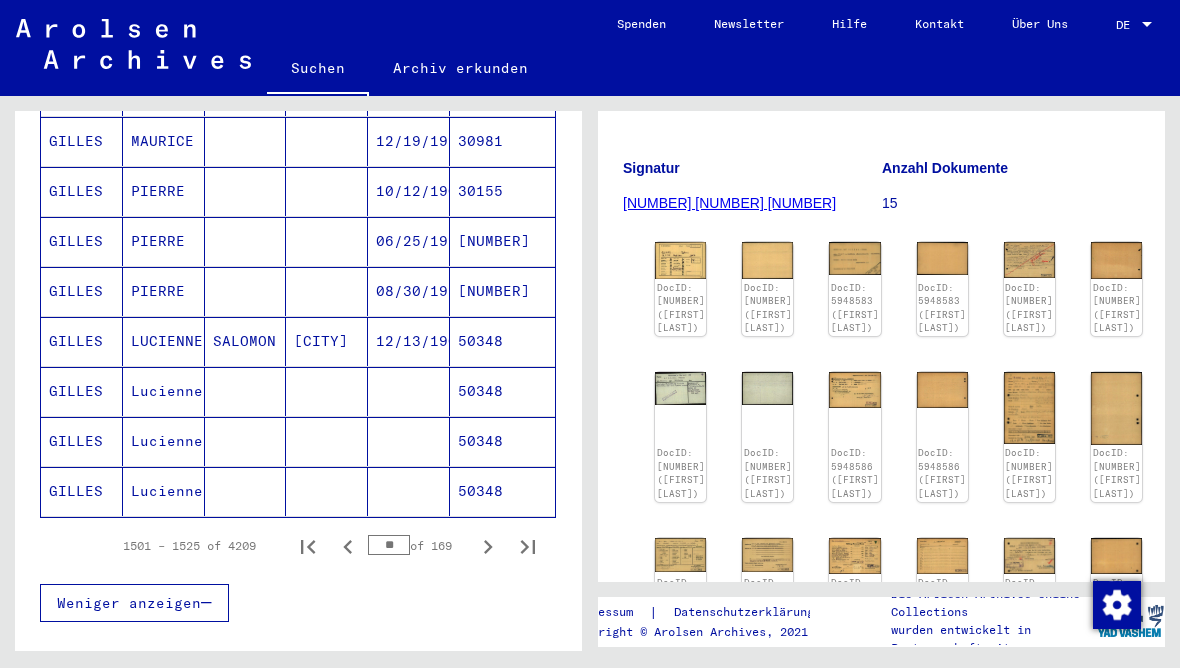 scroll, scrollTop: 1163, scrollLeft: 0, axis: vertical 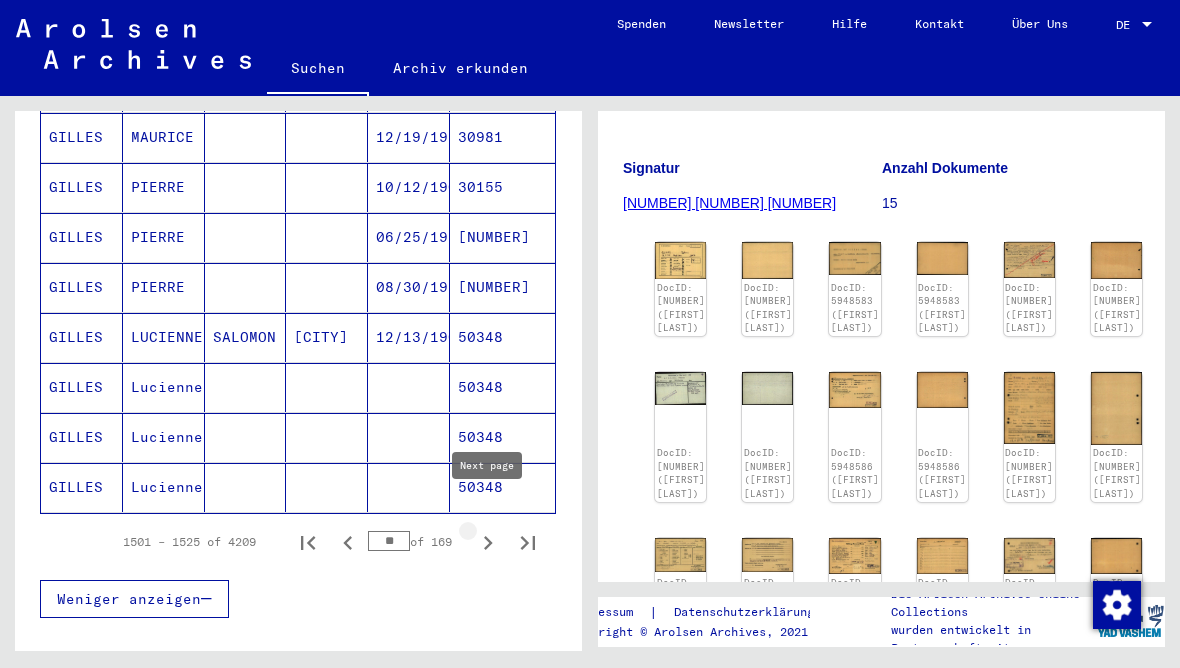 click at bounding box center [488, 542] 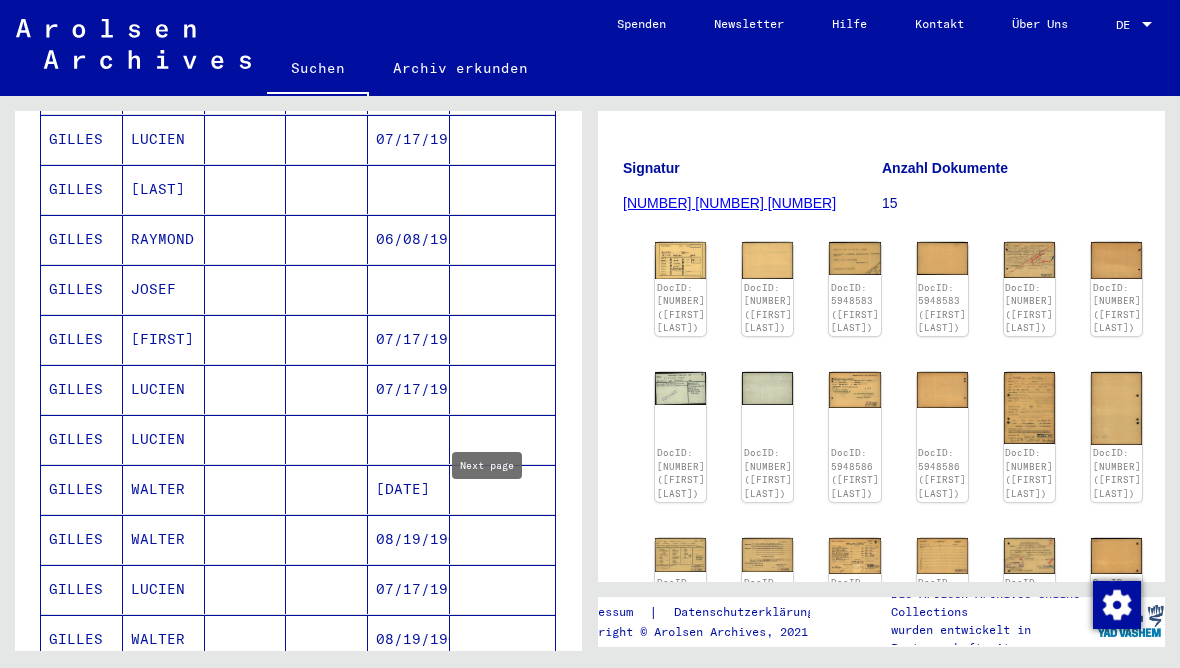 scroll, scrollTop: 818, scrollLeft: 0, axis: vertical 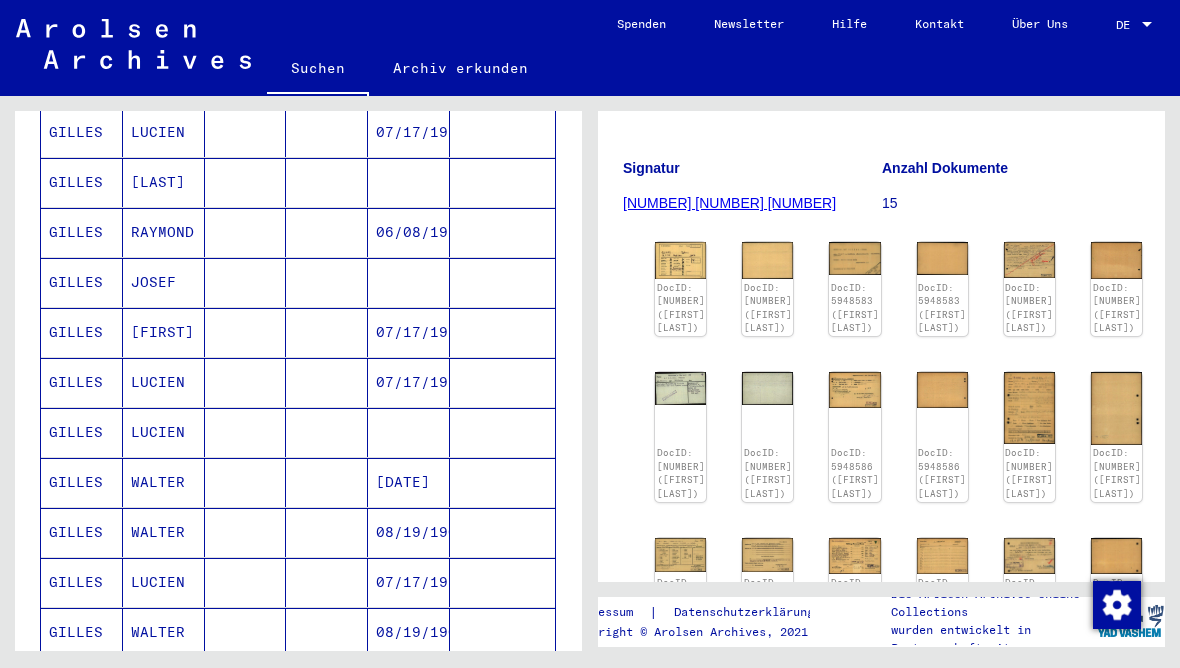 click on "GILLES" at bounding box center (82, 332) 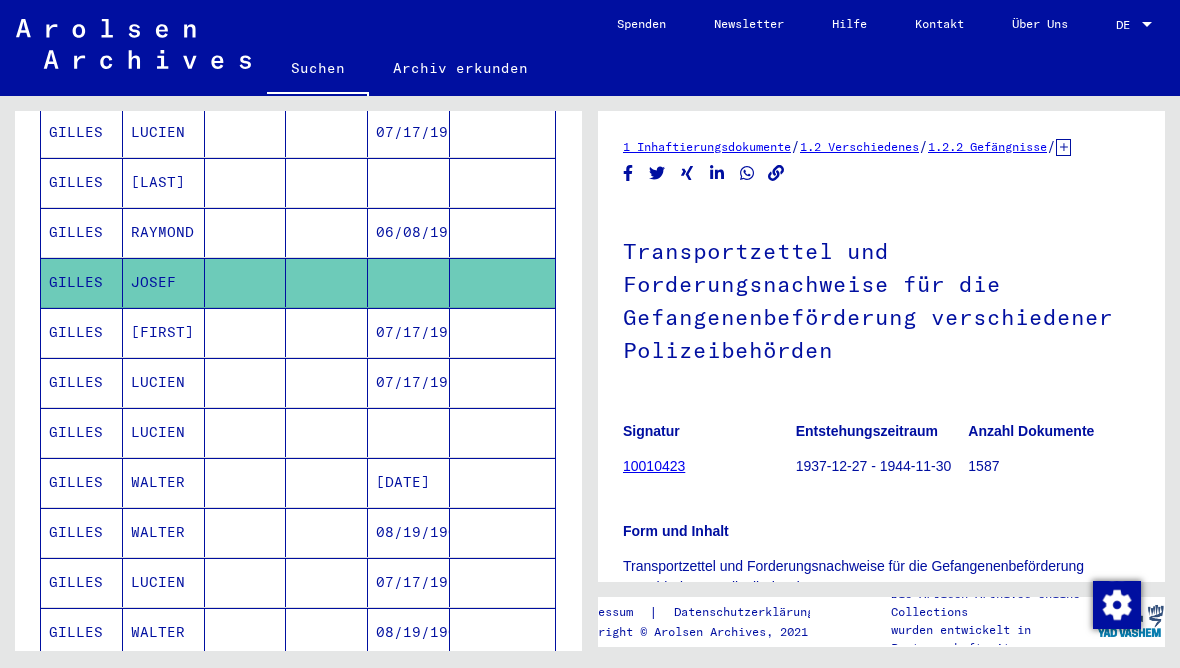 scroll, scrollTop: 0, scrollLeft: 0, axis: both 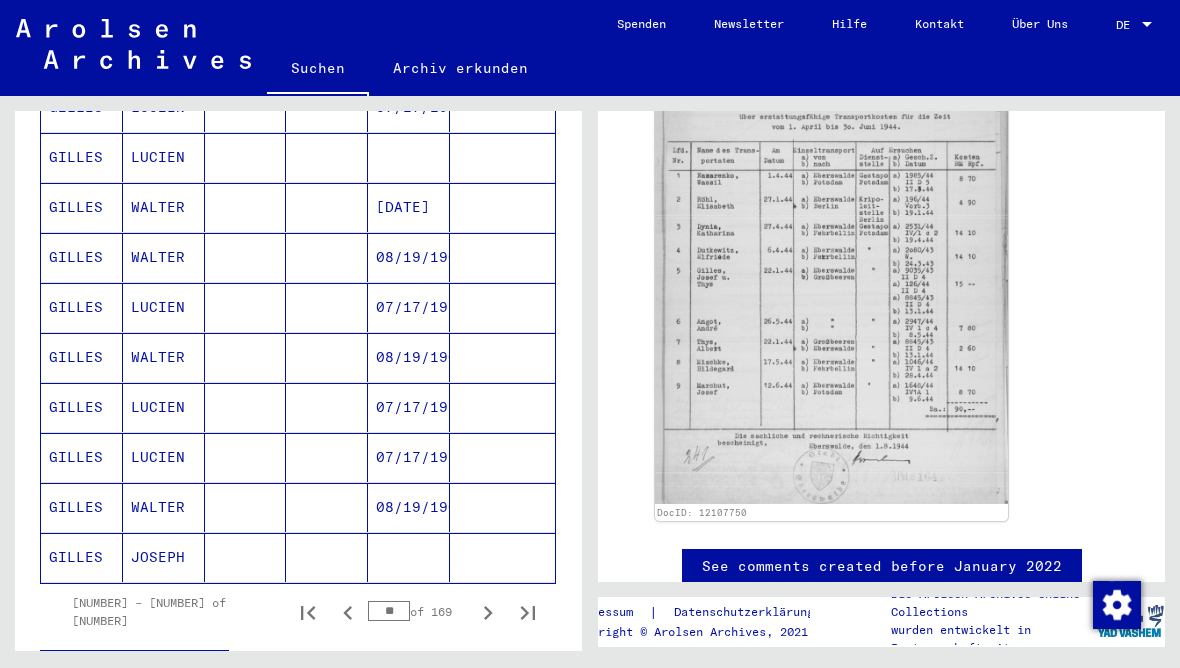 click on "GILLES" 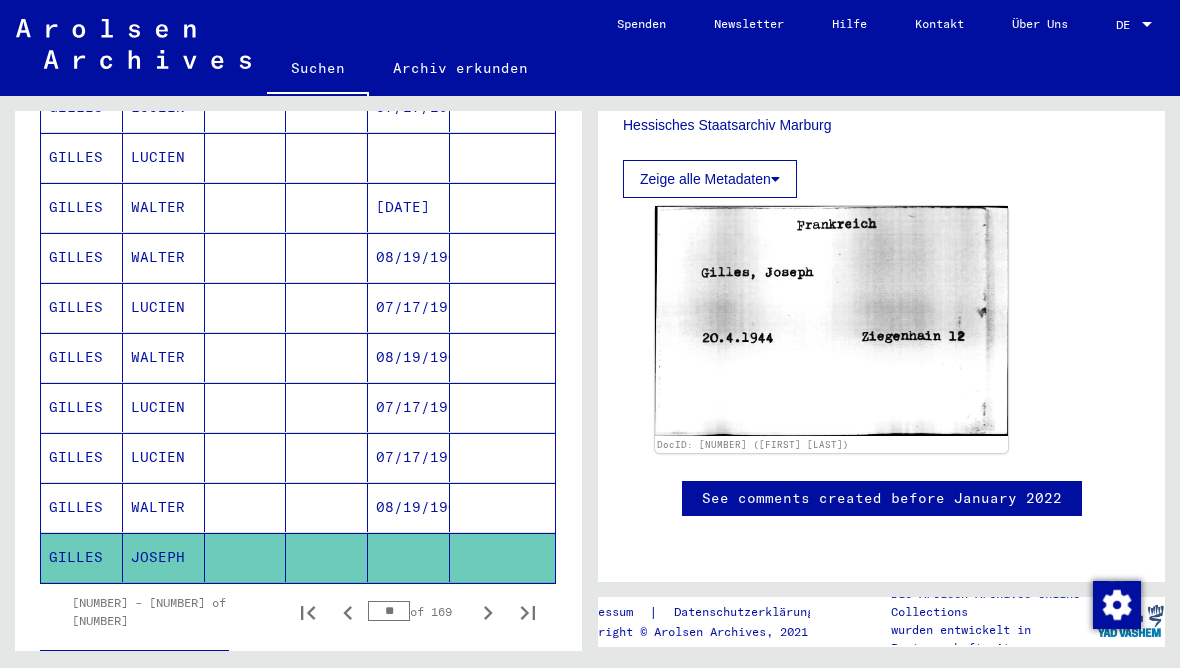 scroll, scrollTop: 671, scrollLeft: 0, axis: vertical 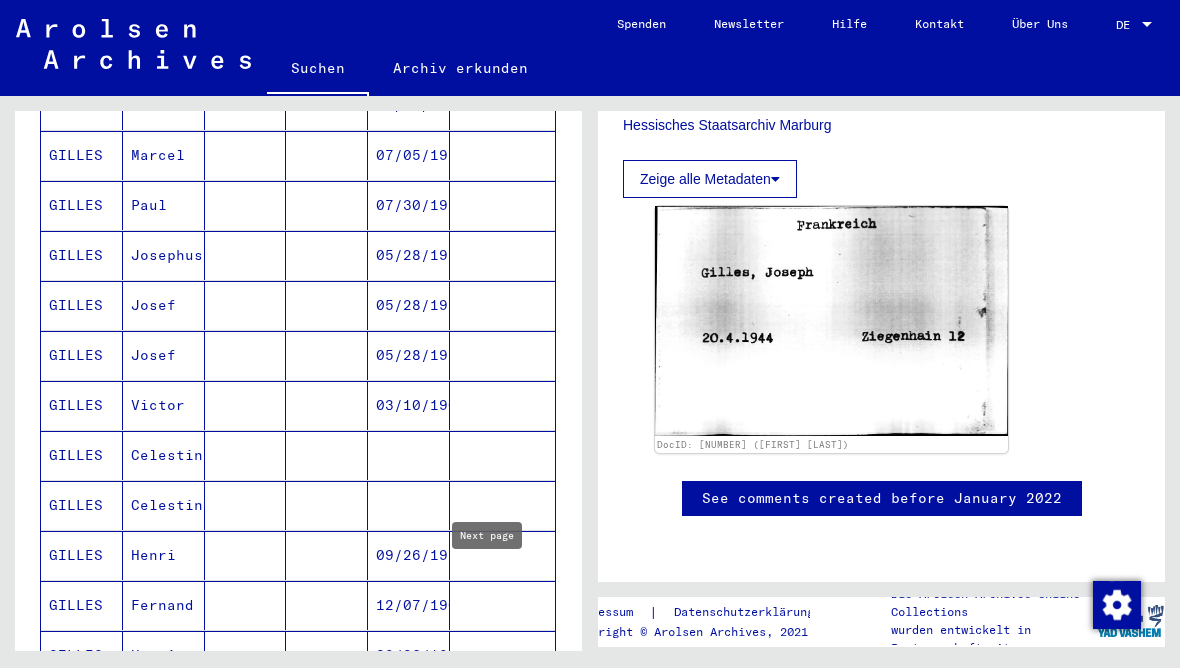 click on "Josef" at bounding box center (164, 355) 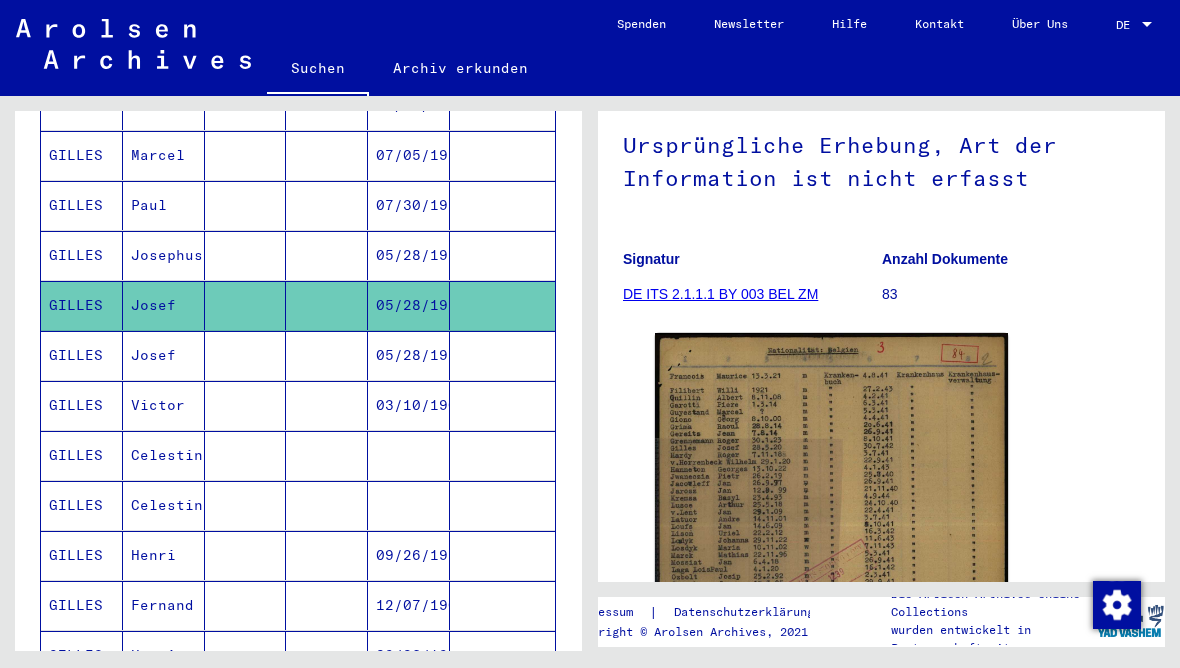 scroll, scrollTop: 330, scrollLeft: 0, axis: vertical 